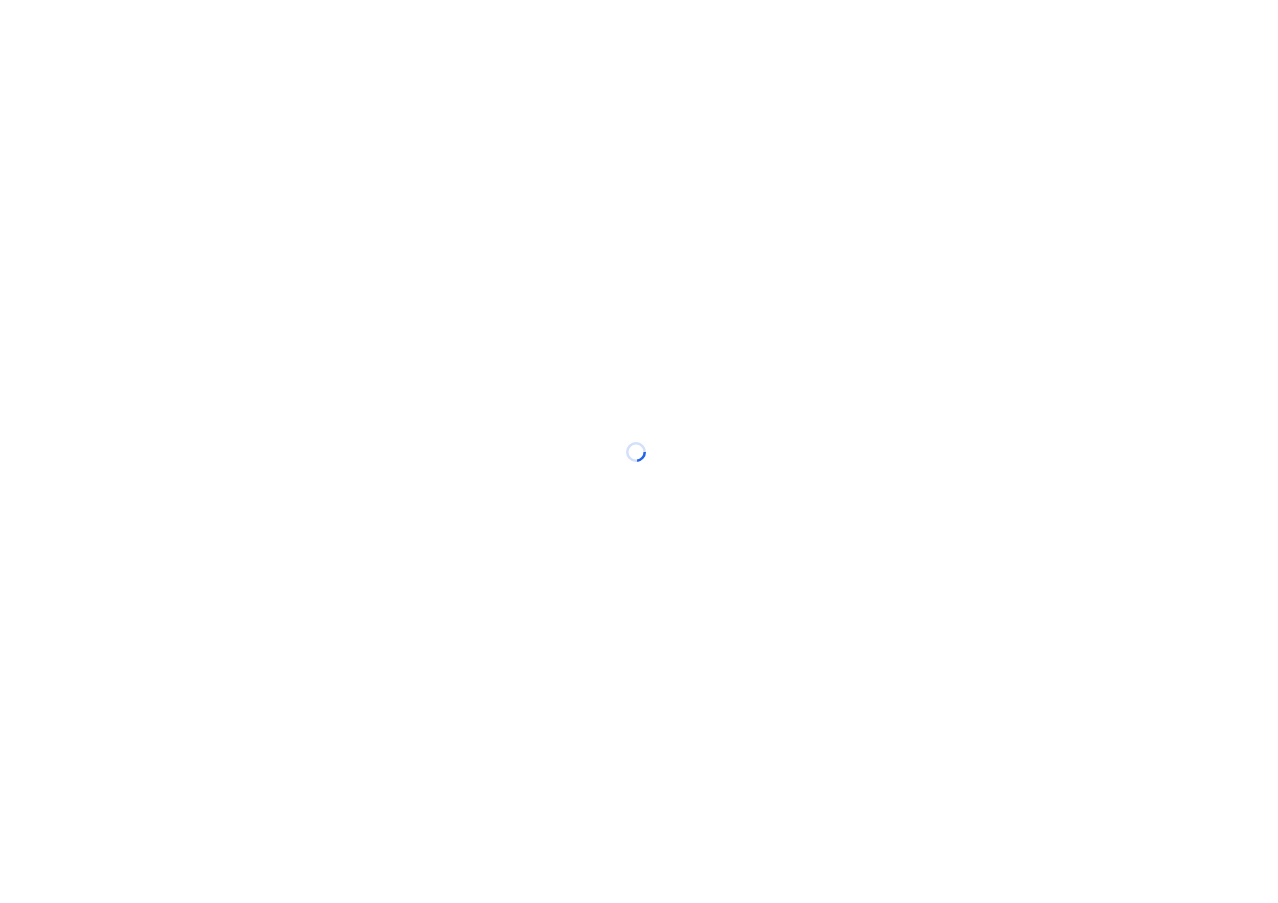 scroll, scrollTop: 0, scrollLeft: 0, axis: both 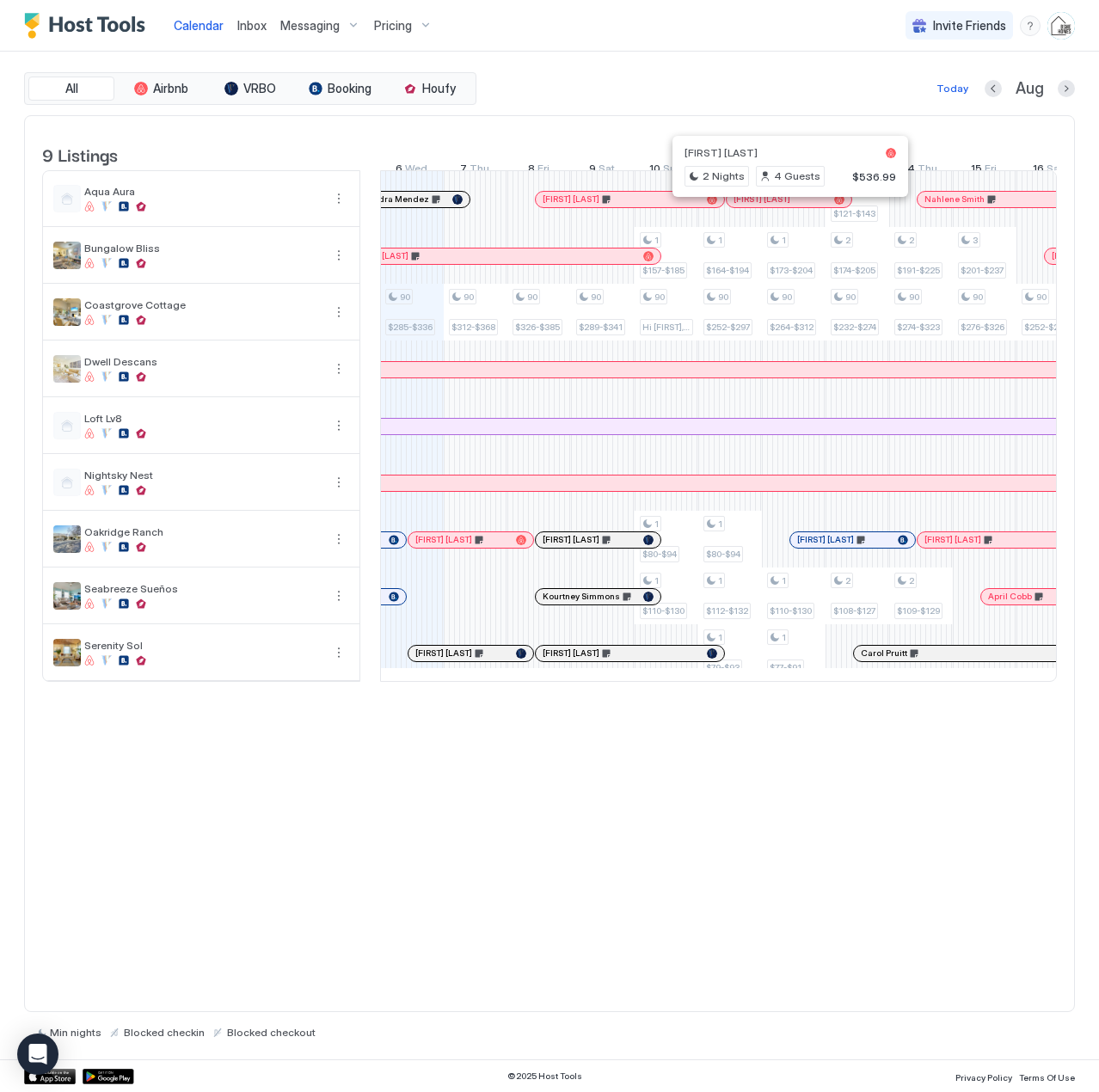 click at bounding box center [785, 199] 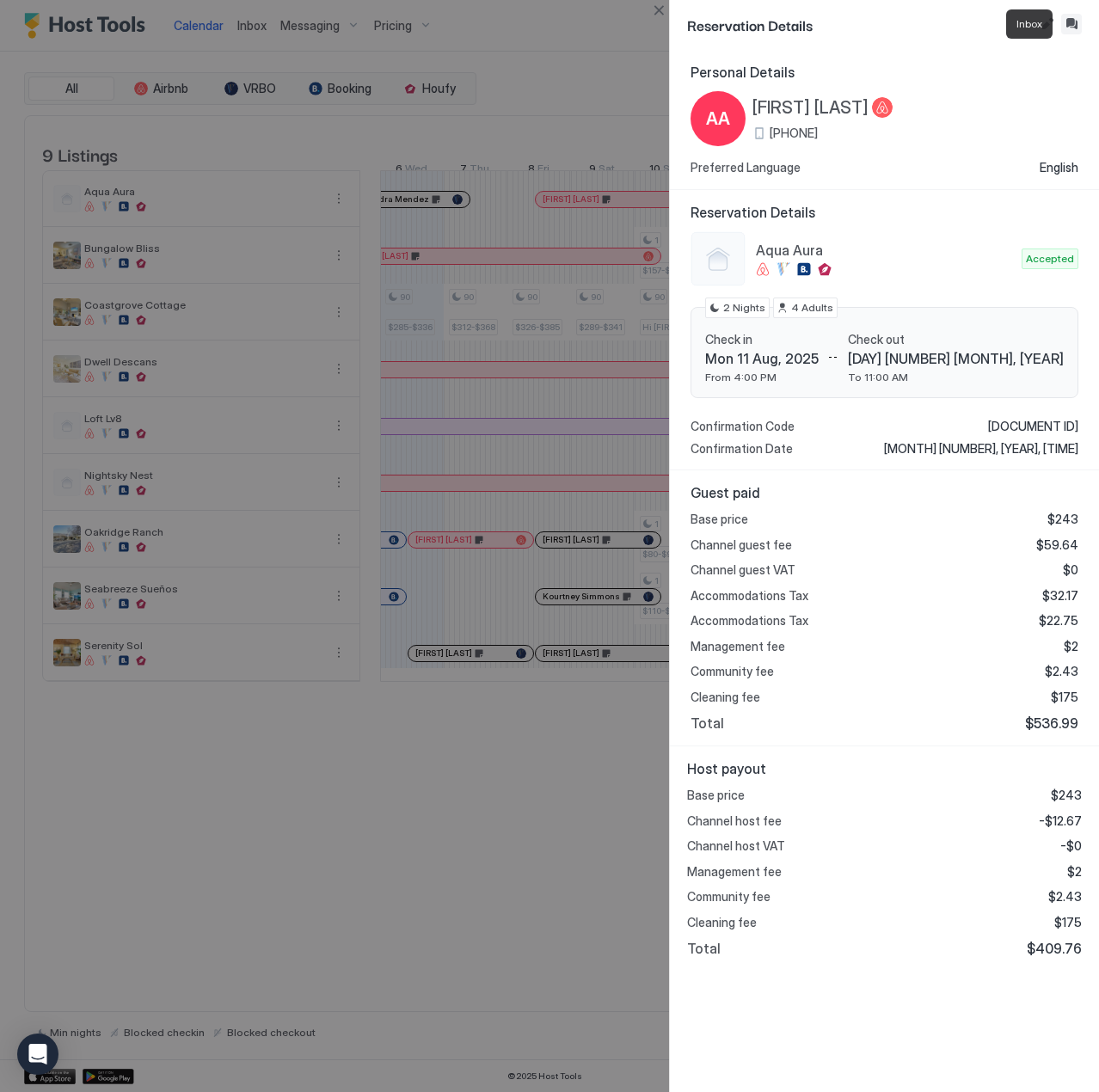 click at bounding box center (1071, 24) 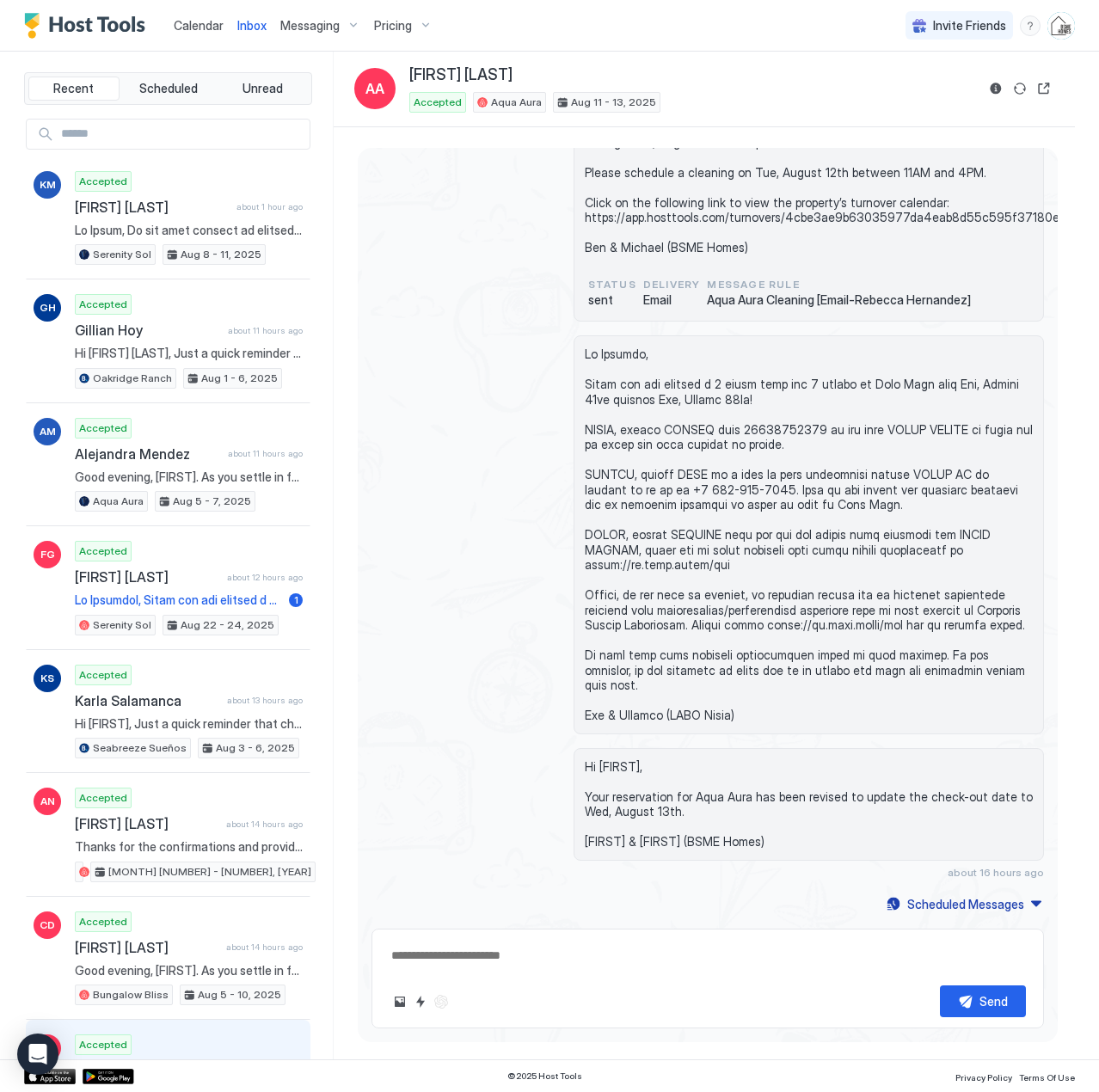 scroll, scrollTop: 709, scrollLeft: 0, axis: vertical 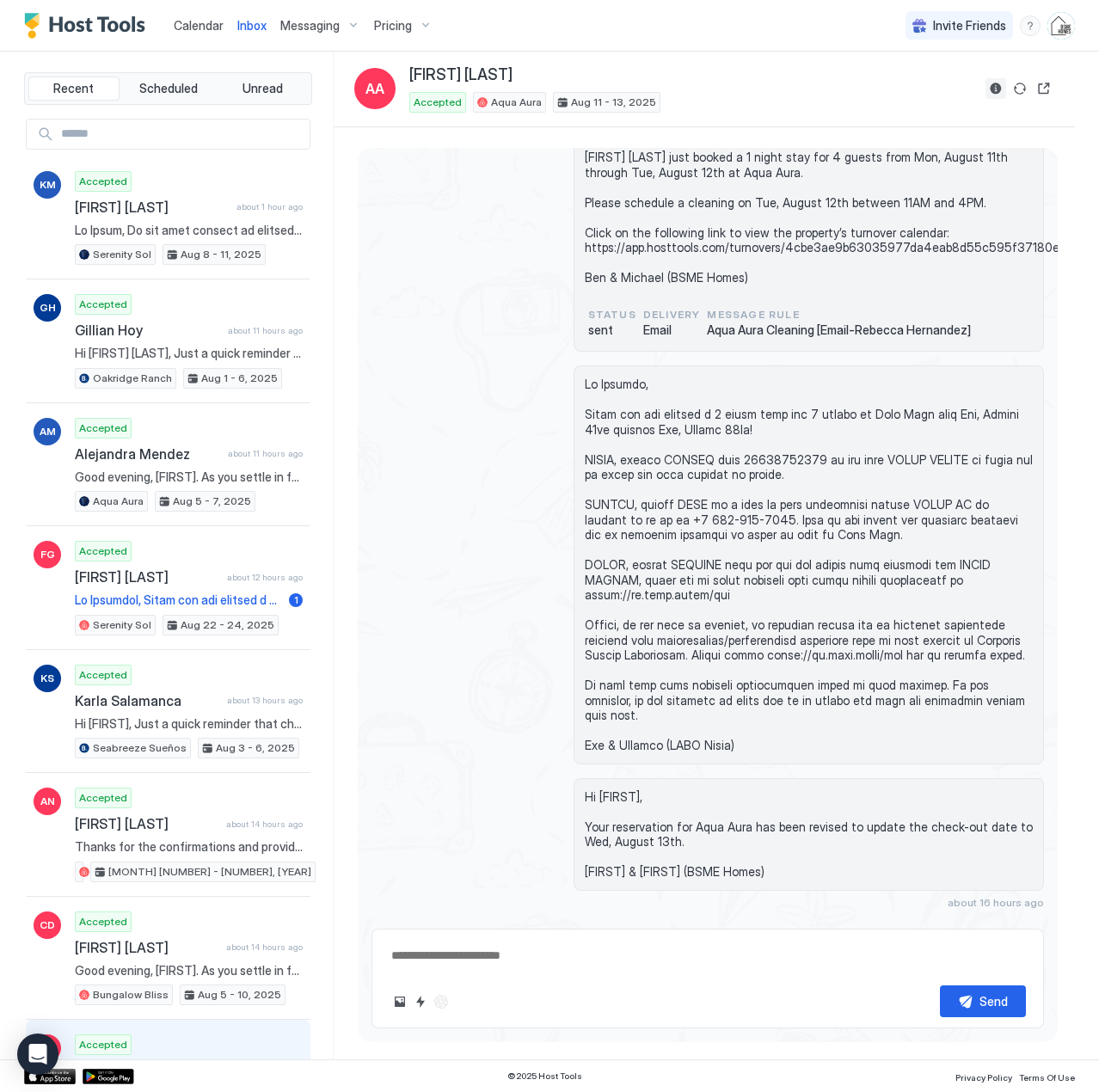 click at bounding box center (996, 89) 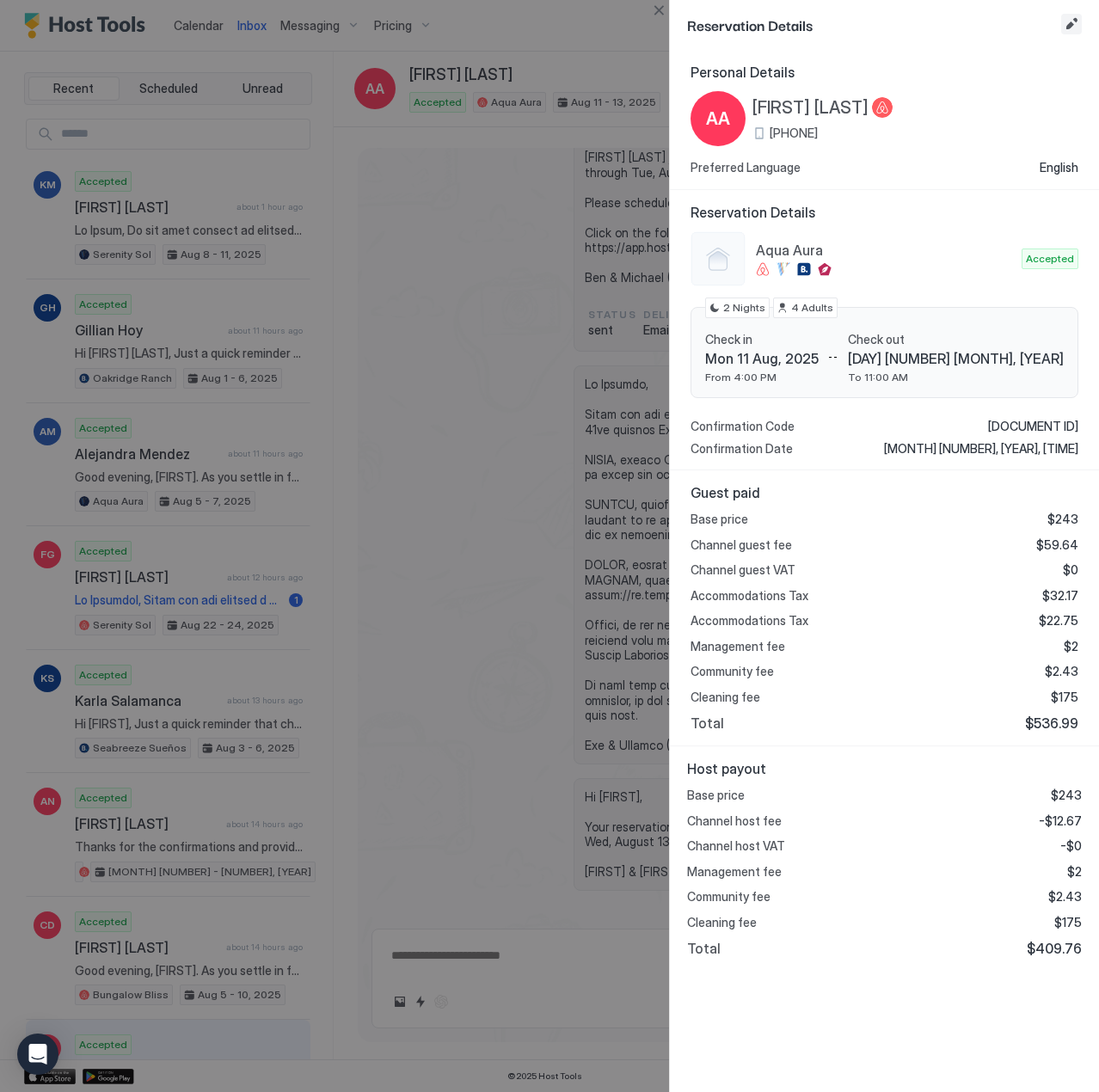 click at bounding box center [1071, 24] 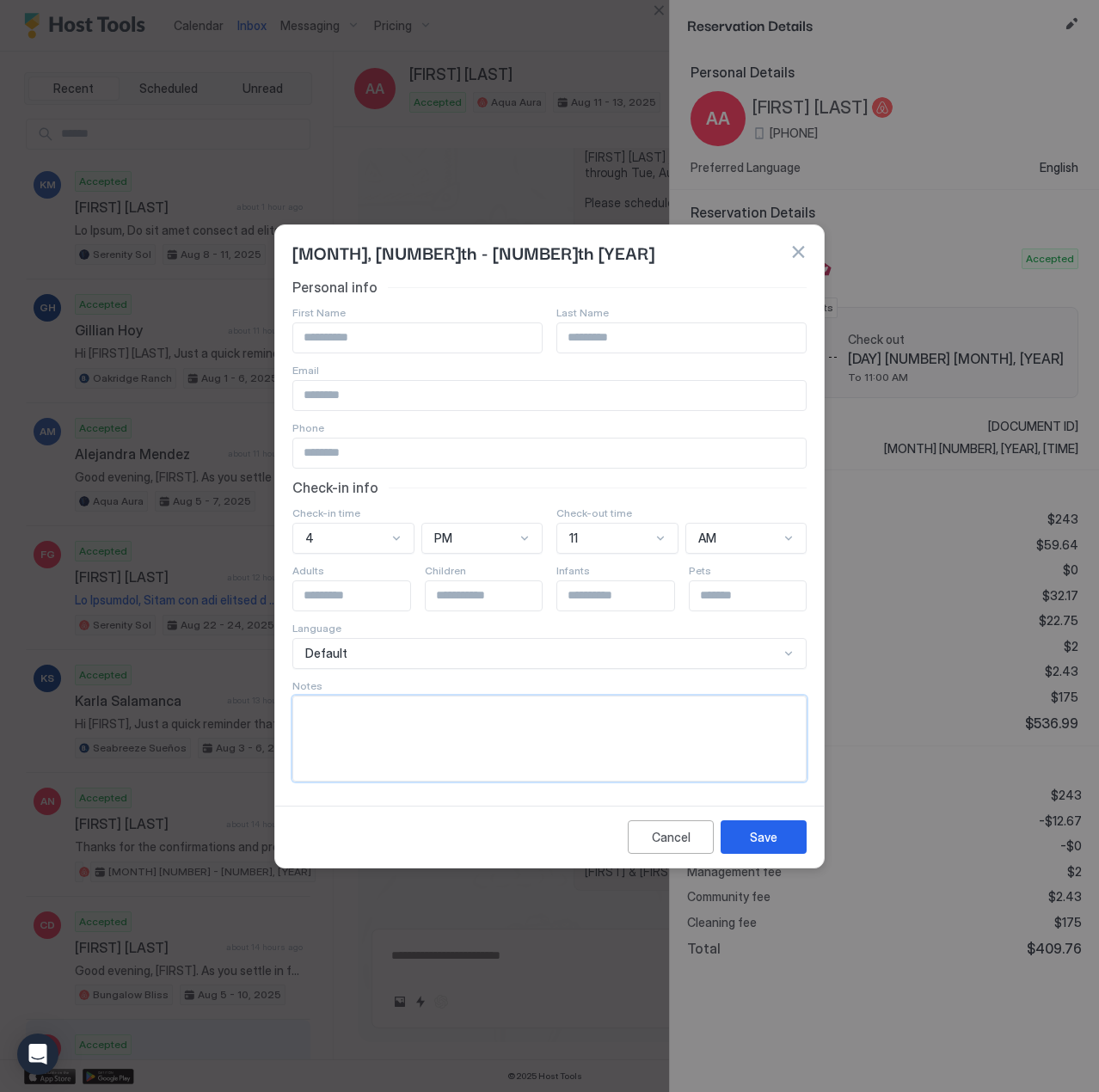 click at bounding box center [550, 739] 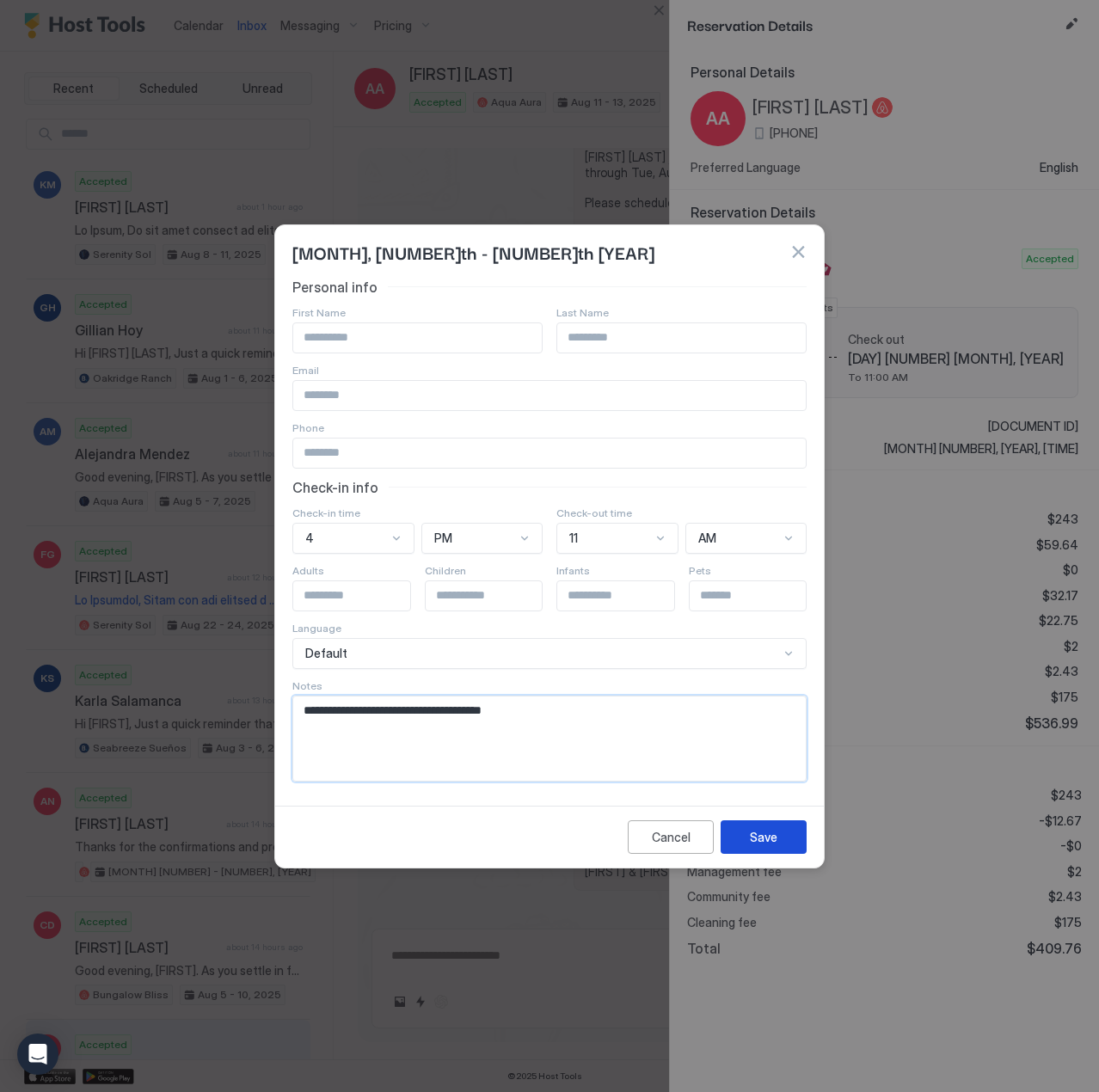type on "**********" 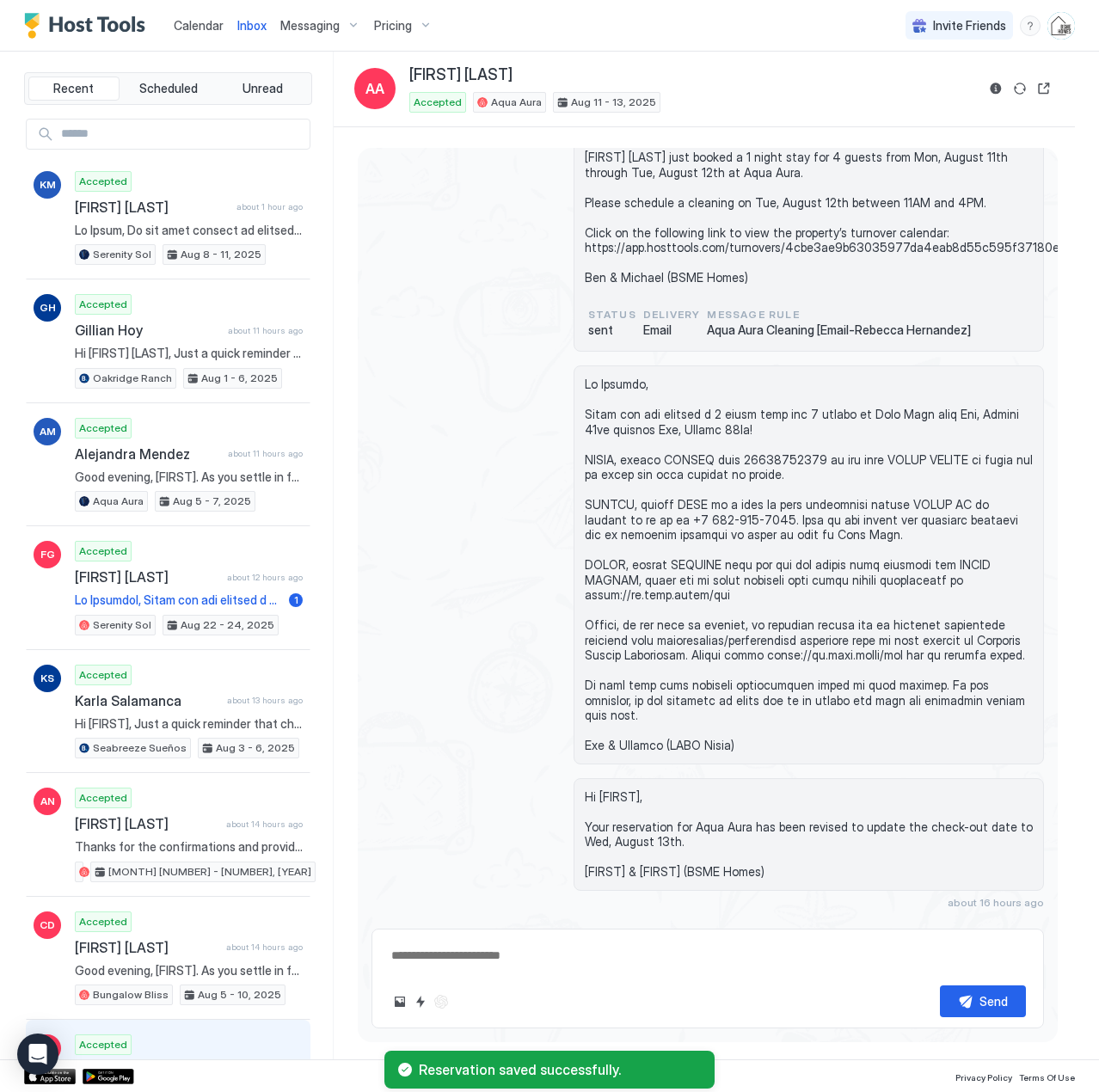 click on "Calendar" at bounding box center (199, 25) 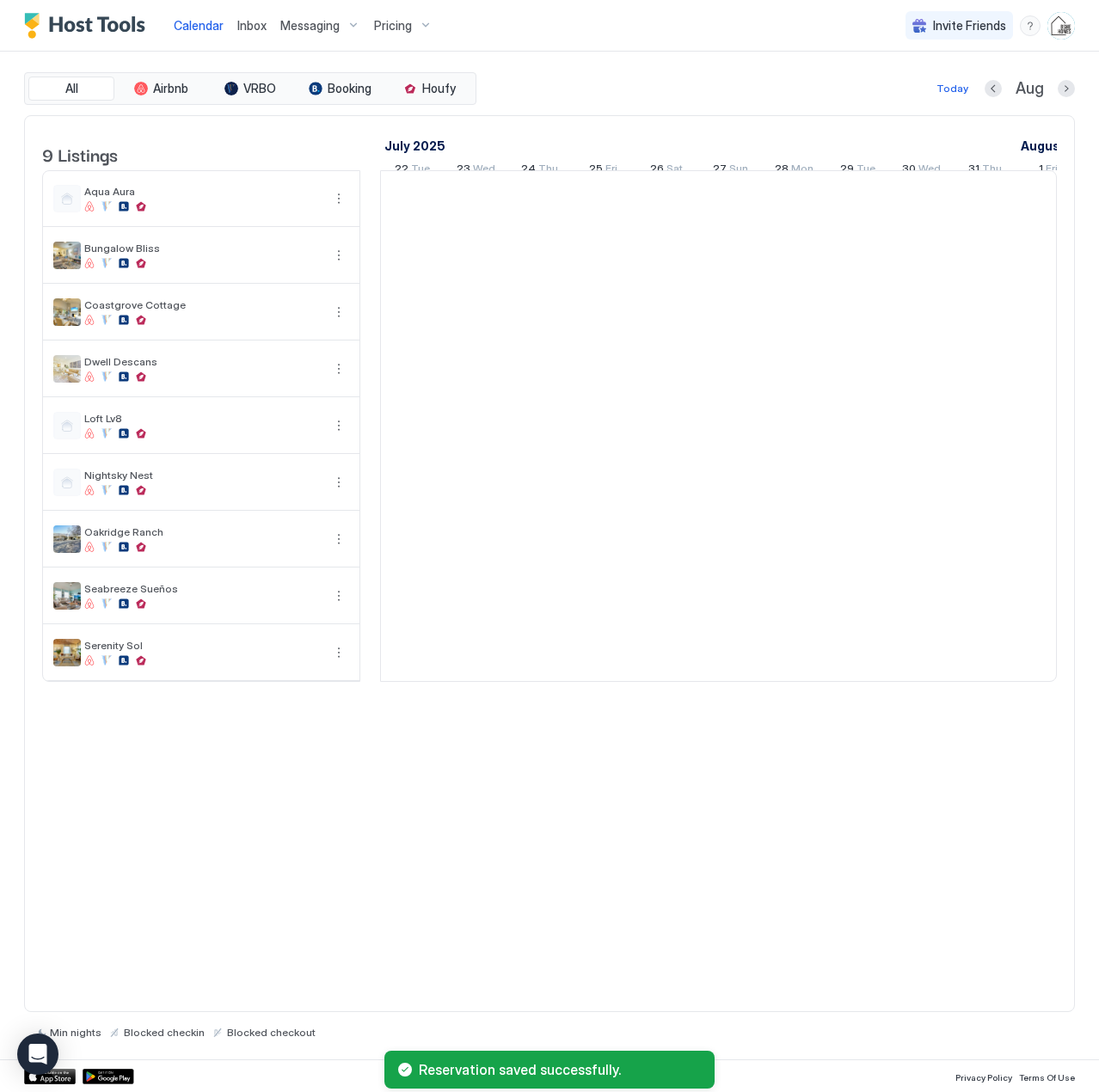 scroll, scrollTop: 0, scrollLeft: 955, axis: horizontal 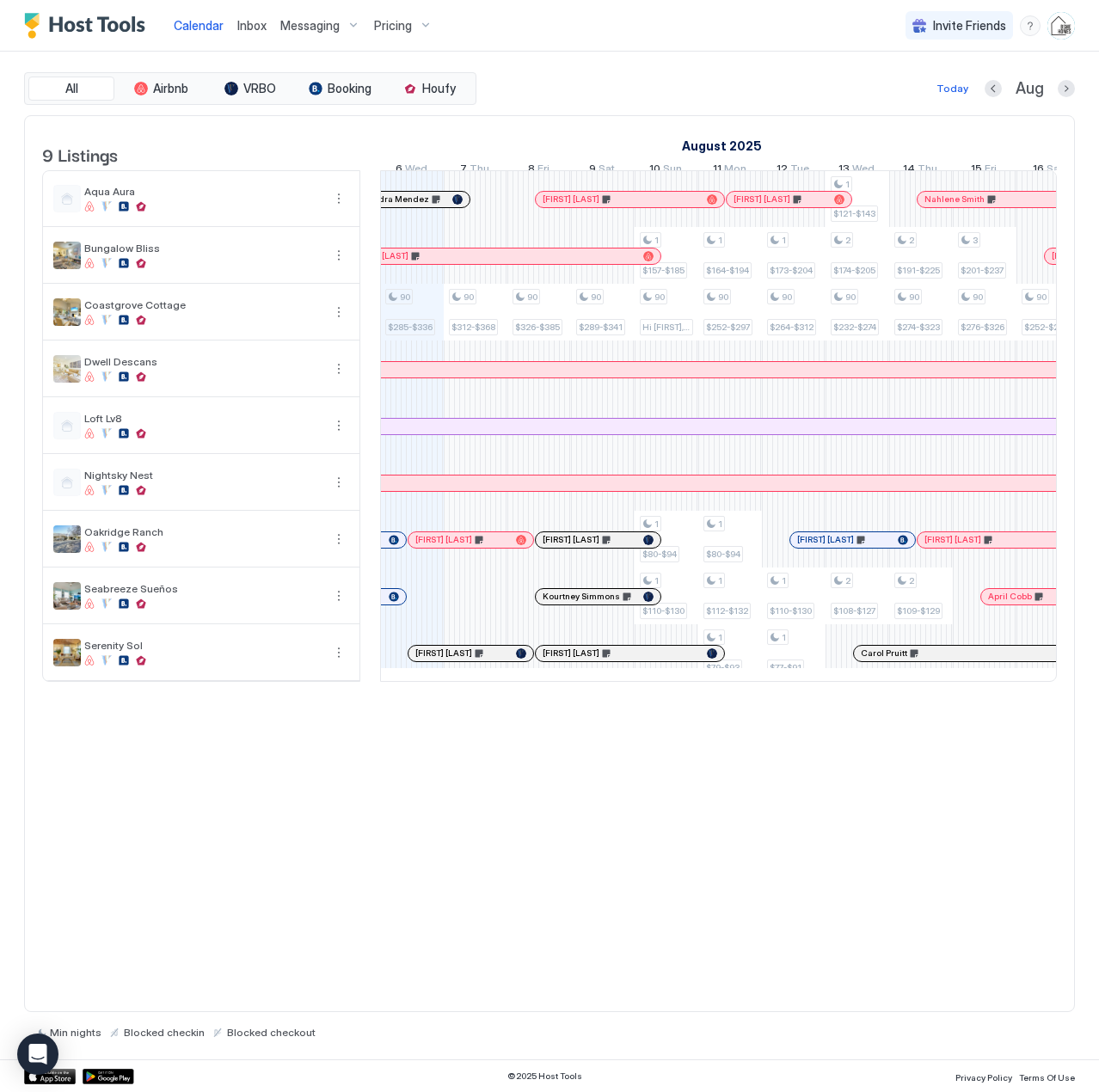 click on "Inbox" at bounding box center (252, 25) 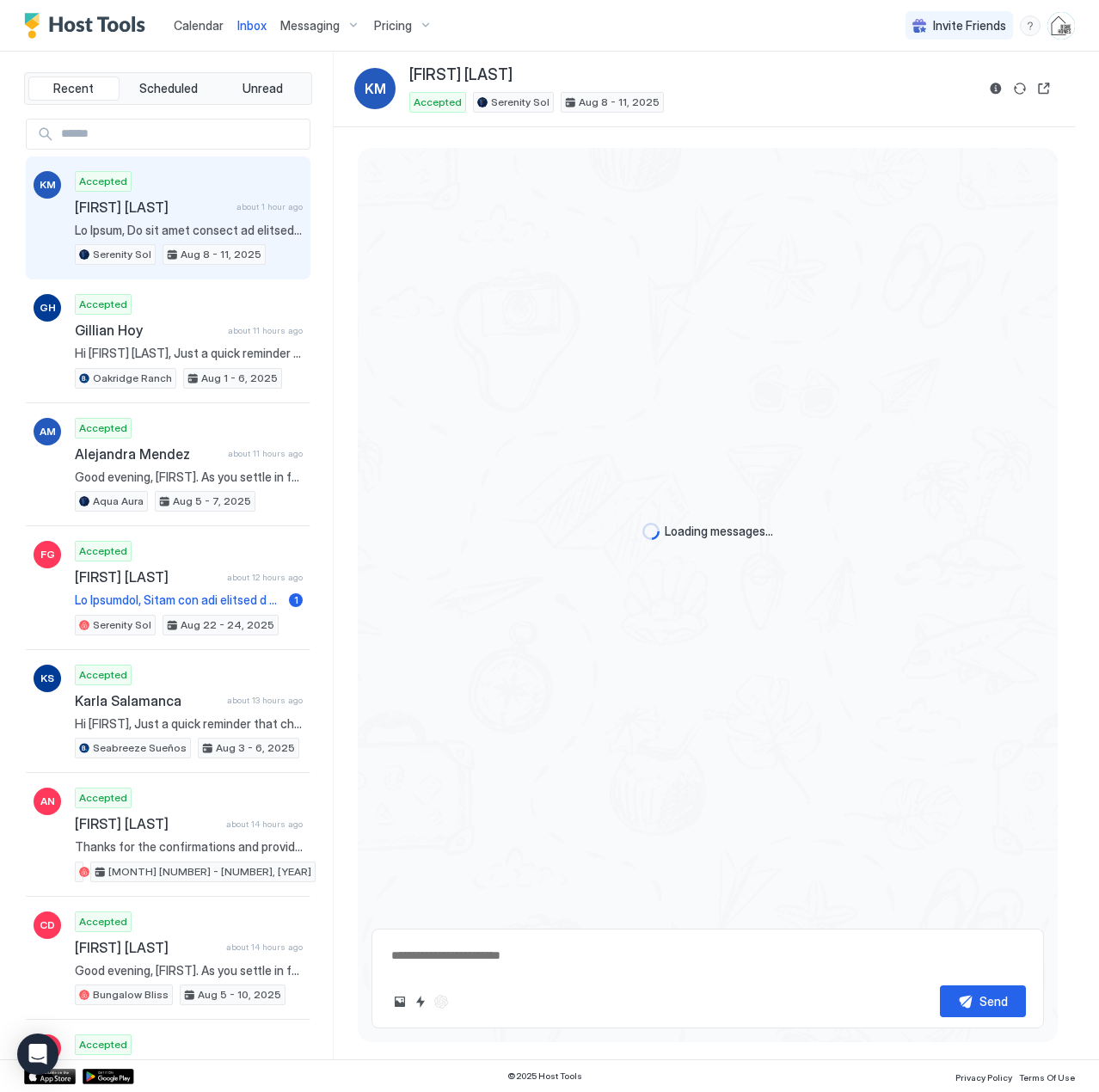 scroll, scrollTop: 1263, scrollLeft: 0, axis: vertical 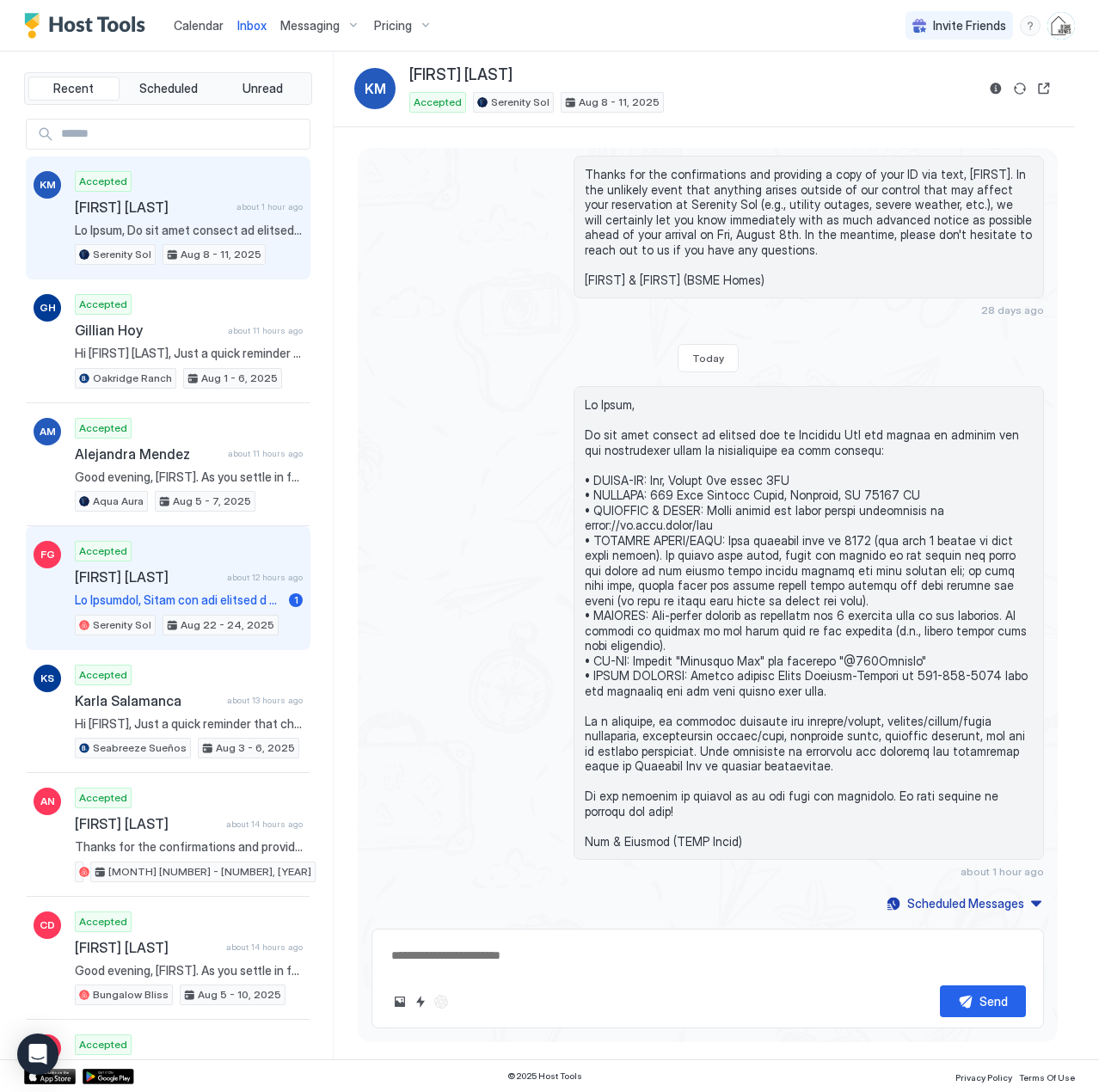 click on "Accepted [FIRST] [LAST] [LAST] about 12 hours ago 1 Serenity Sol Aug 22 - 24, 2025" at bounding box center [188, 588] 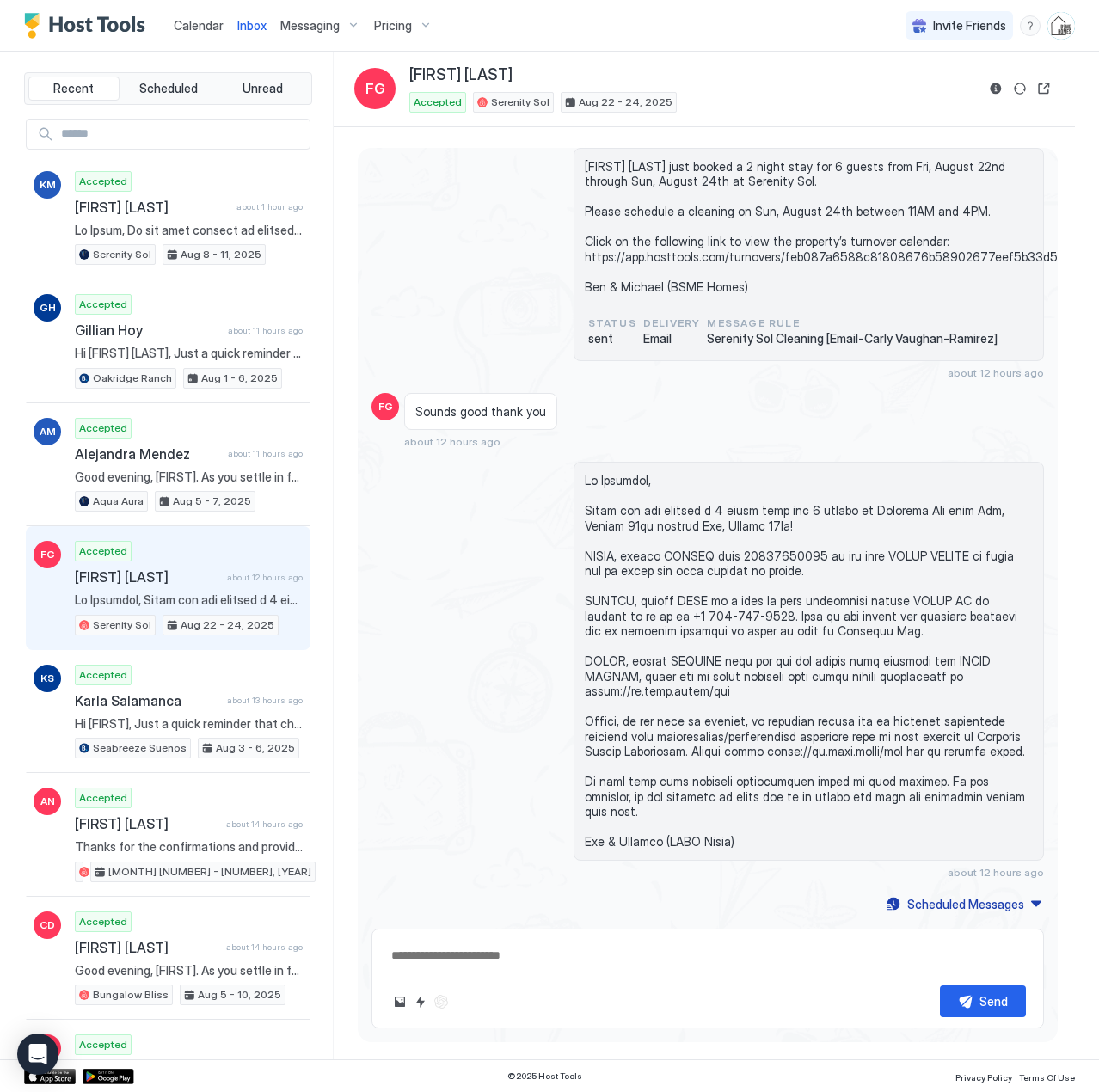 scroll, scrollTop: 1458, scrollLeft: 0, axis: vertical 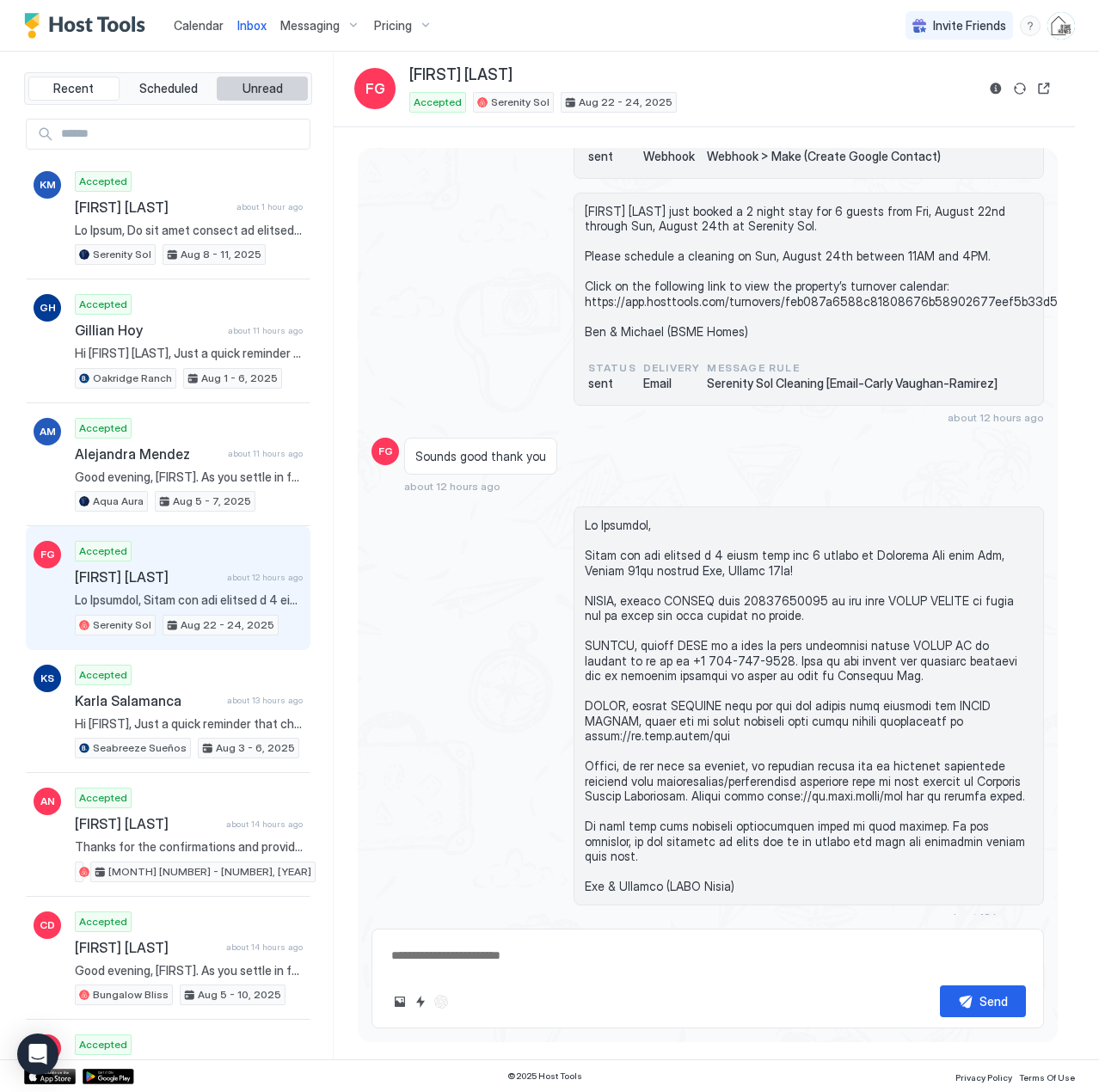 click on "Unread" at bounding box center [262, 89] 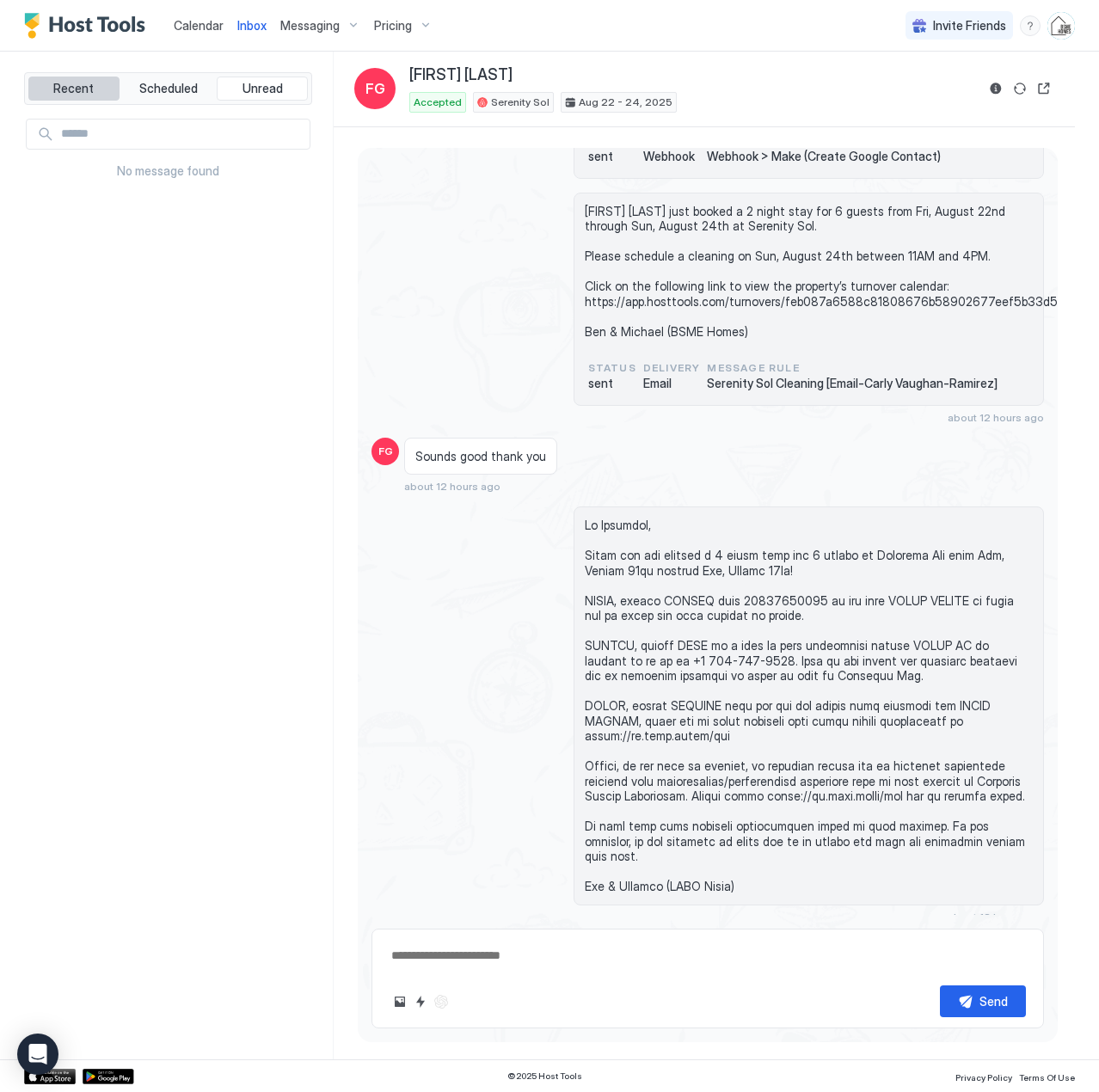 click on "Recent" at bounding box center [73, 89] 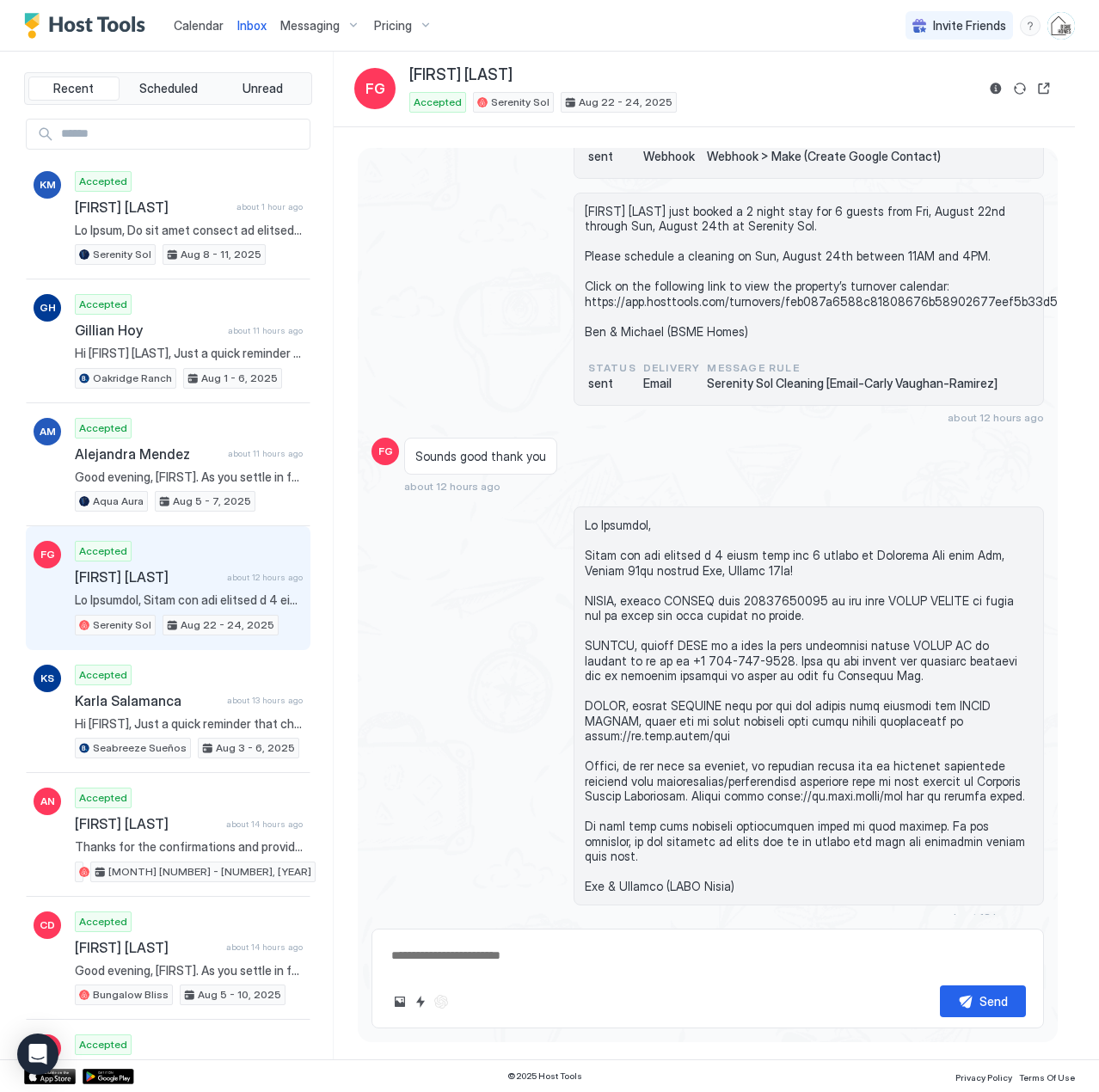 click on "Calendar" at bounding box center (199, 25) 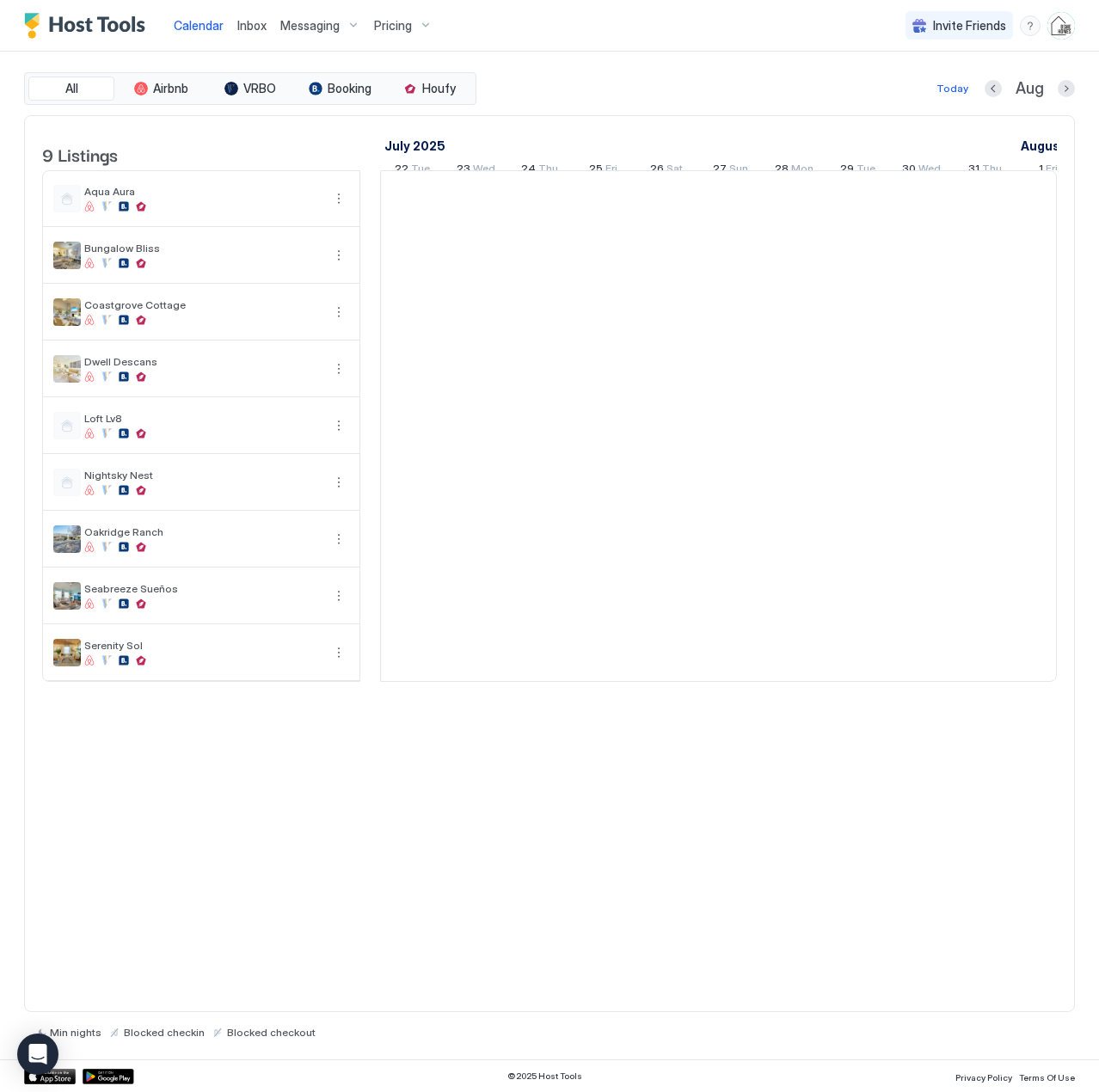 scroll, scrollTop: 0, scrollLeft: 955, axis: horizontal 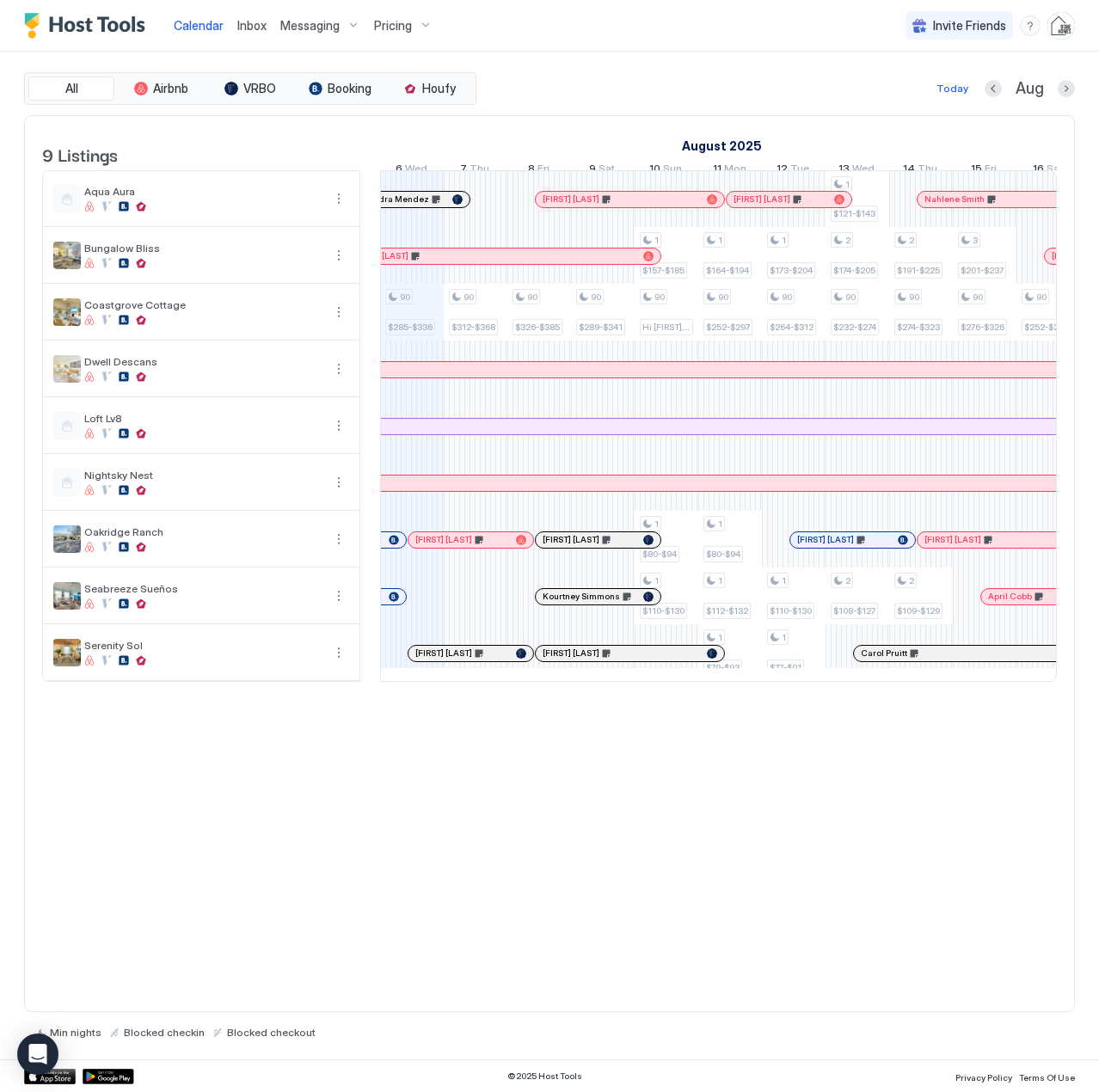 click on "Inbox" at bounding box center [252, 25] 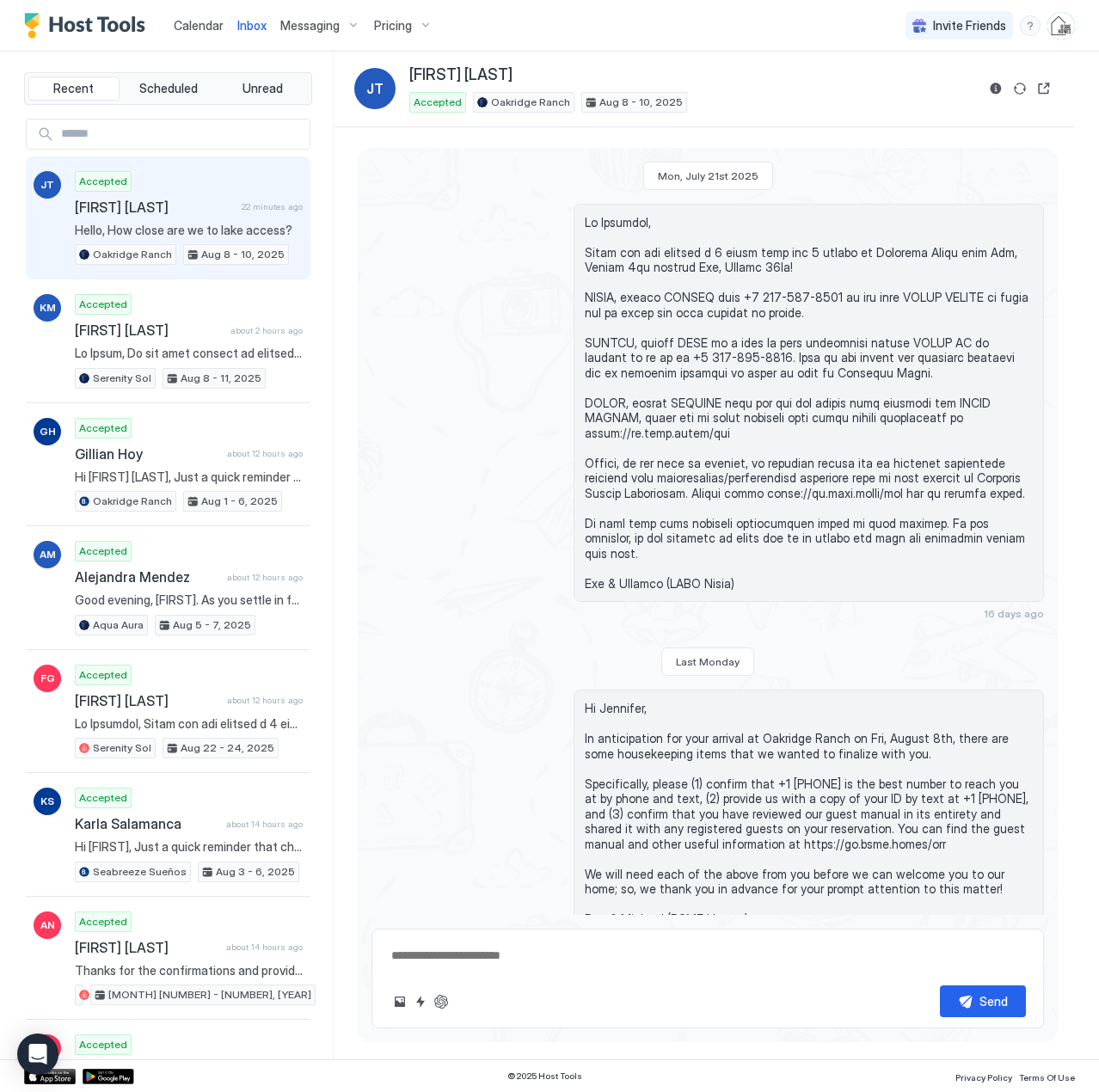 scroll, scrollTop: 1242, scrollLeft: 0, axis: vertical 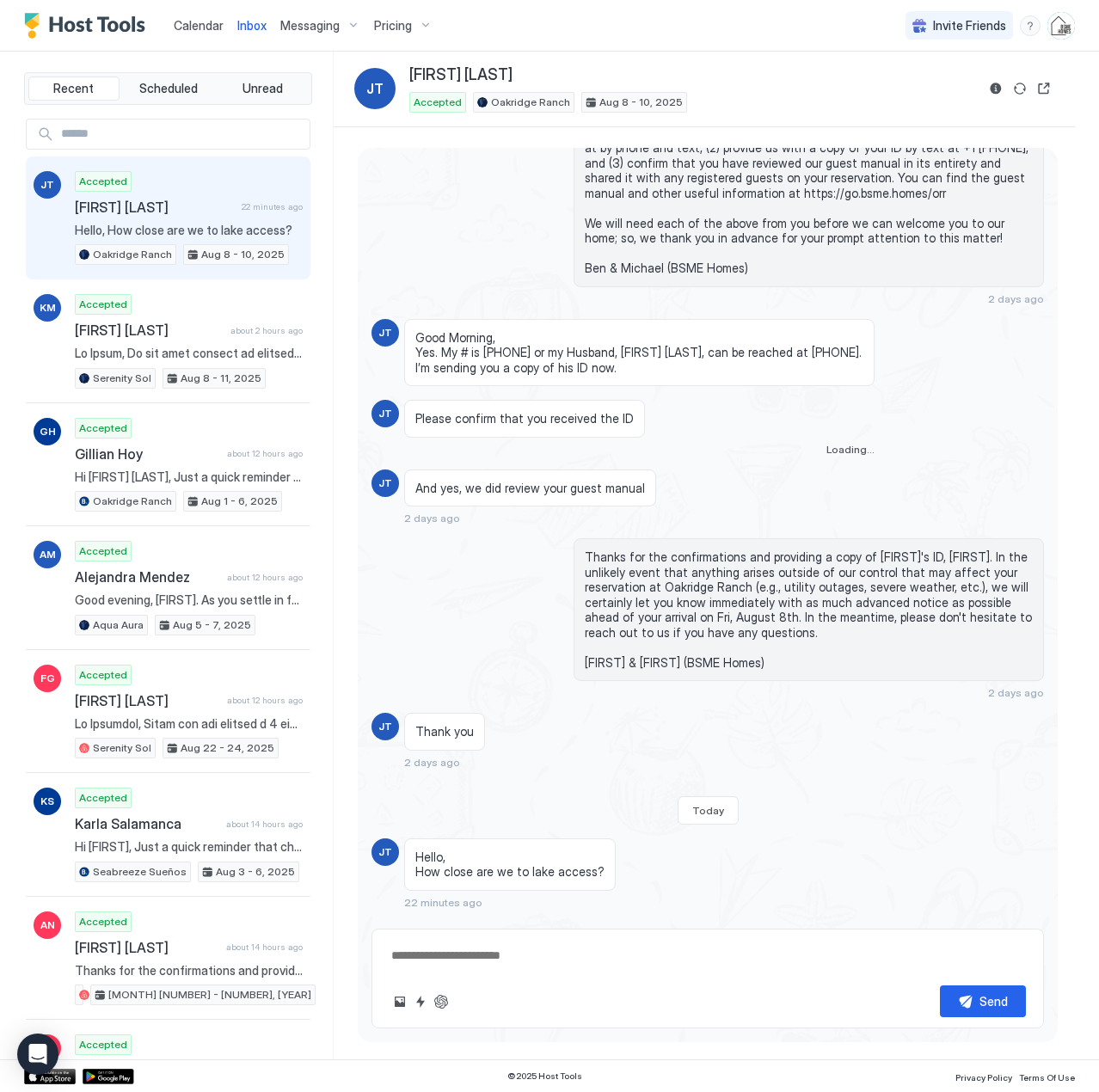 click on "Hello,
How close are we to lake access?" at bounding box center (188, 230) 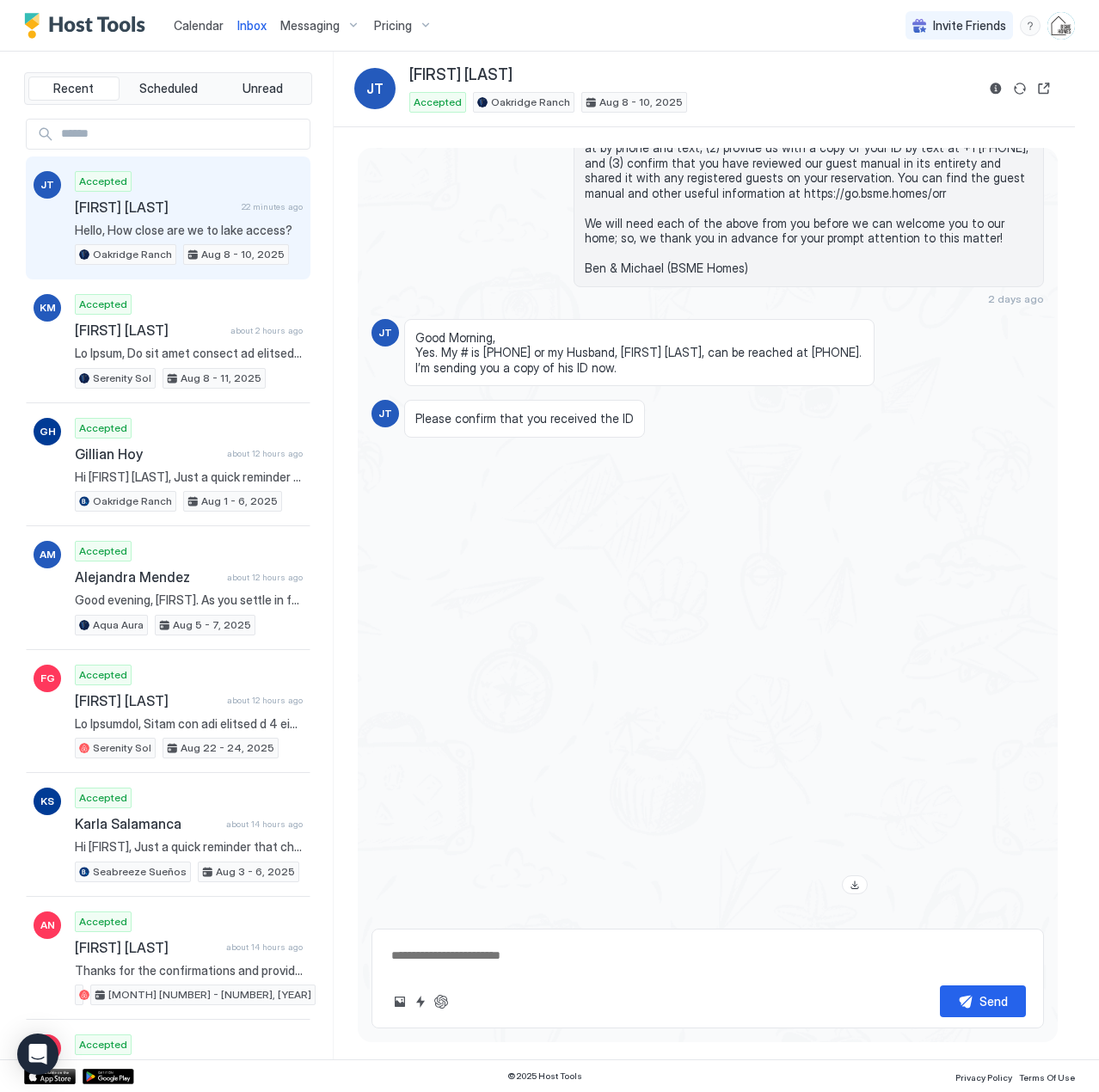 scroll, scrollTop: 1687, scrollLeft: 0, axis: vertical 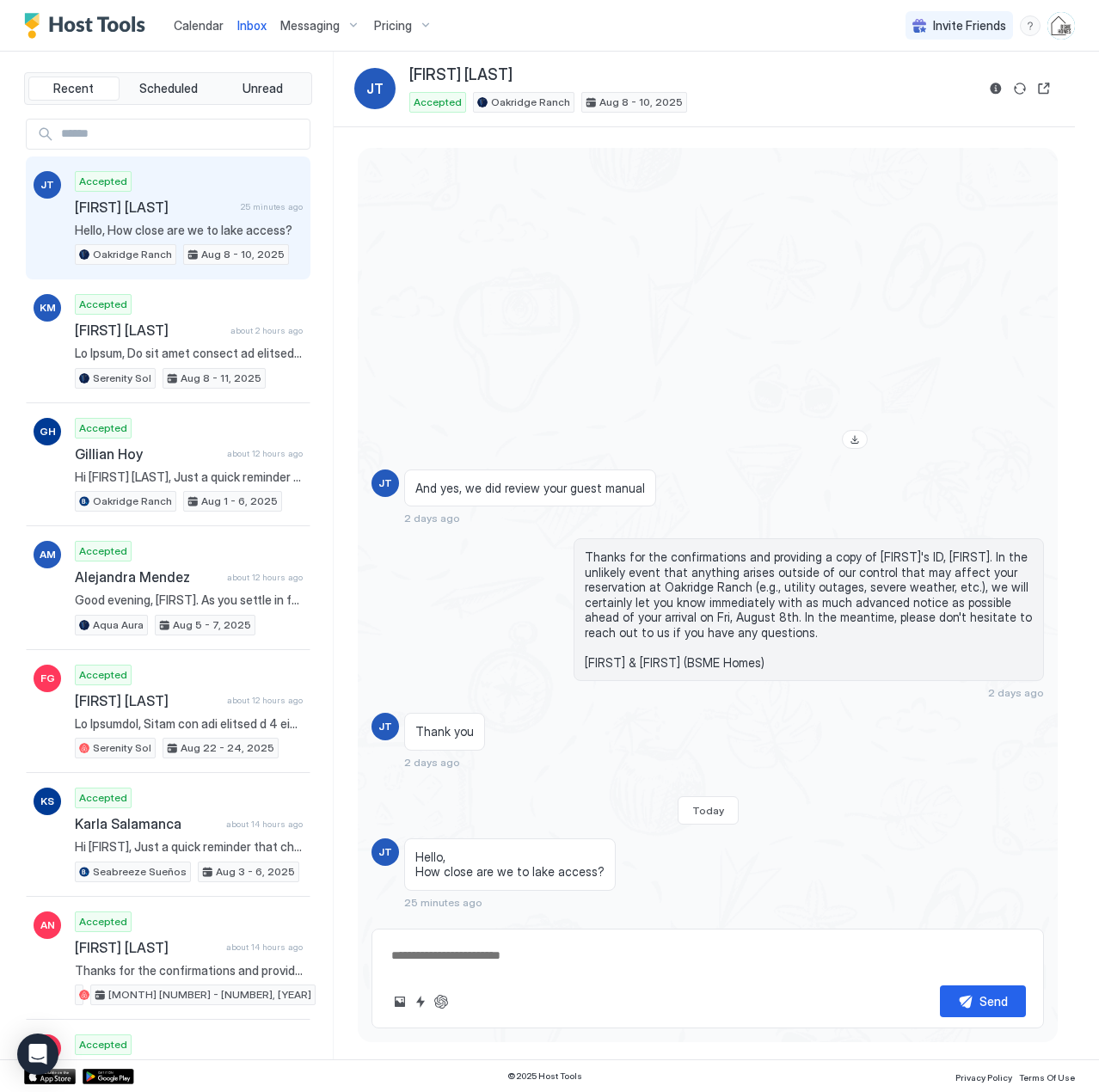 click at bounding box center [708, 955] 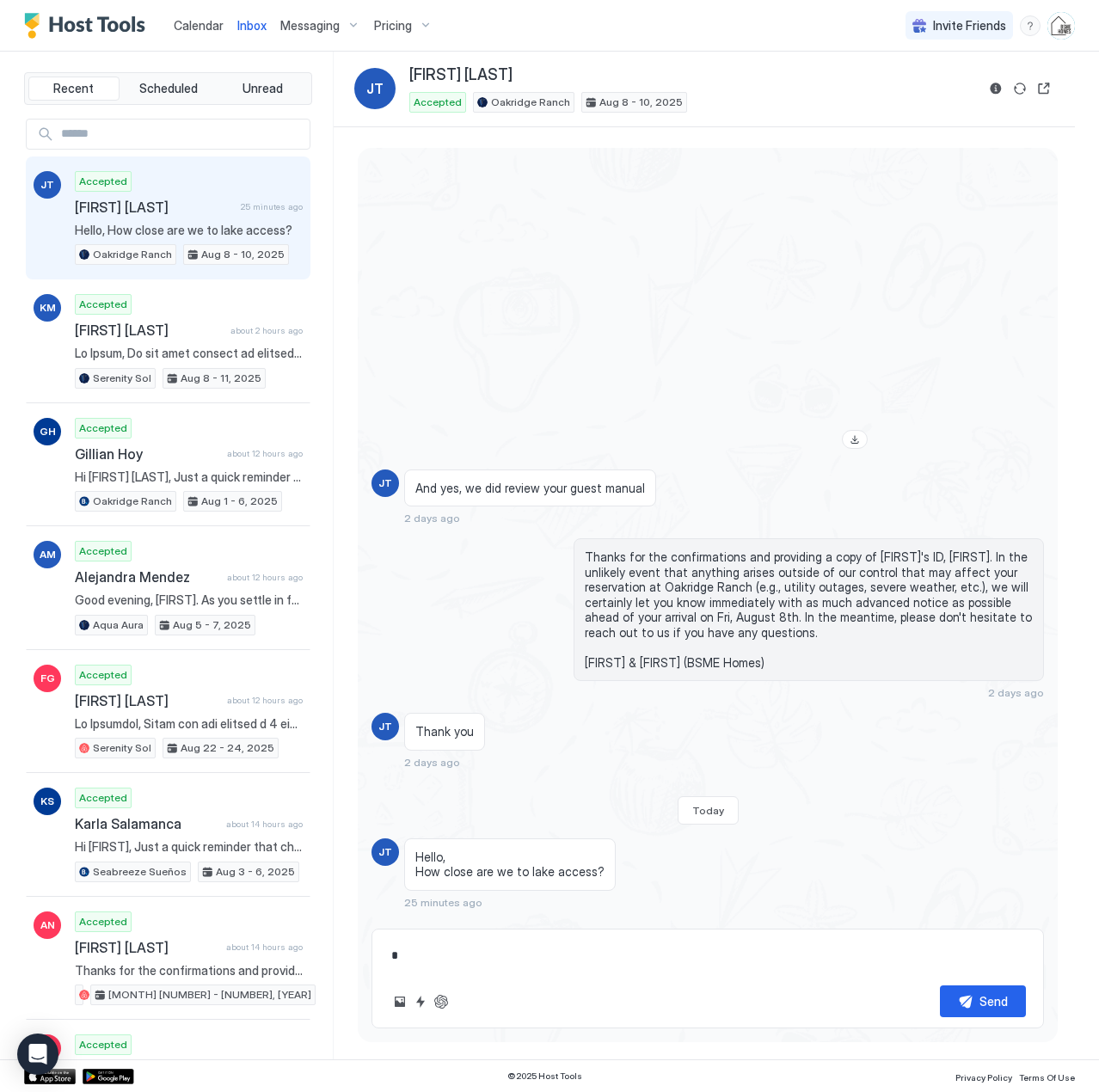 type on "*" 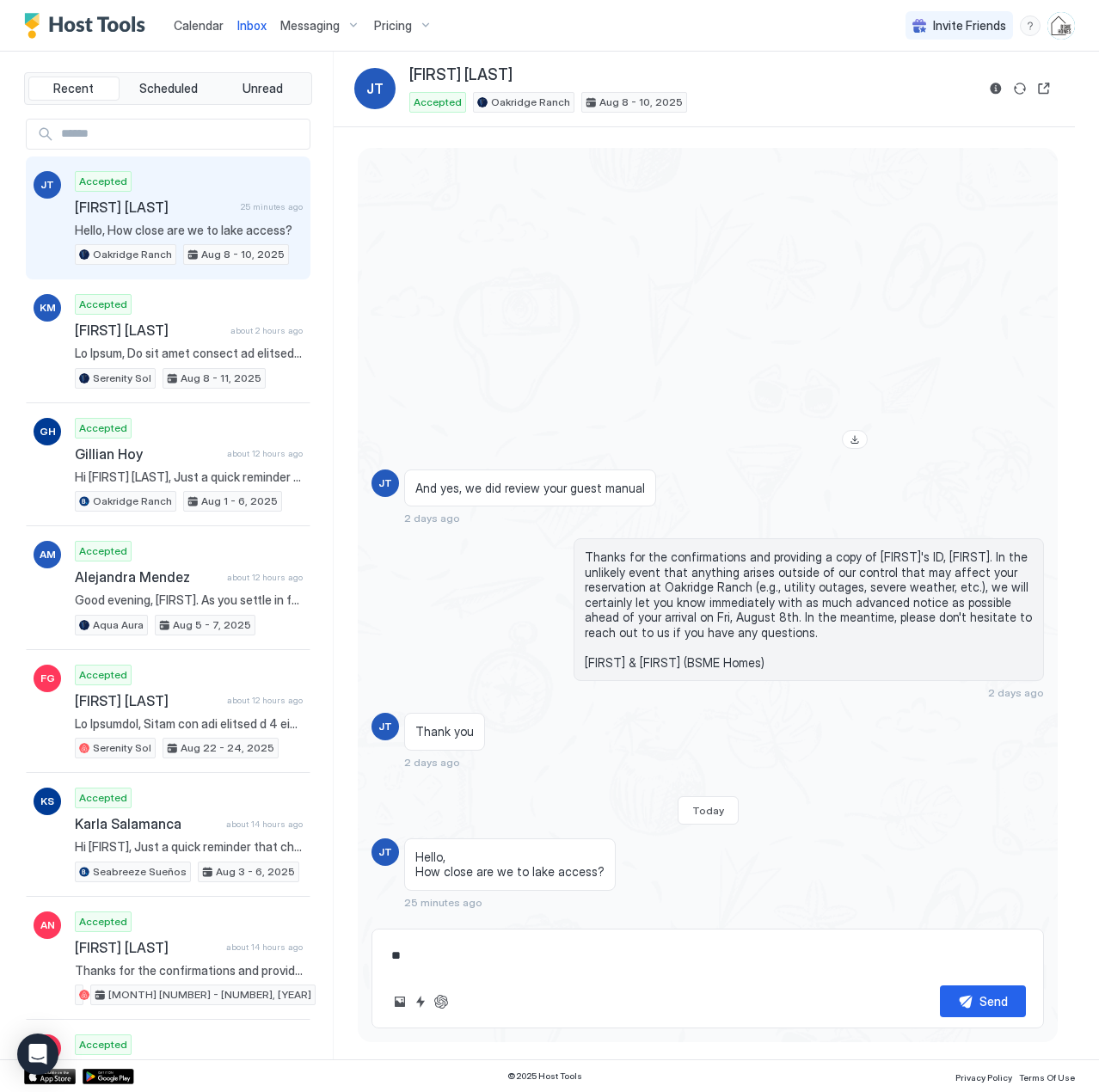 type on "*" 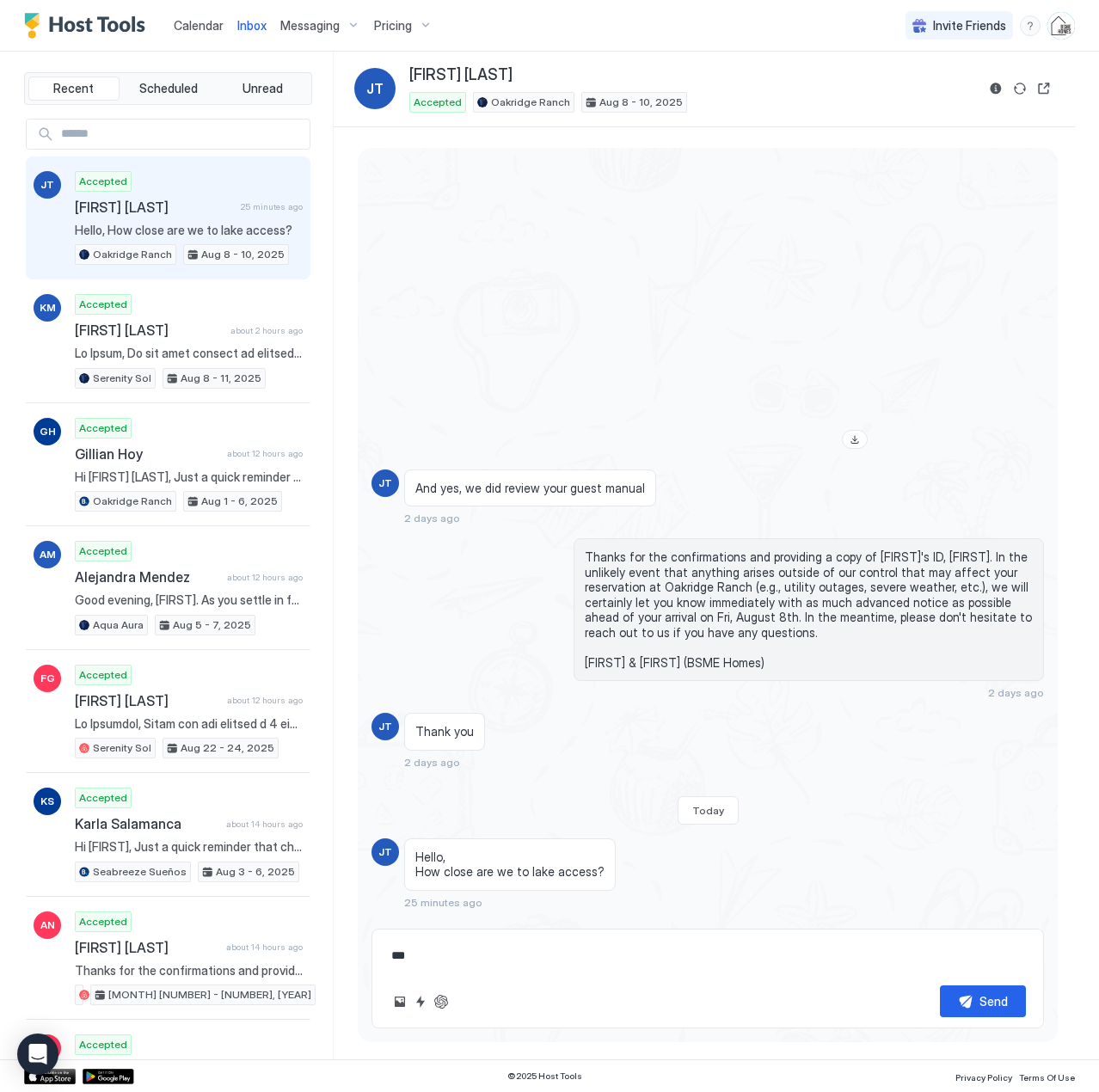 type on "*" 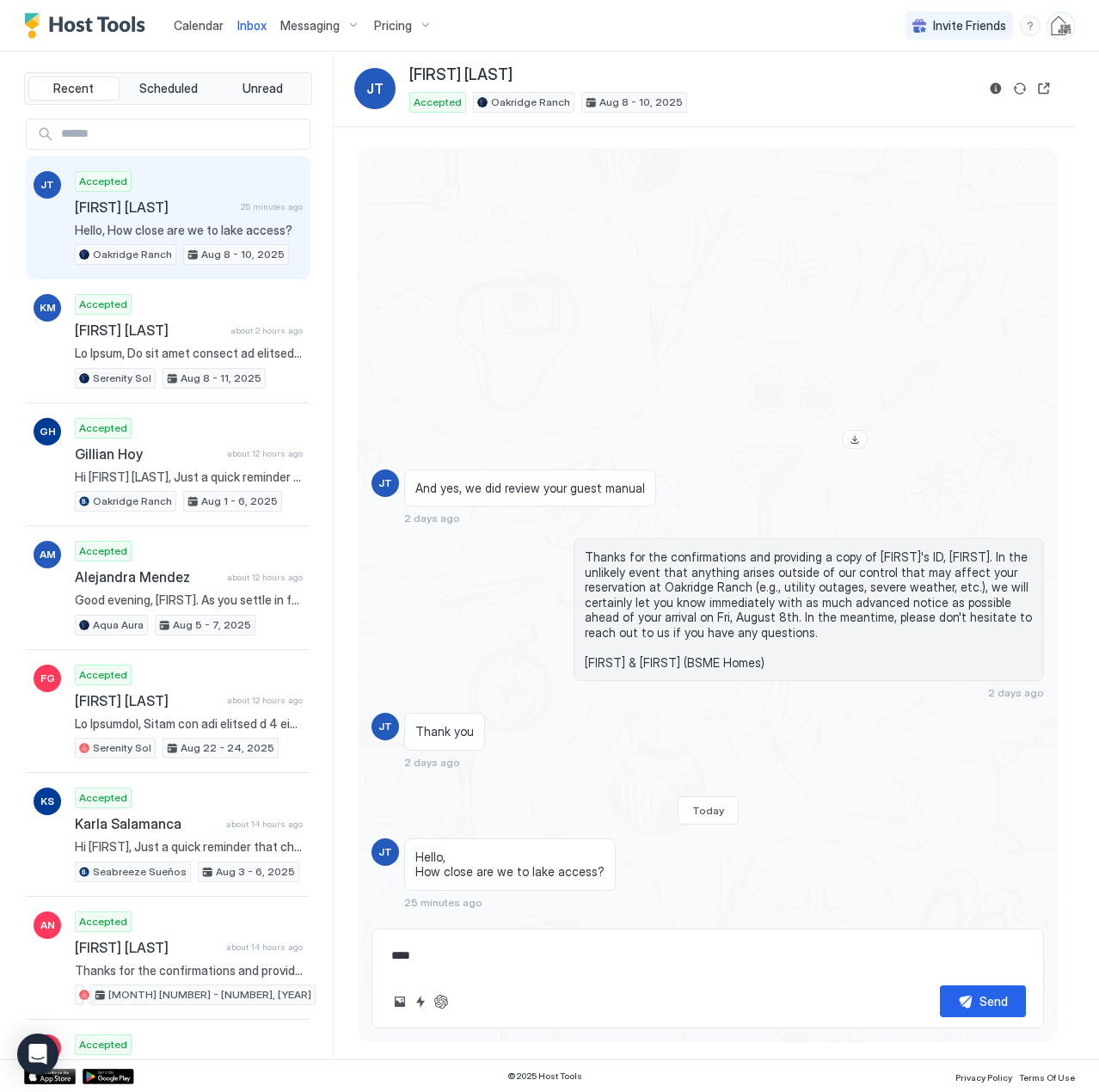 type on "*" 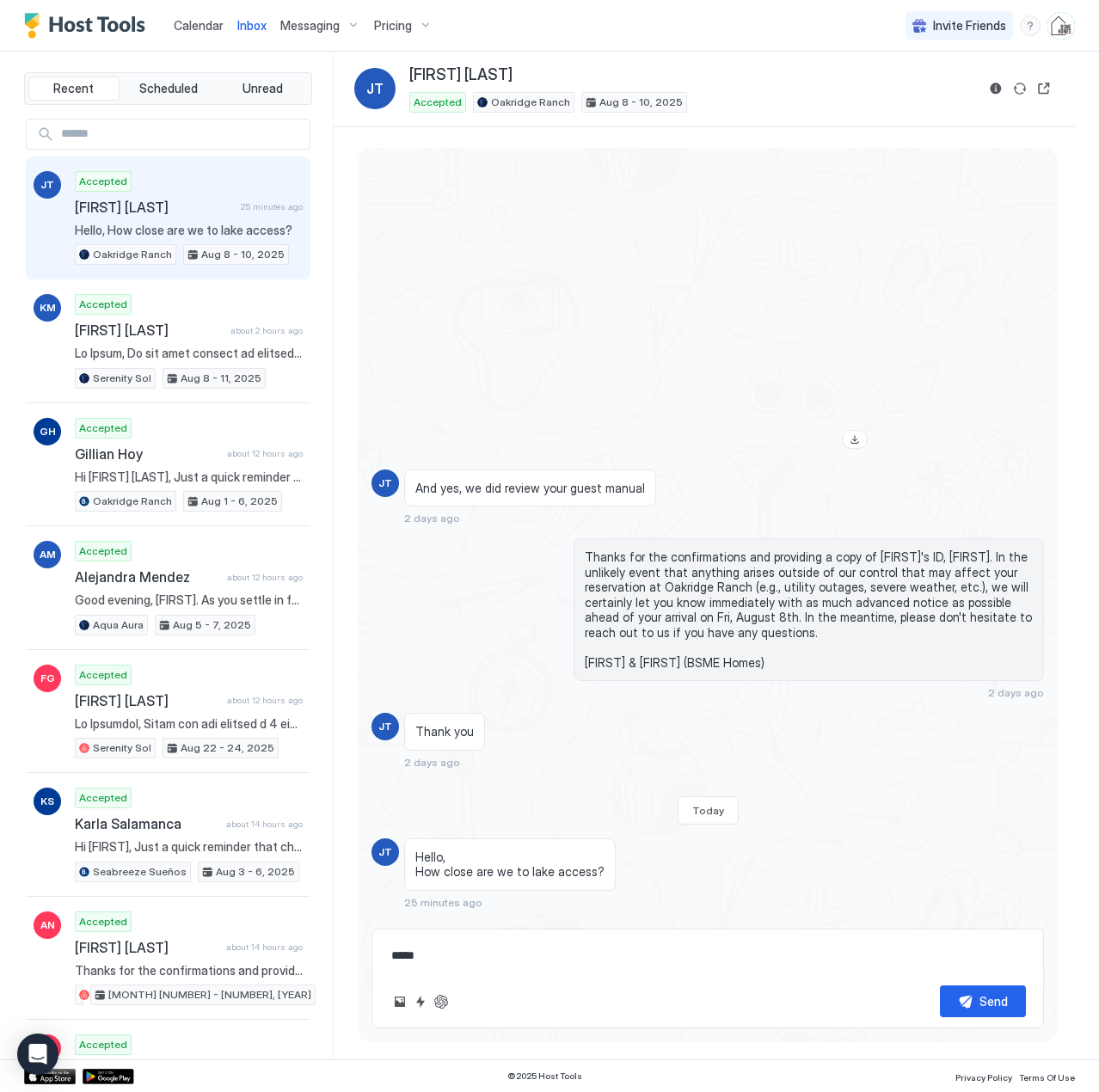 type on "*" 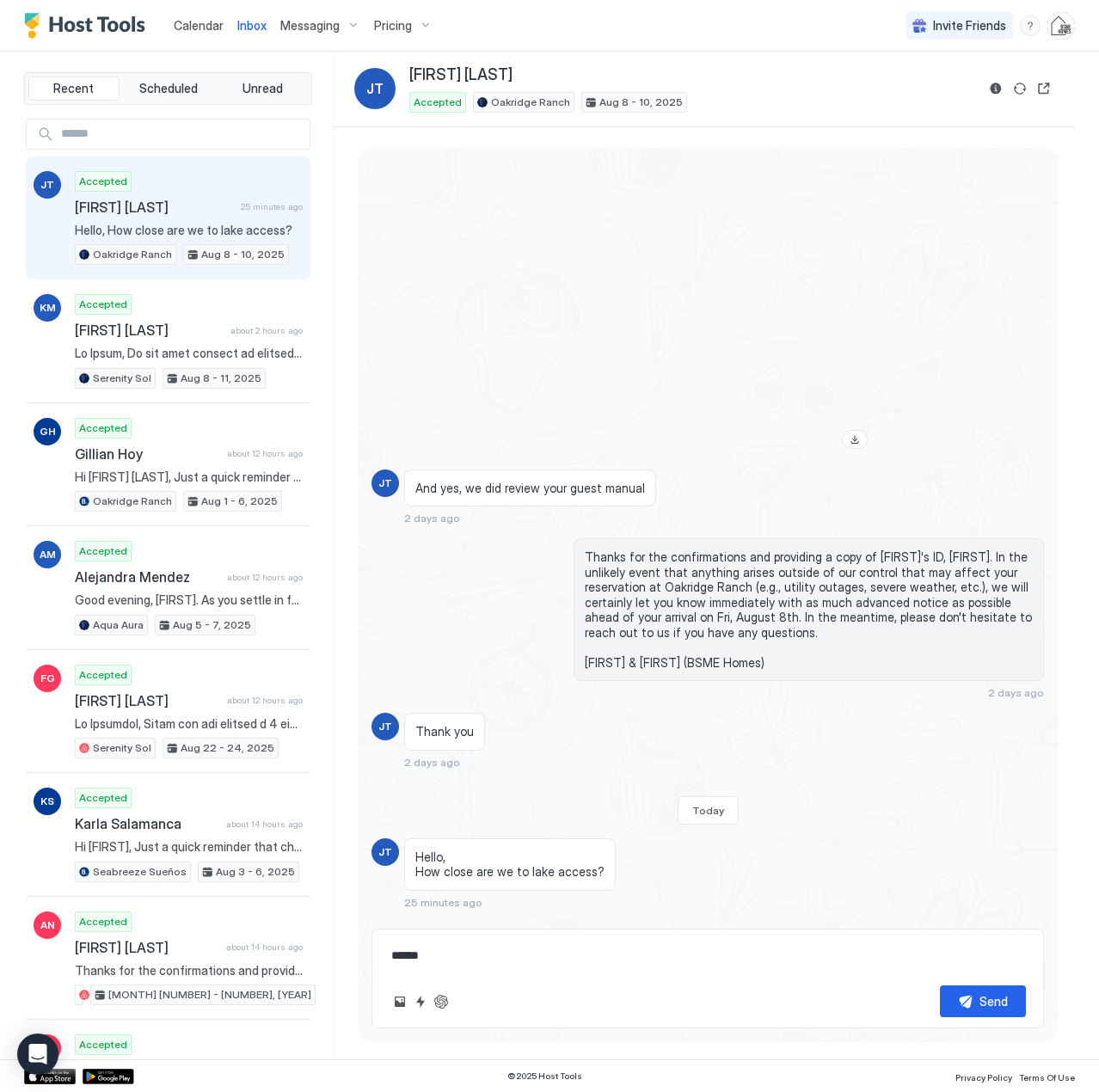 type on "*" 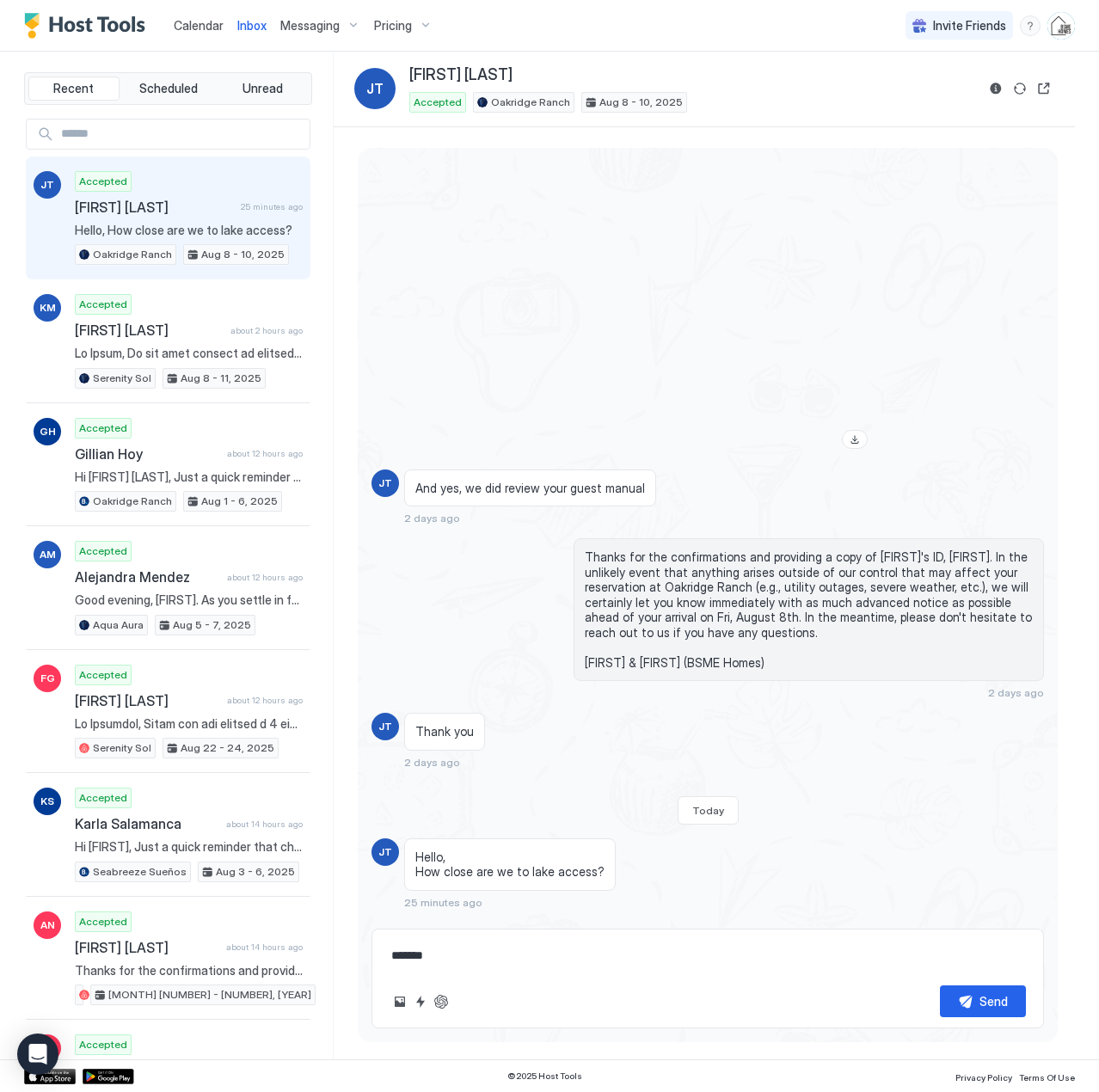 type on "*" 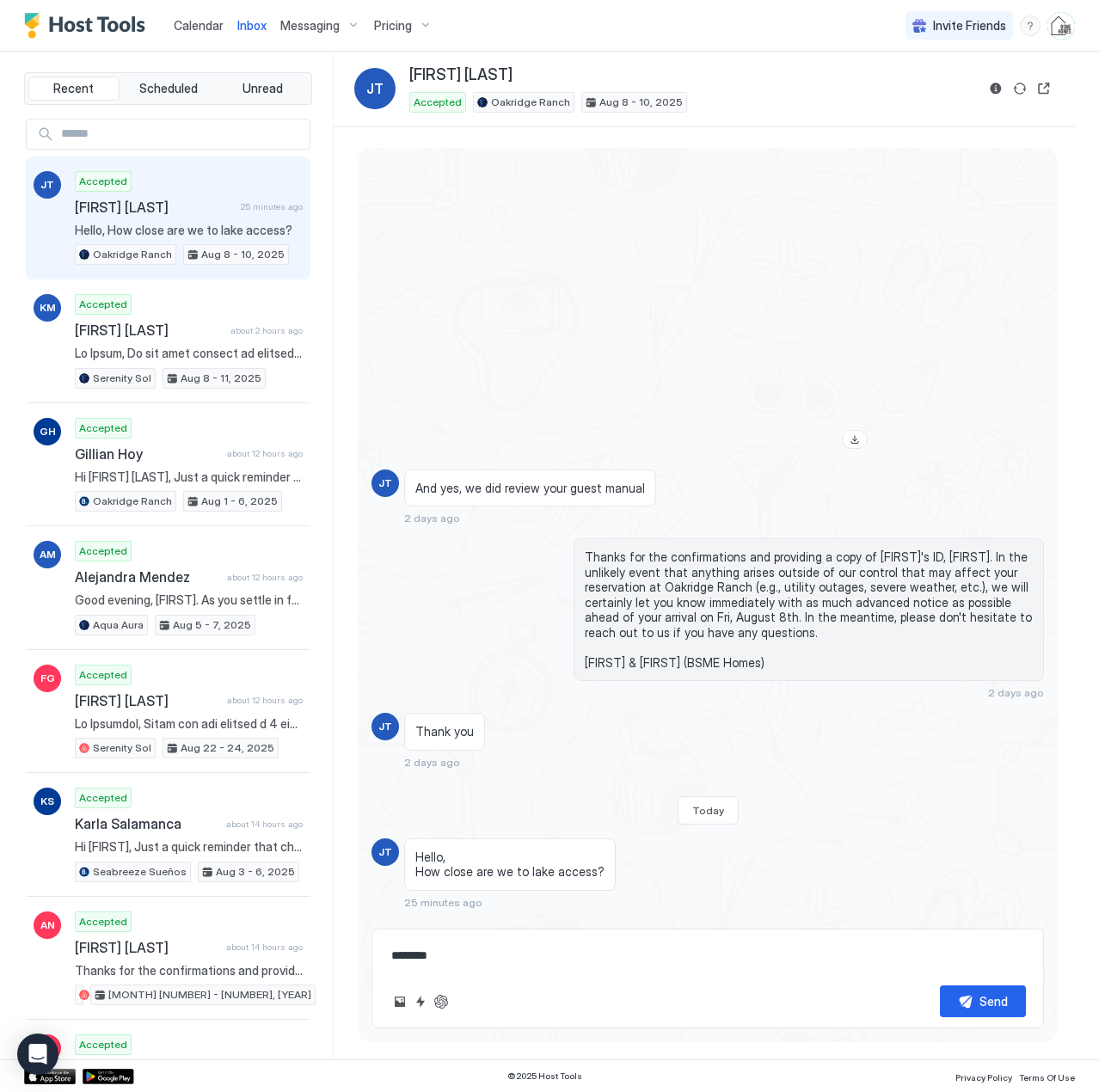 type on "*" 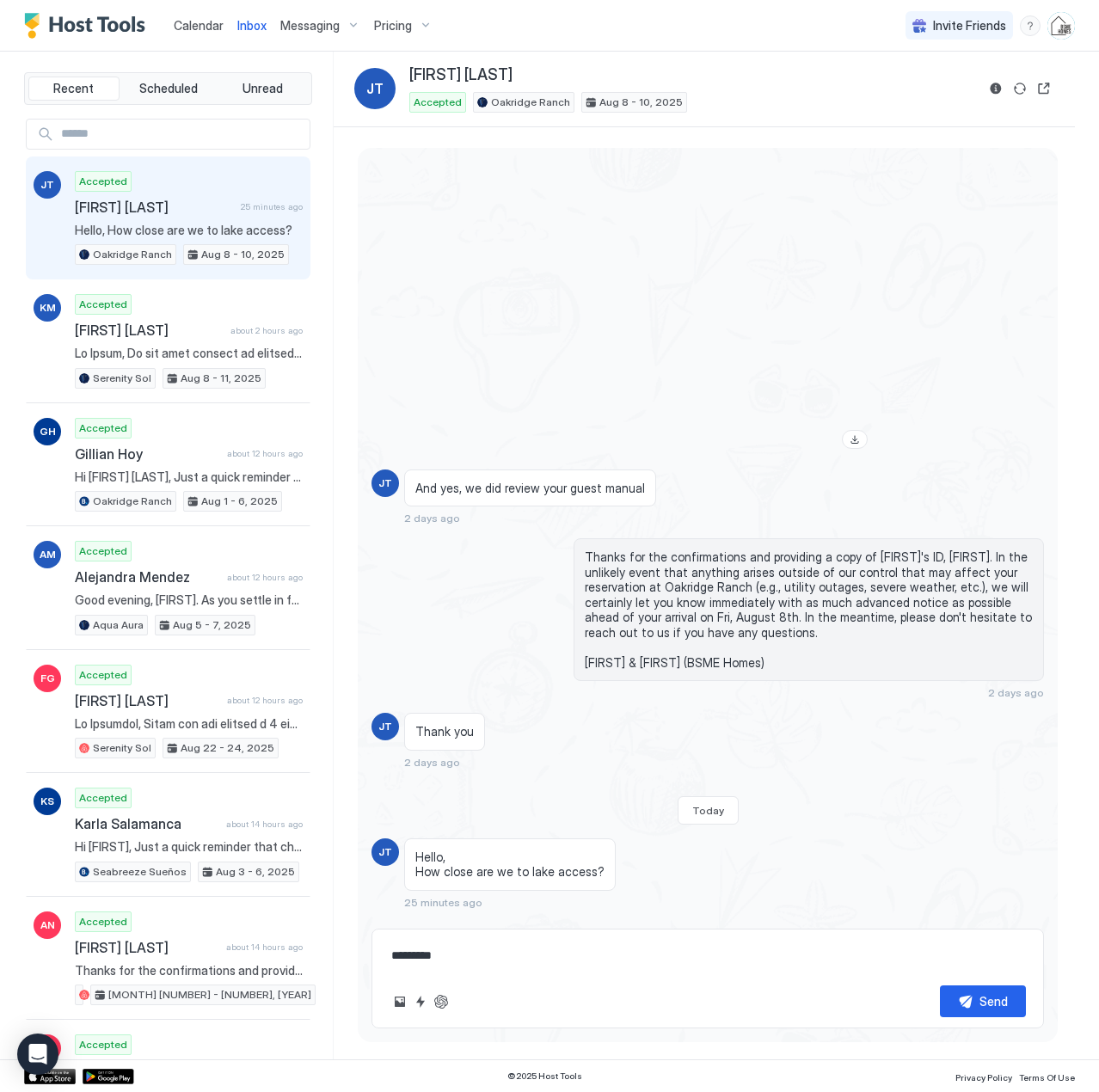 type on "*" 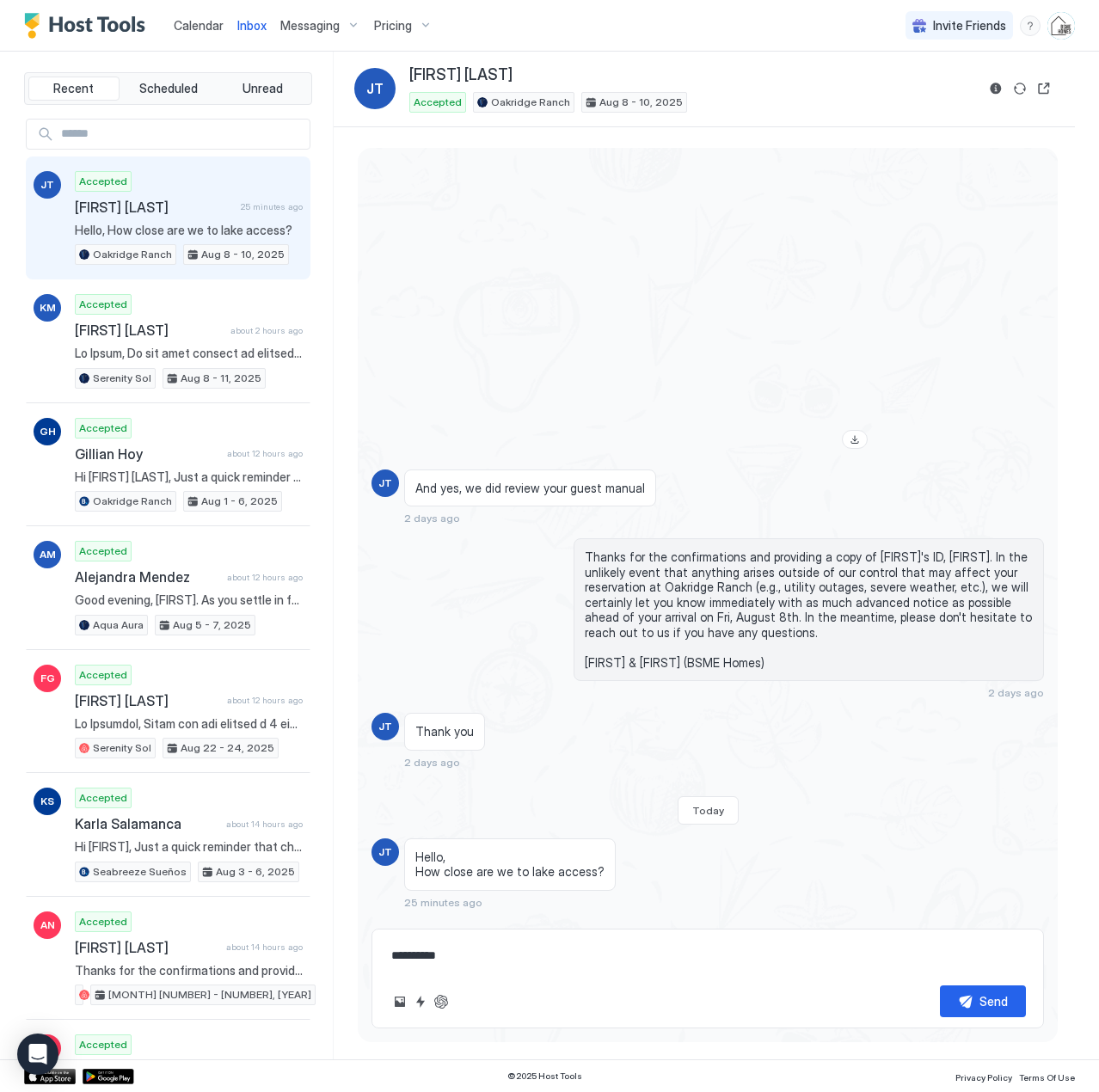 type on "*" 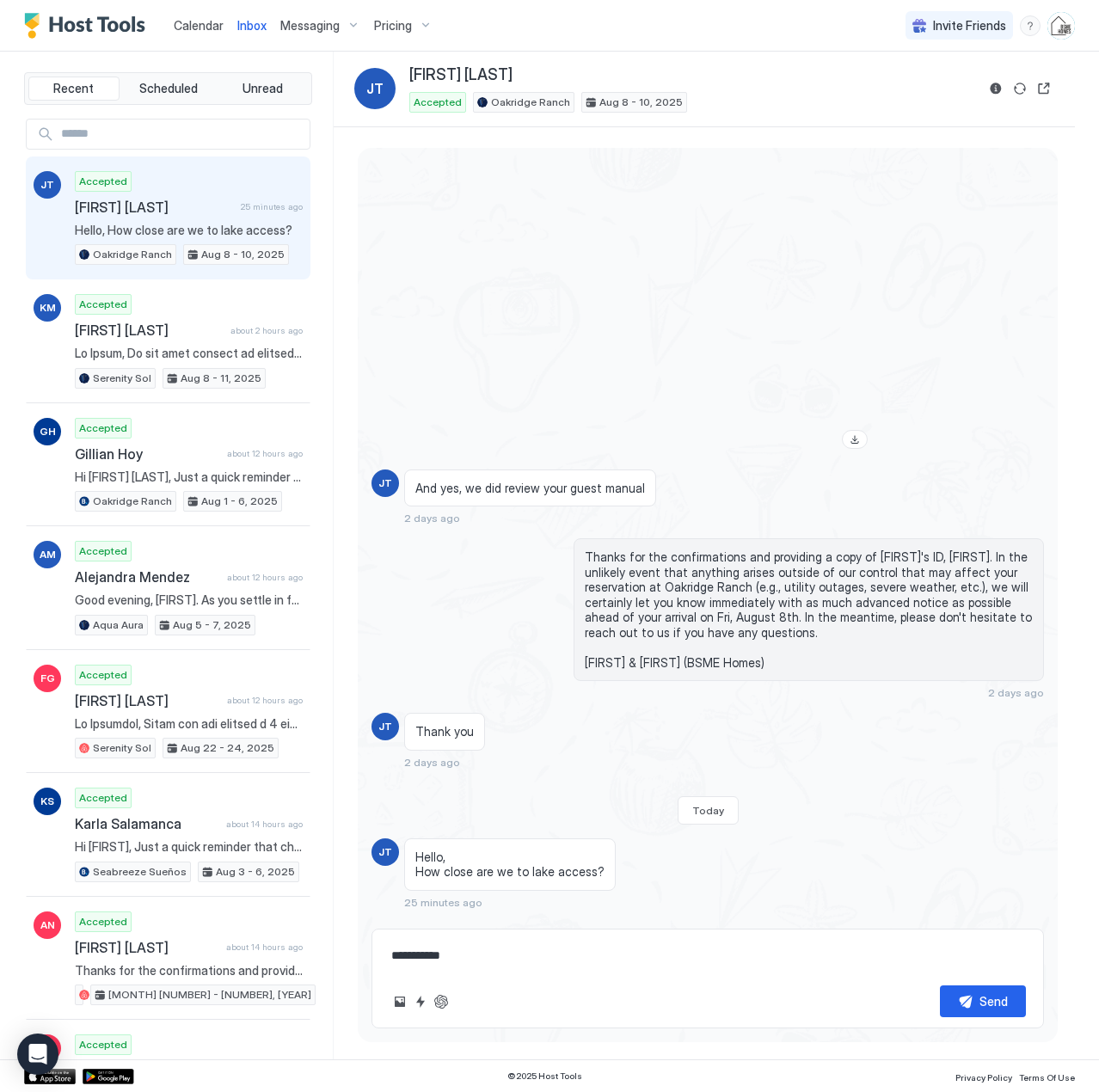 type on "*" 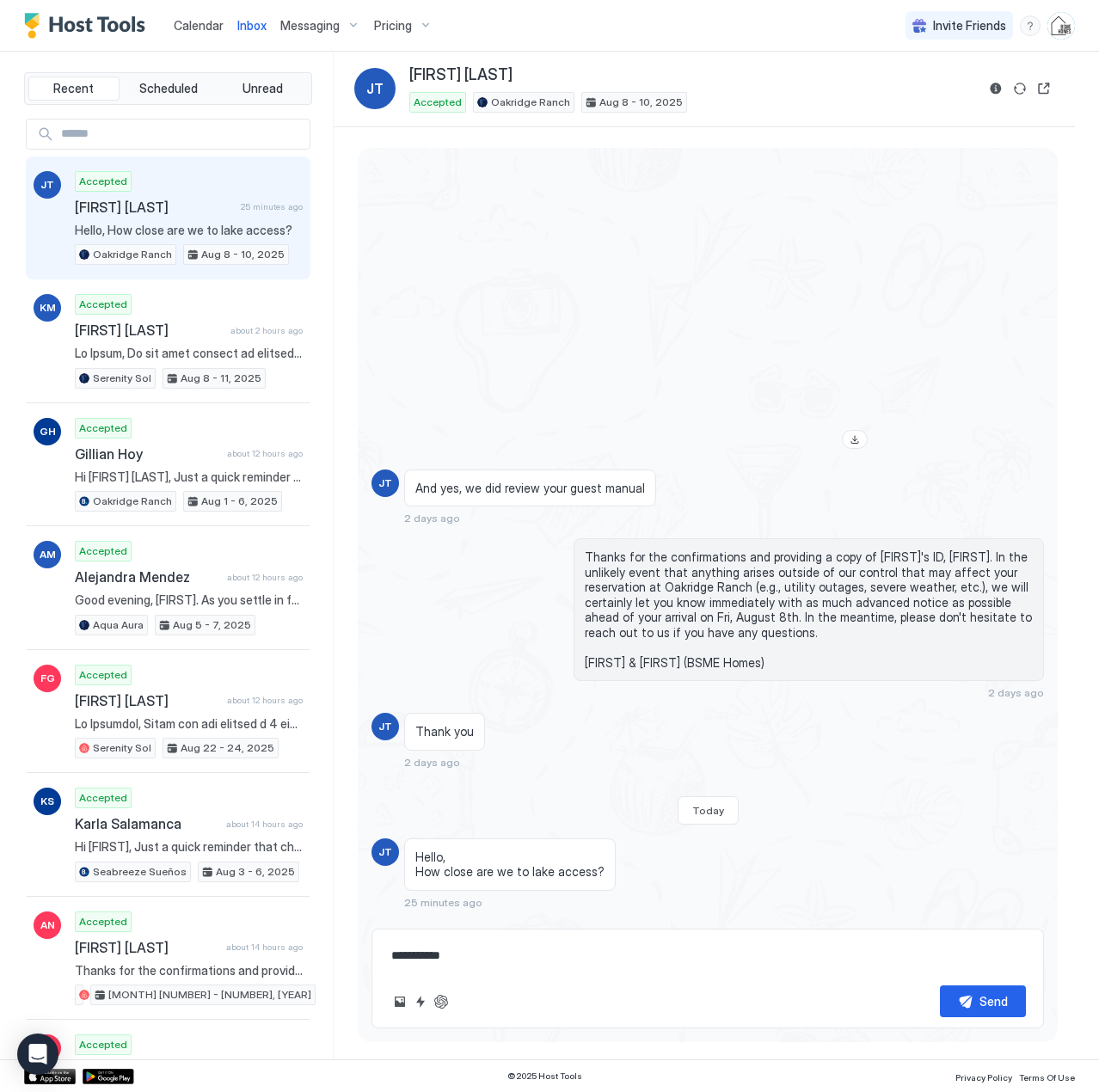 type on "**********" 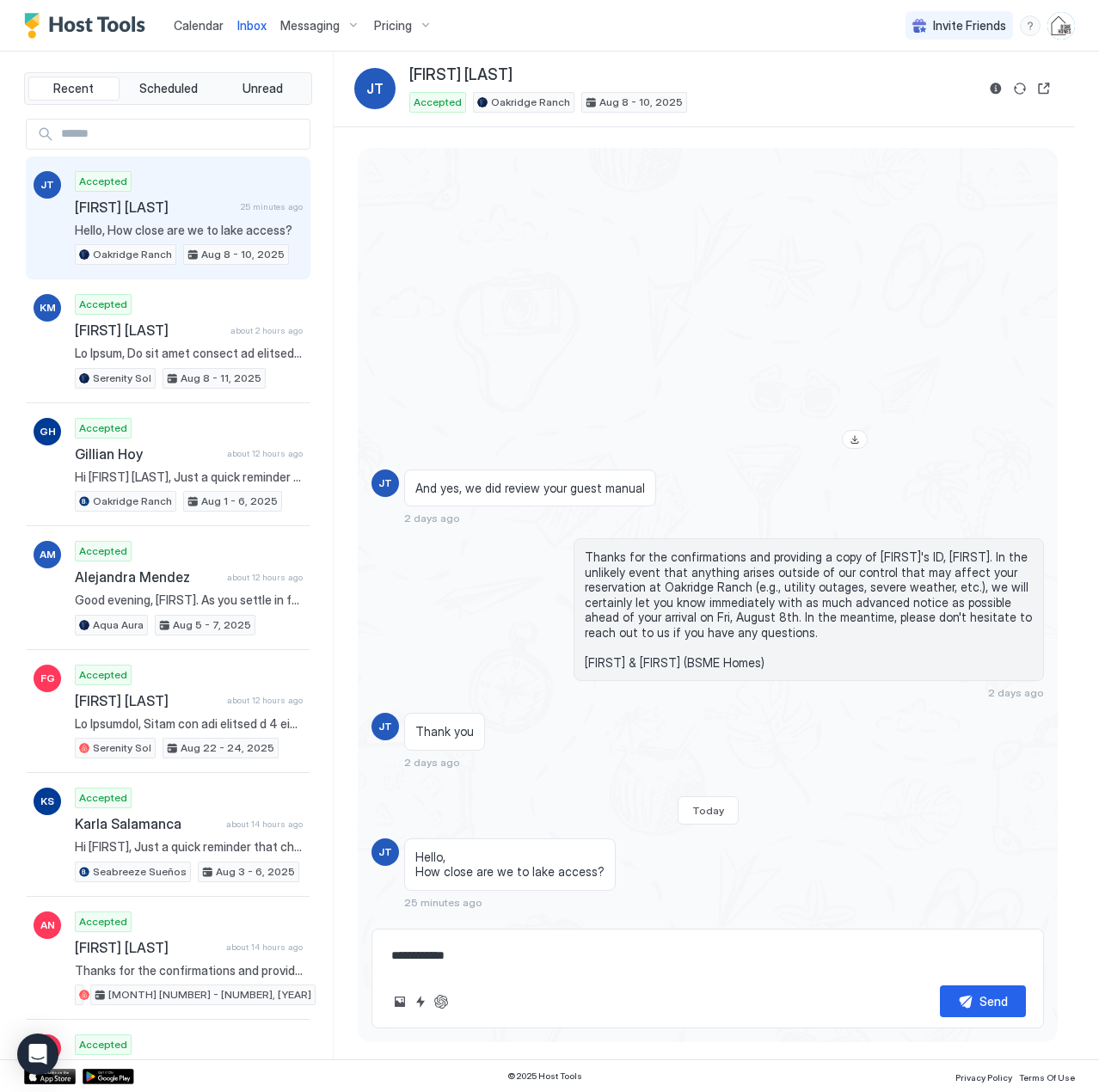 type on "*" 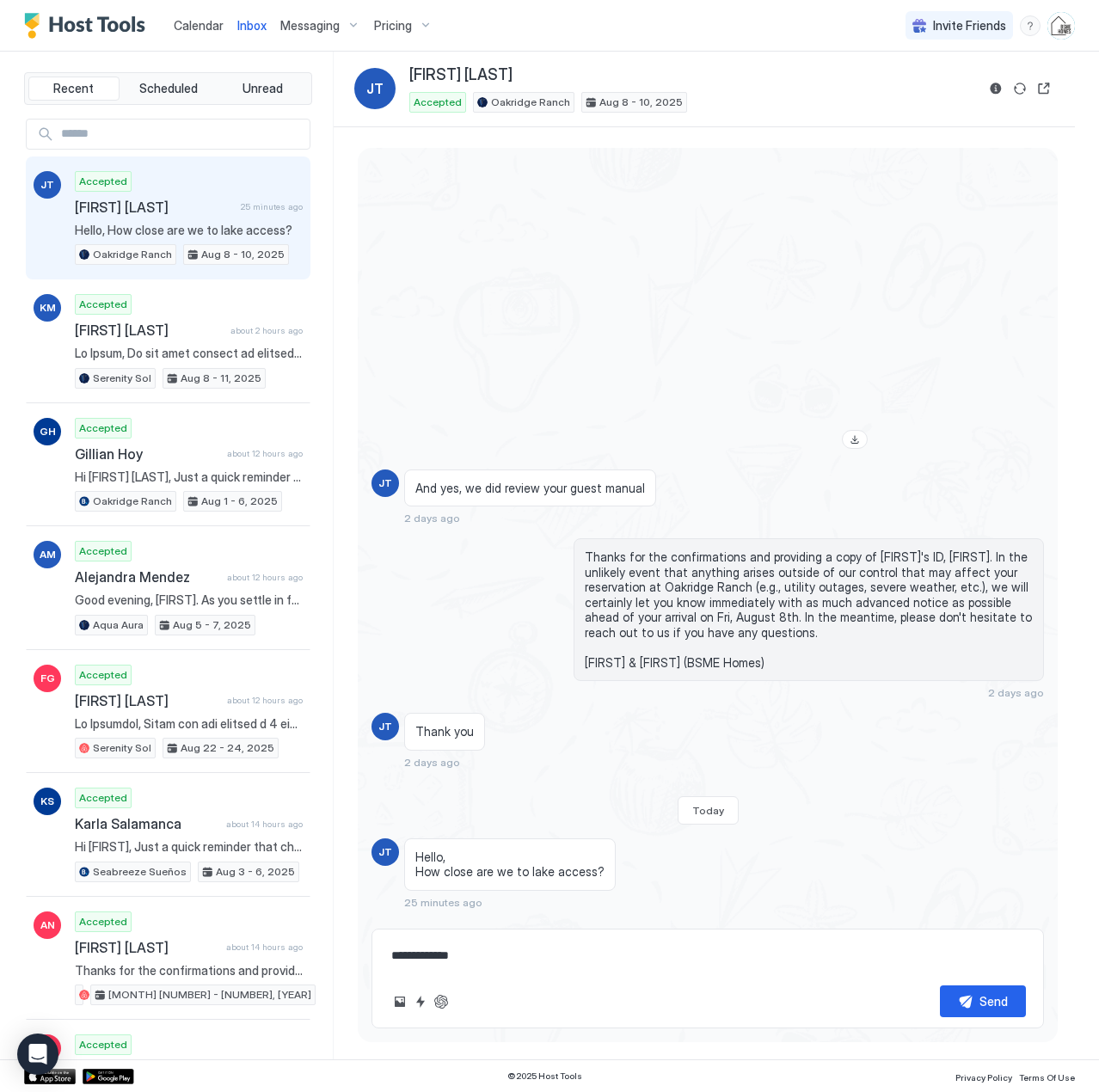 type on "*" 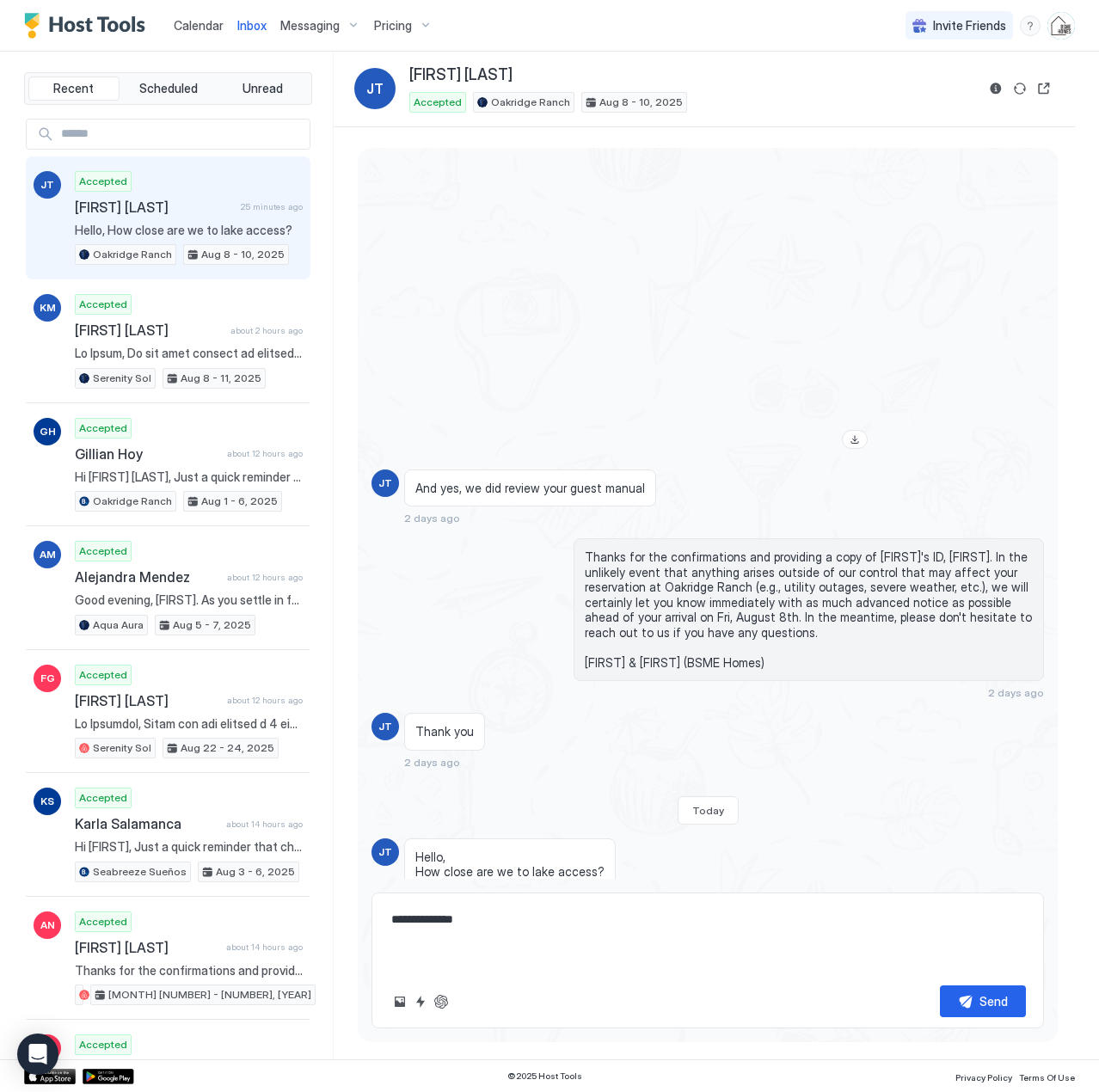 paste on "**********" 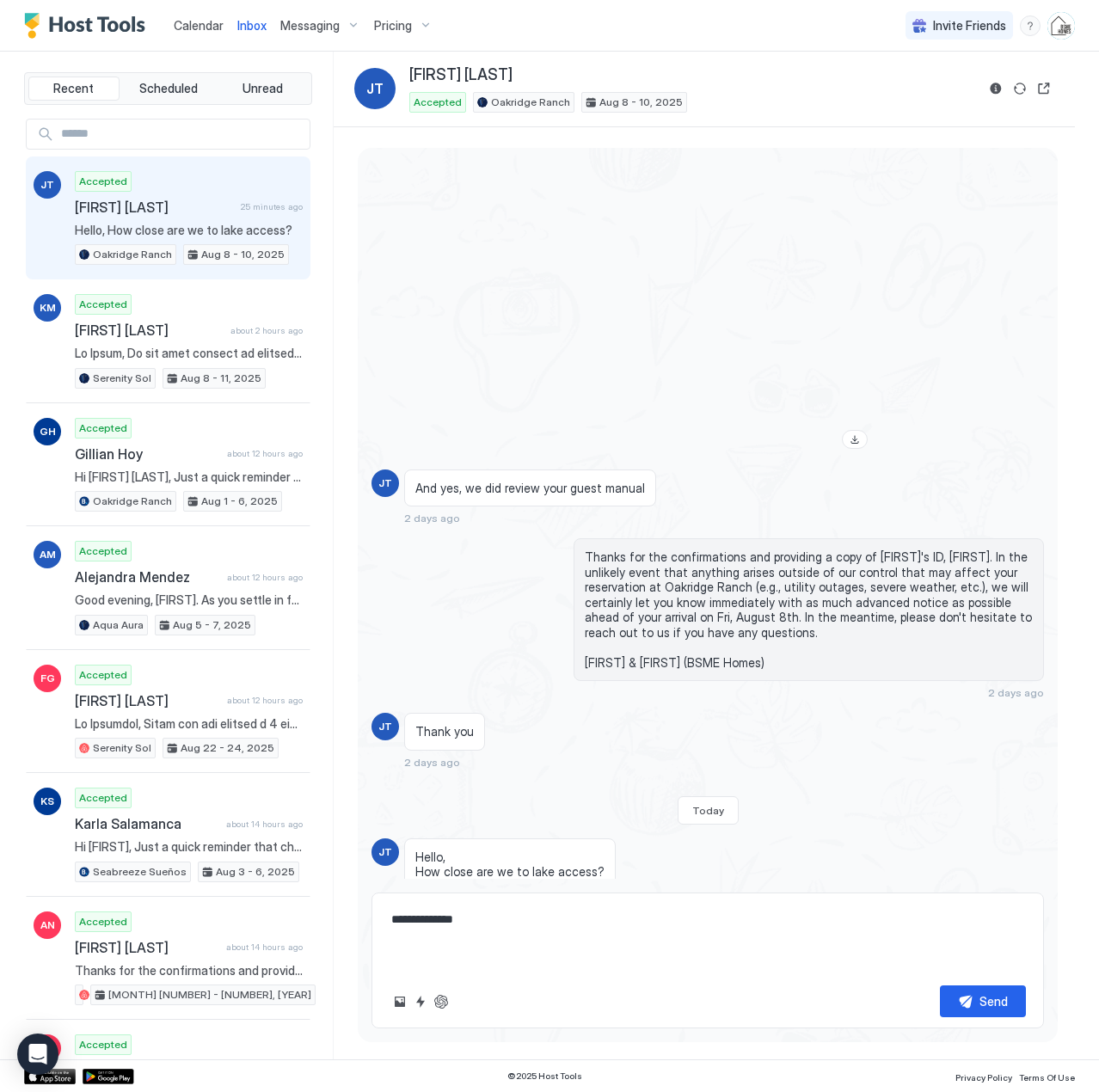 type on "*" 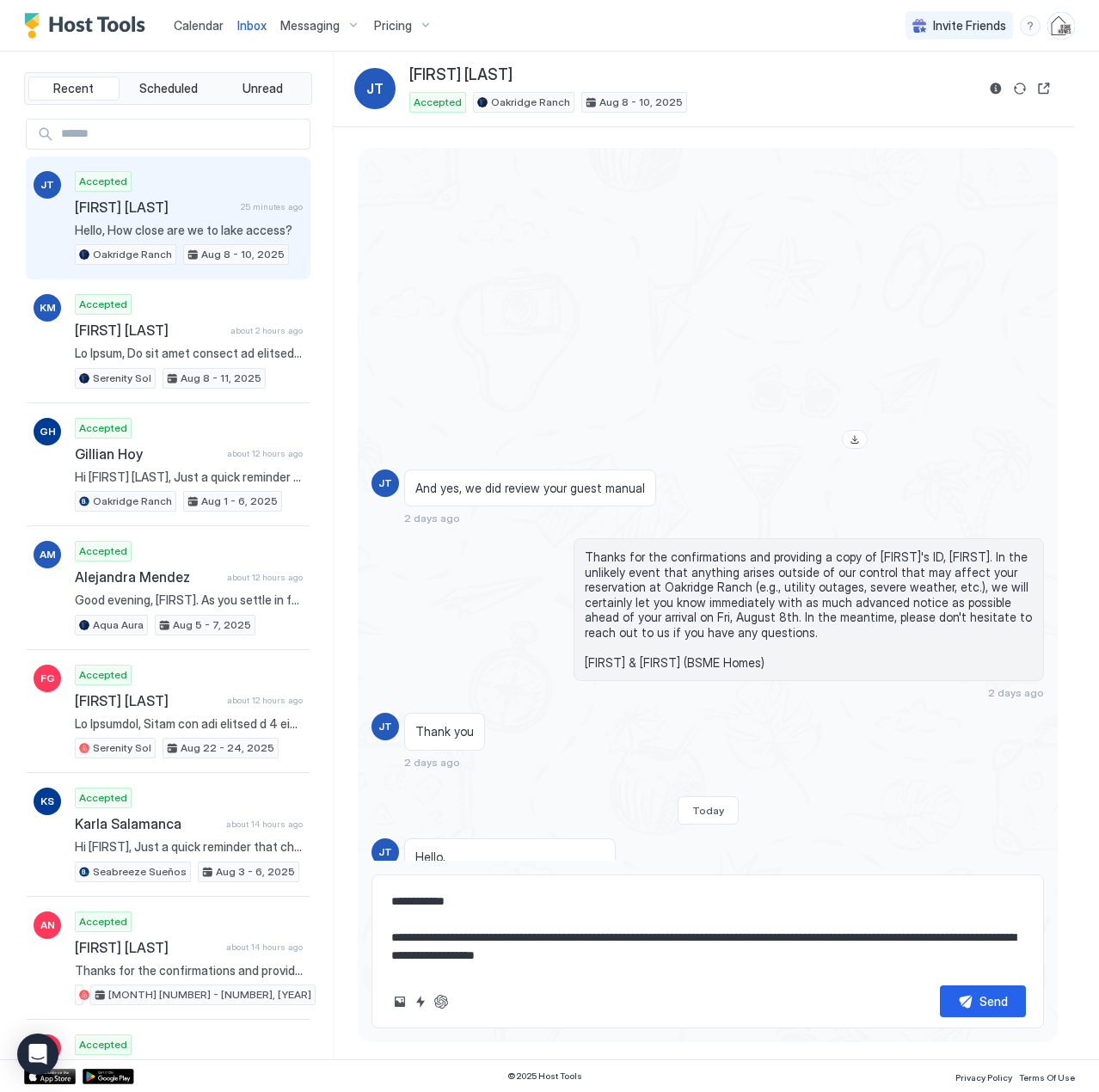 type on "*" 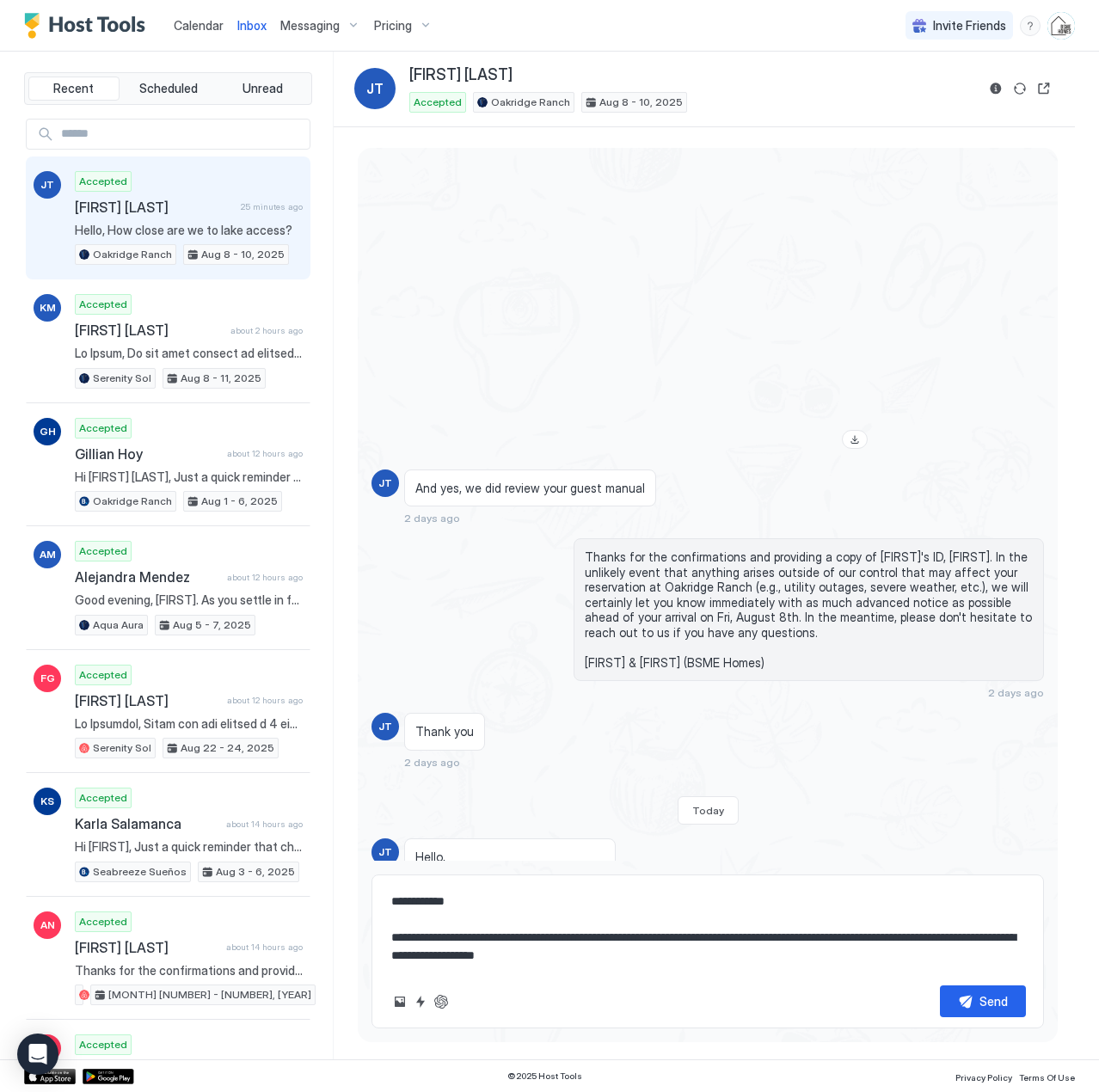 type on "**********" 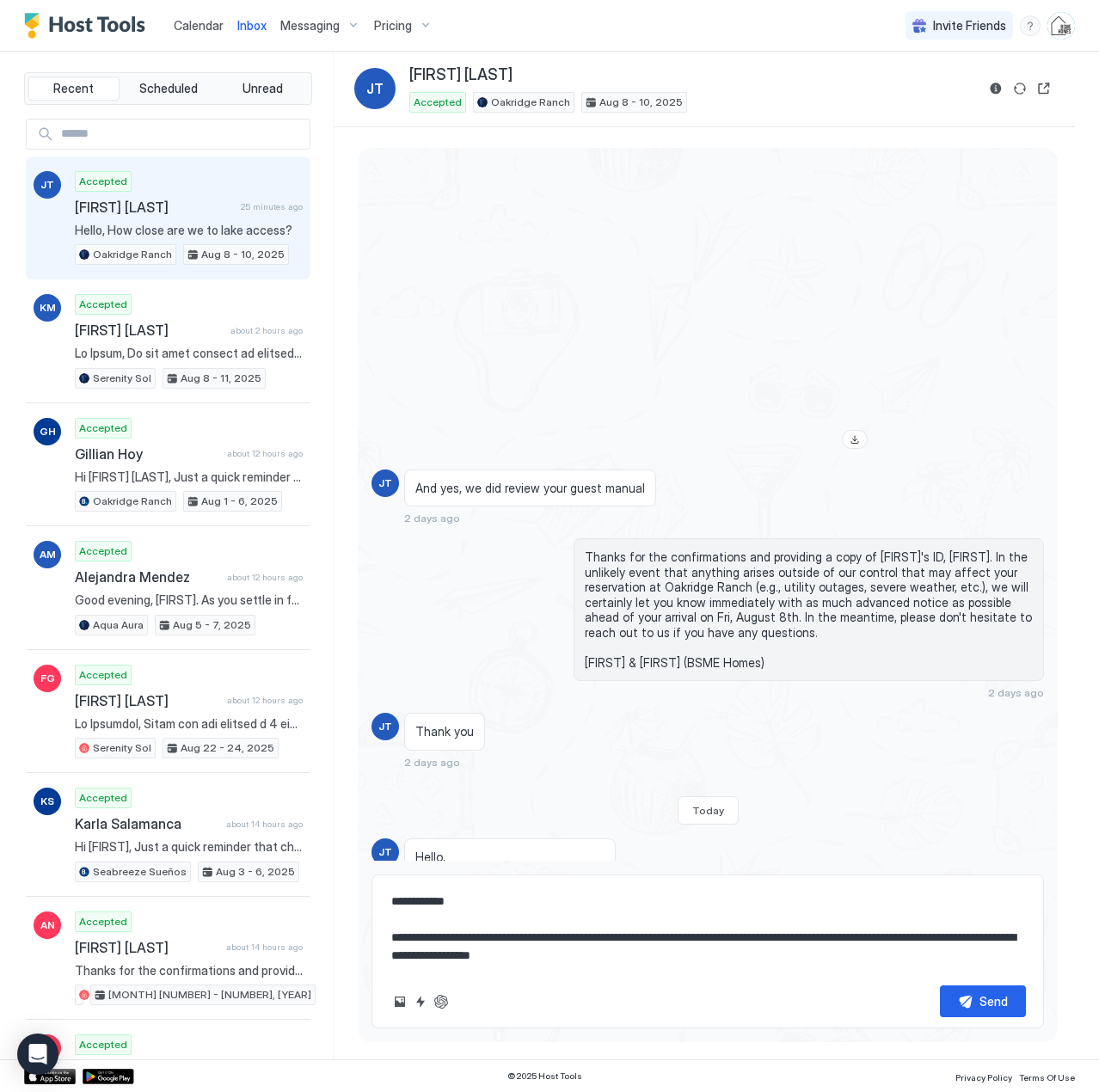 type on "*" 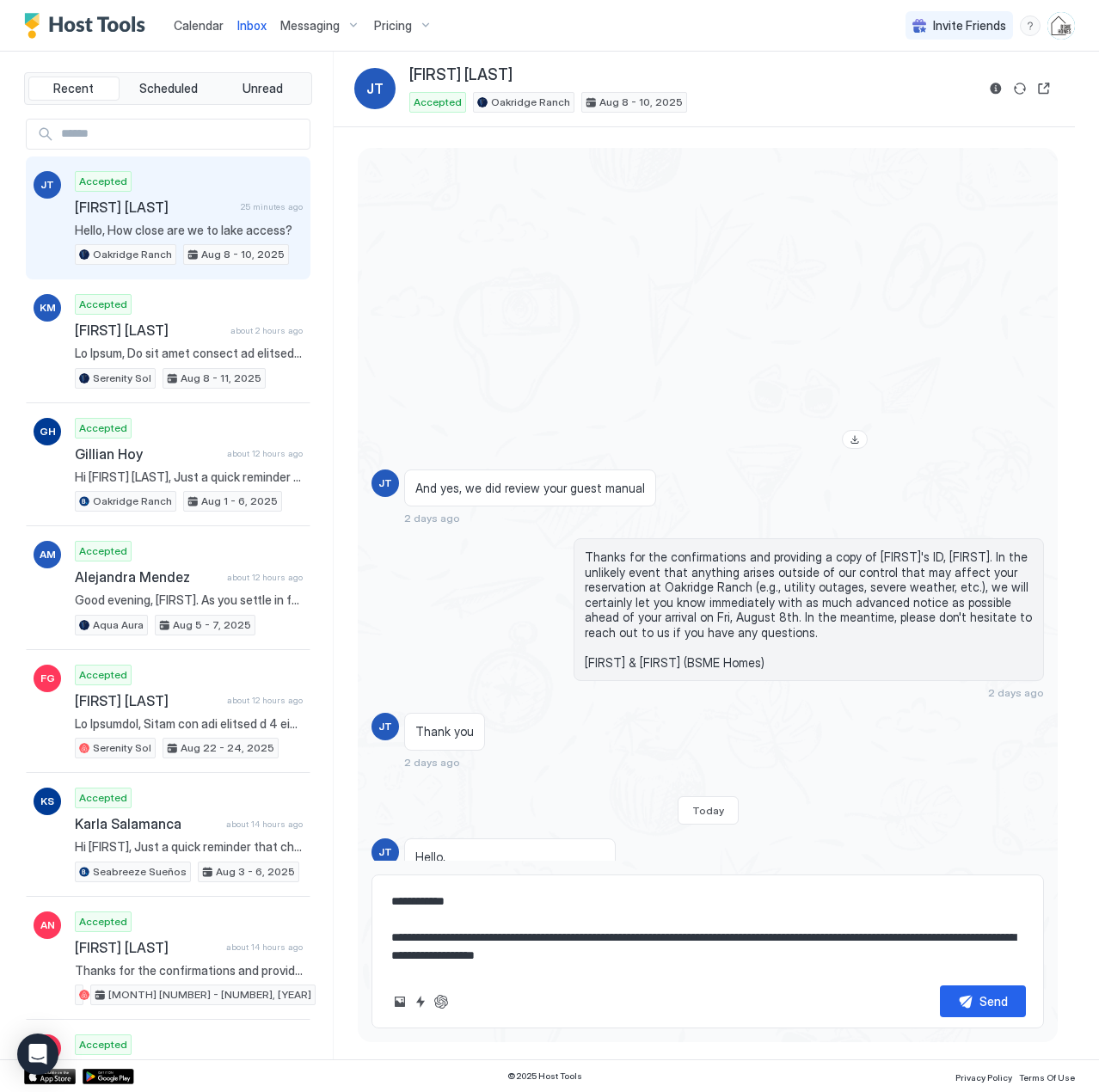 type on "**********" 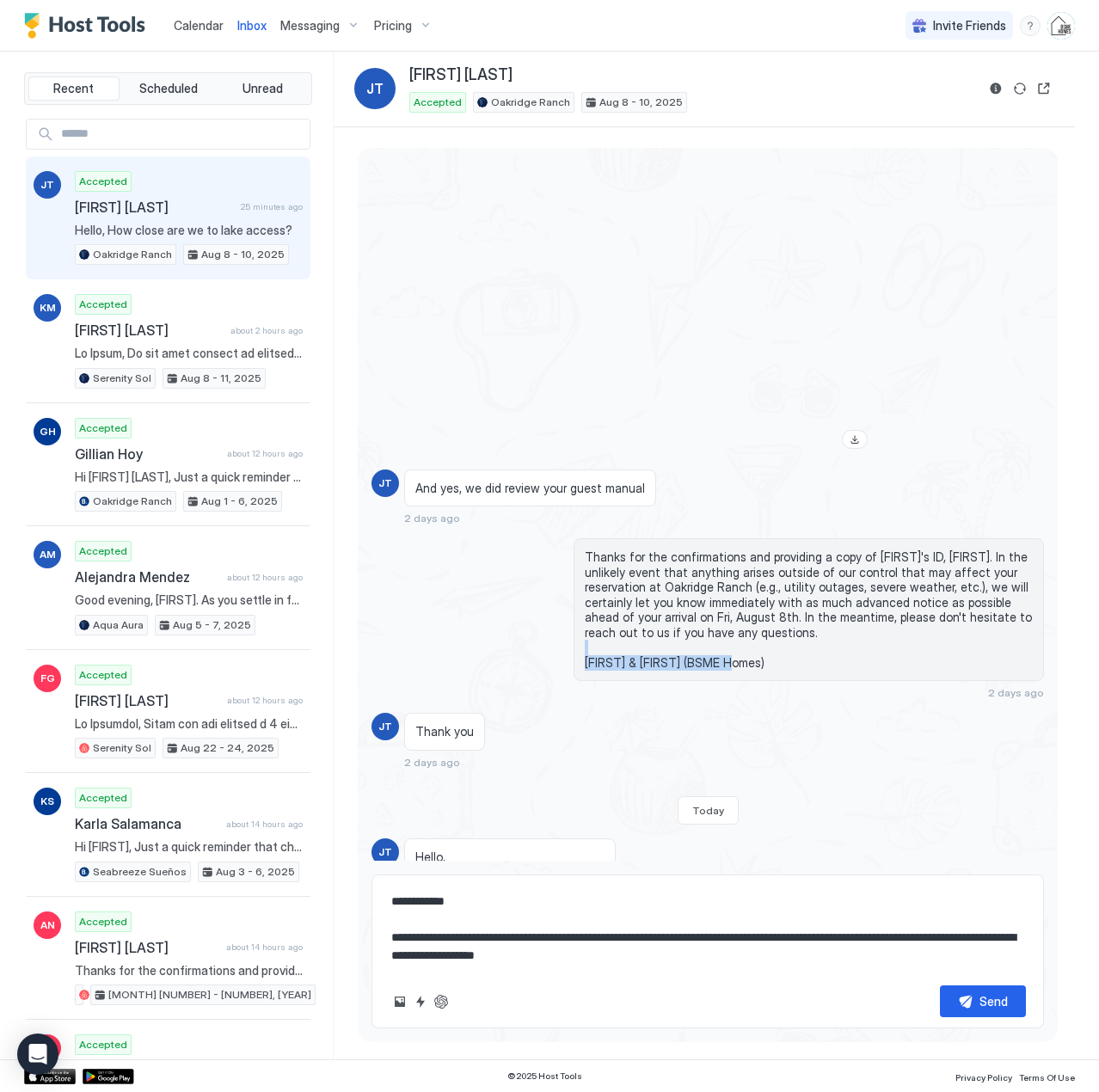 drag, startPoint x: 751, startPoint y: 634, endPoint x: 556, endPoint y: 641, distance: 195.1256 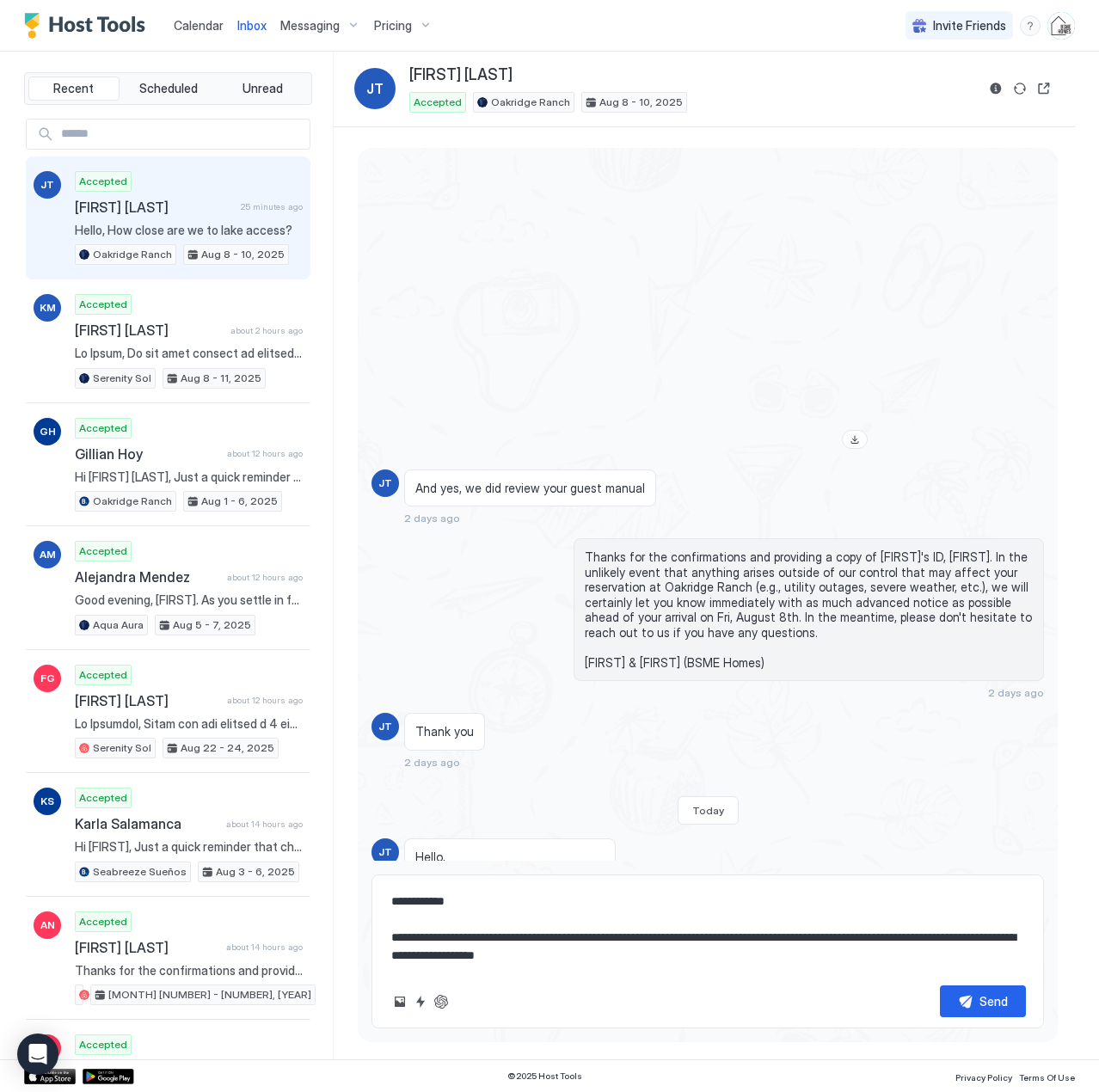 click on "**********" at bounding box center (708, 929) 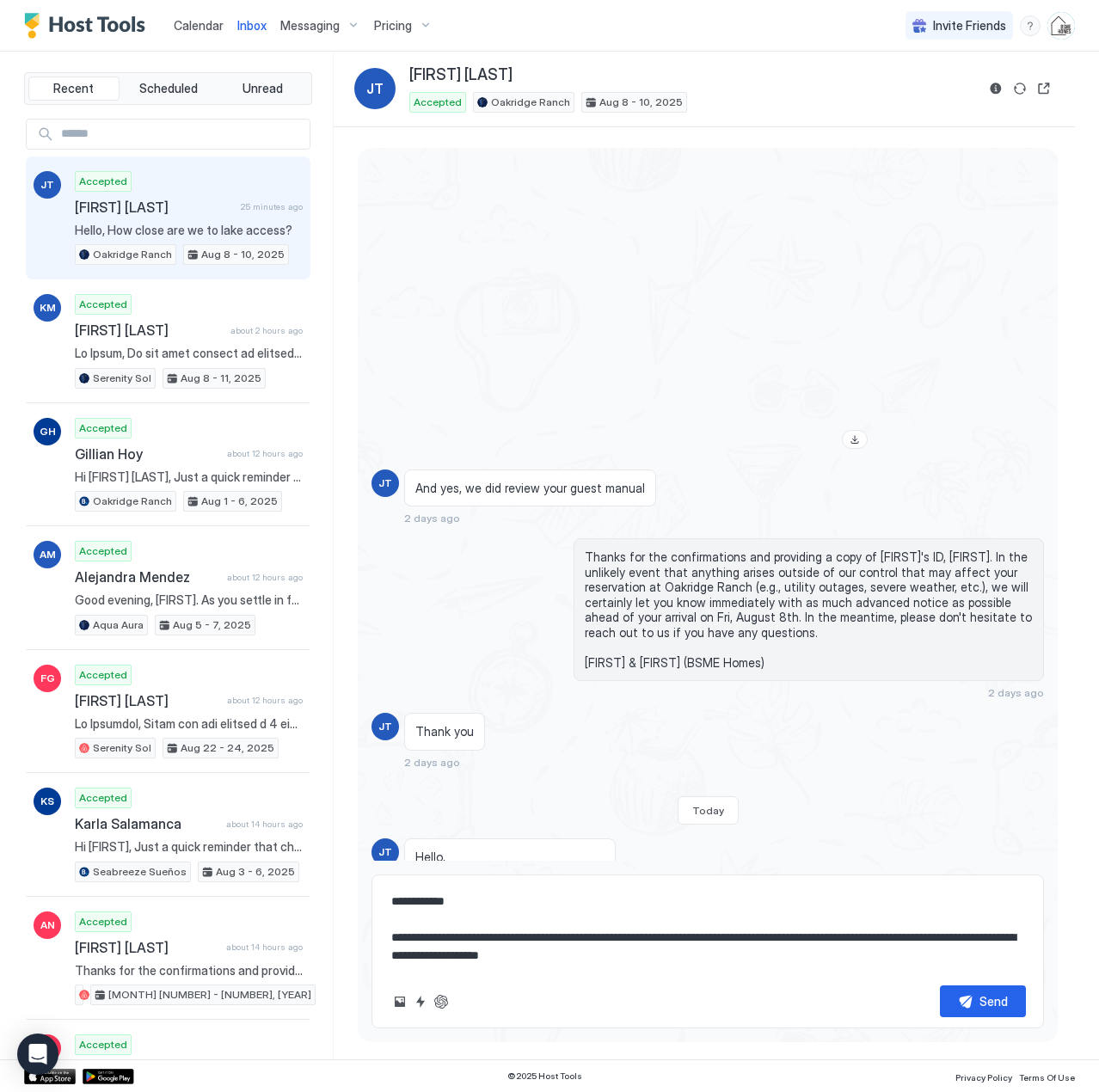 type on "*" 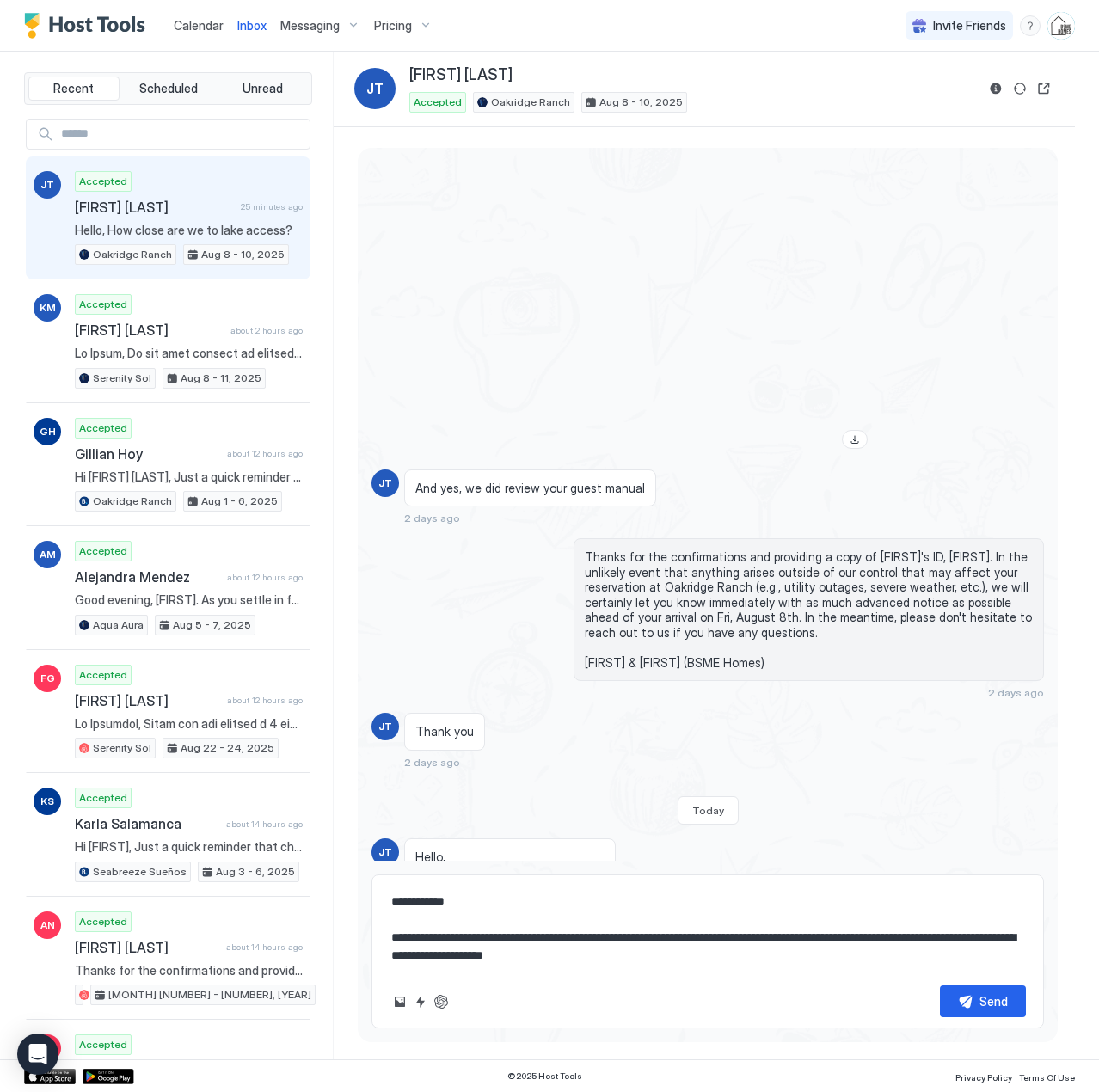 scroll, scrollTop: 28, scrollLeft: 0, axis: vertical 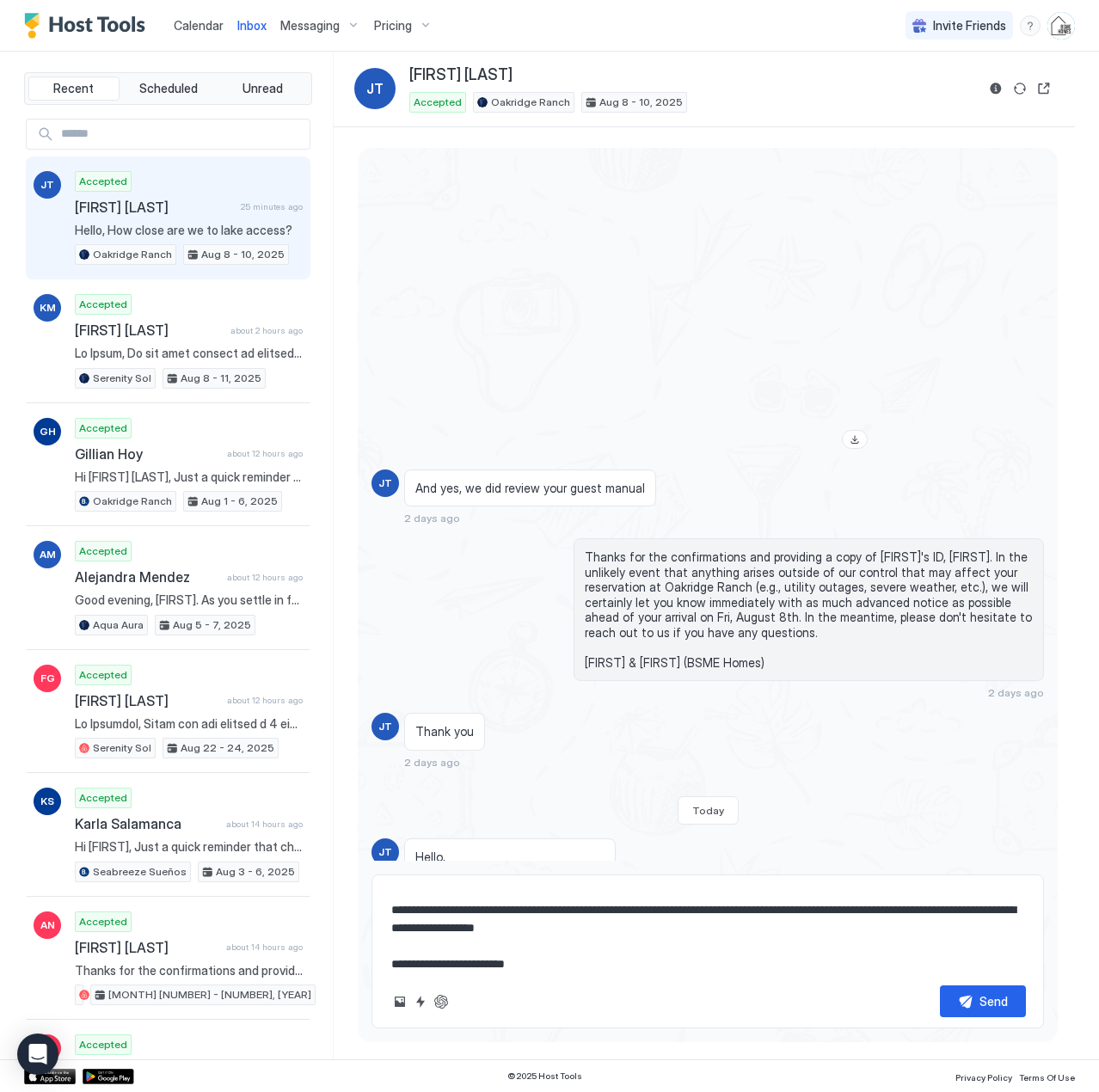 type on "**********" 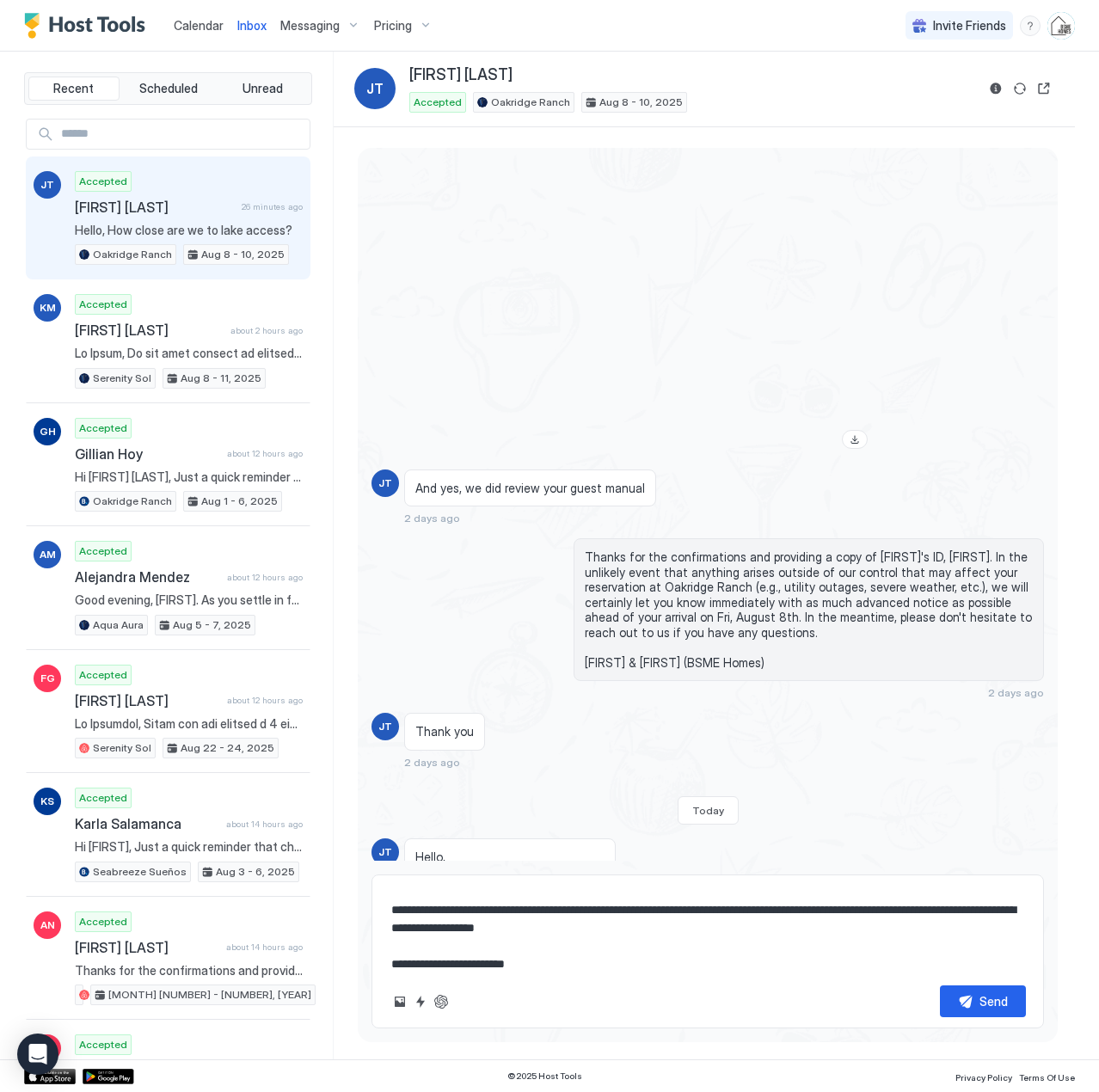 click on "**********" at bounding box center [708, 929] 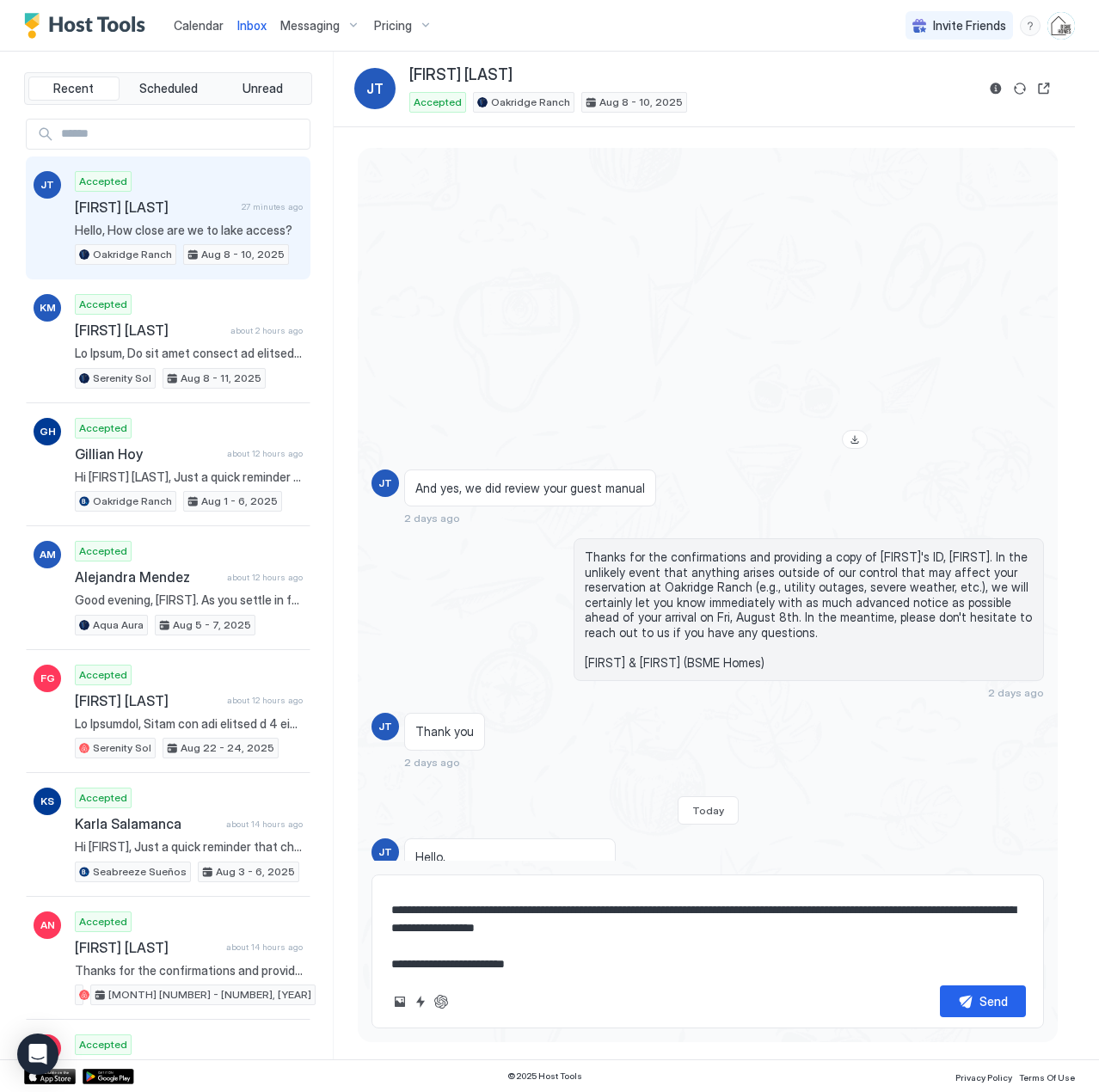 click on "**********" at bounding box center [708, 929] 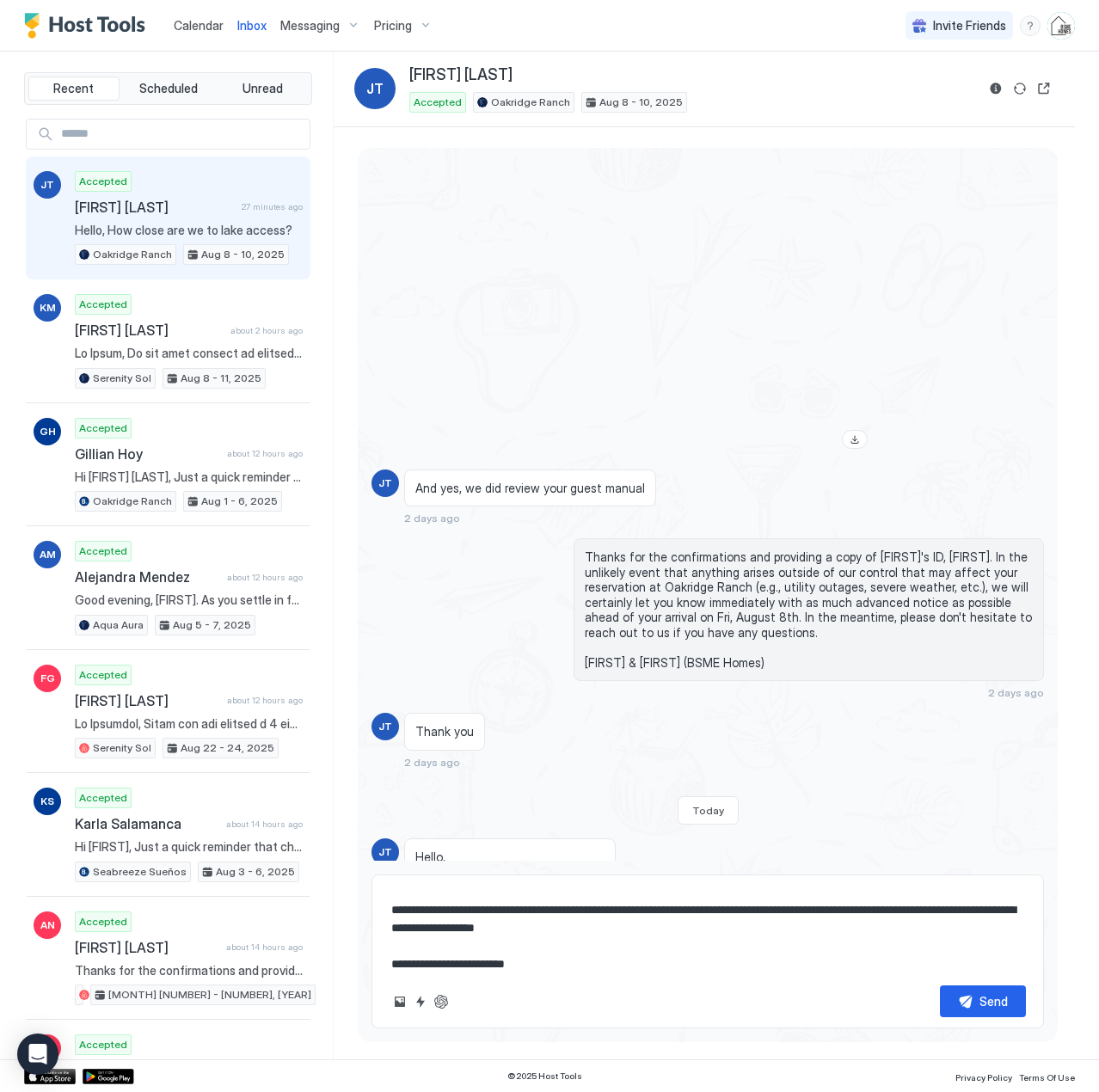 type on "*" 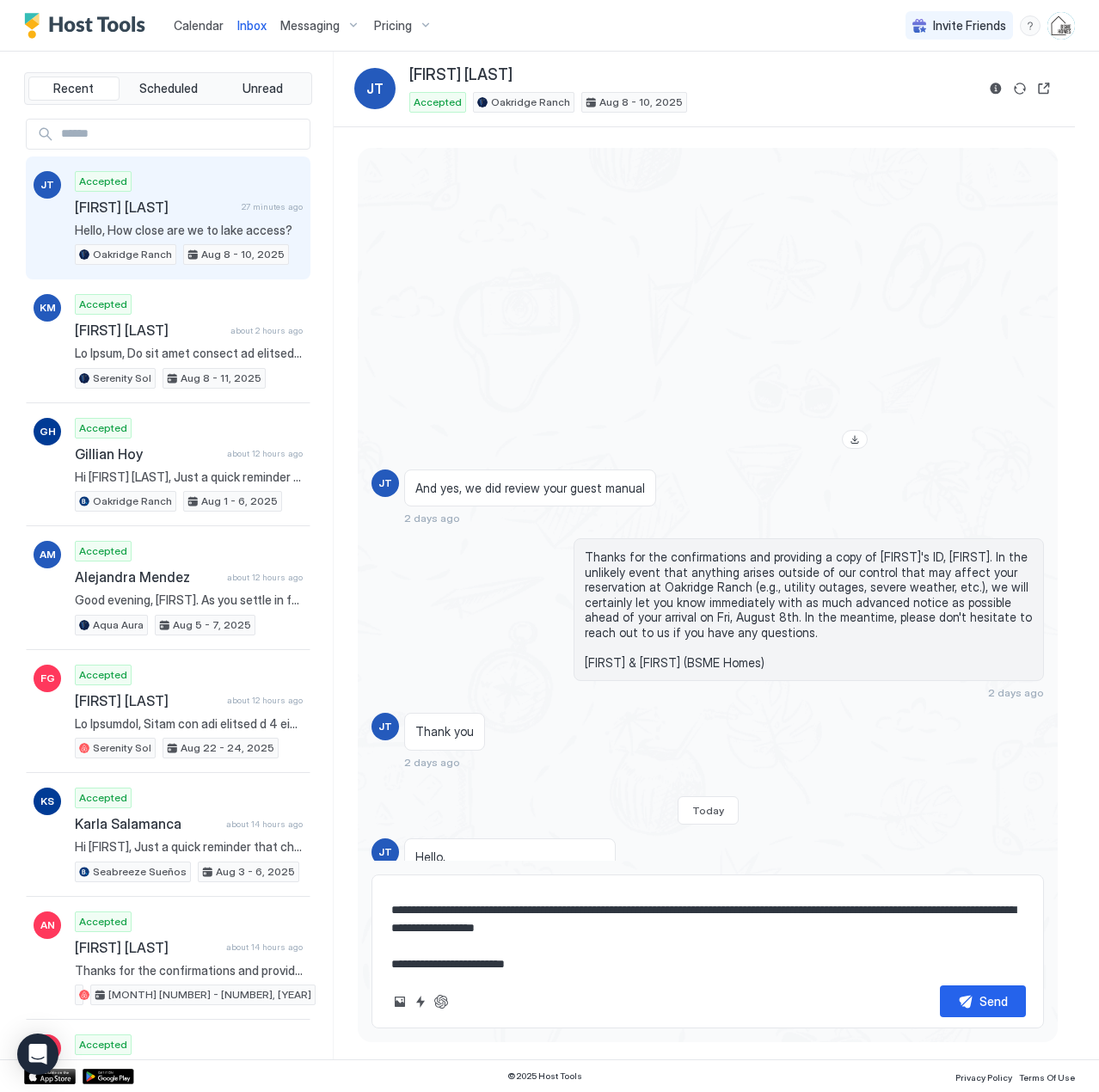 type on "**********" 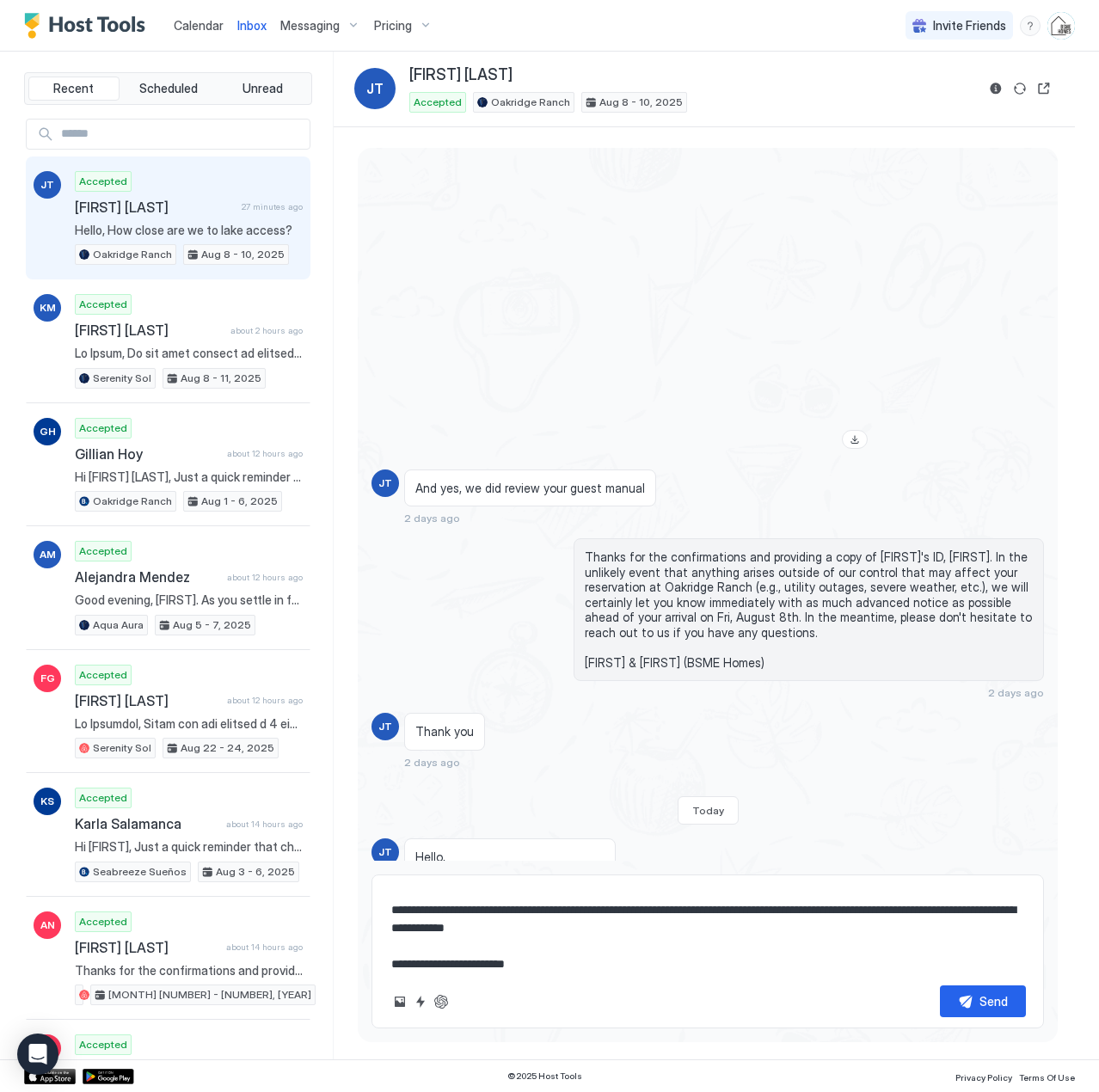 type on "*" 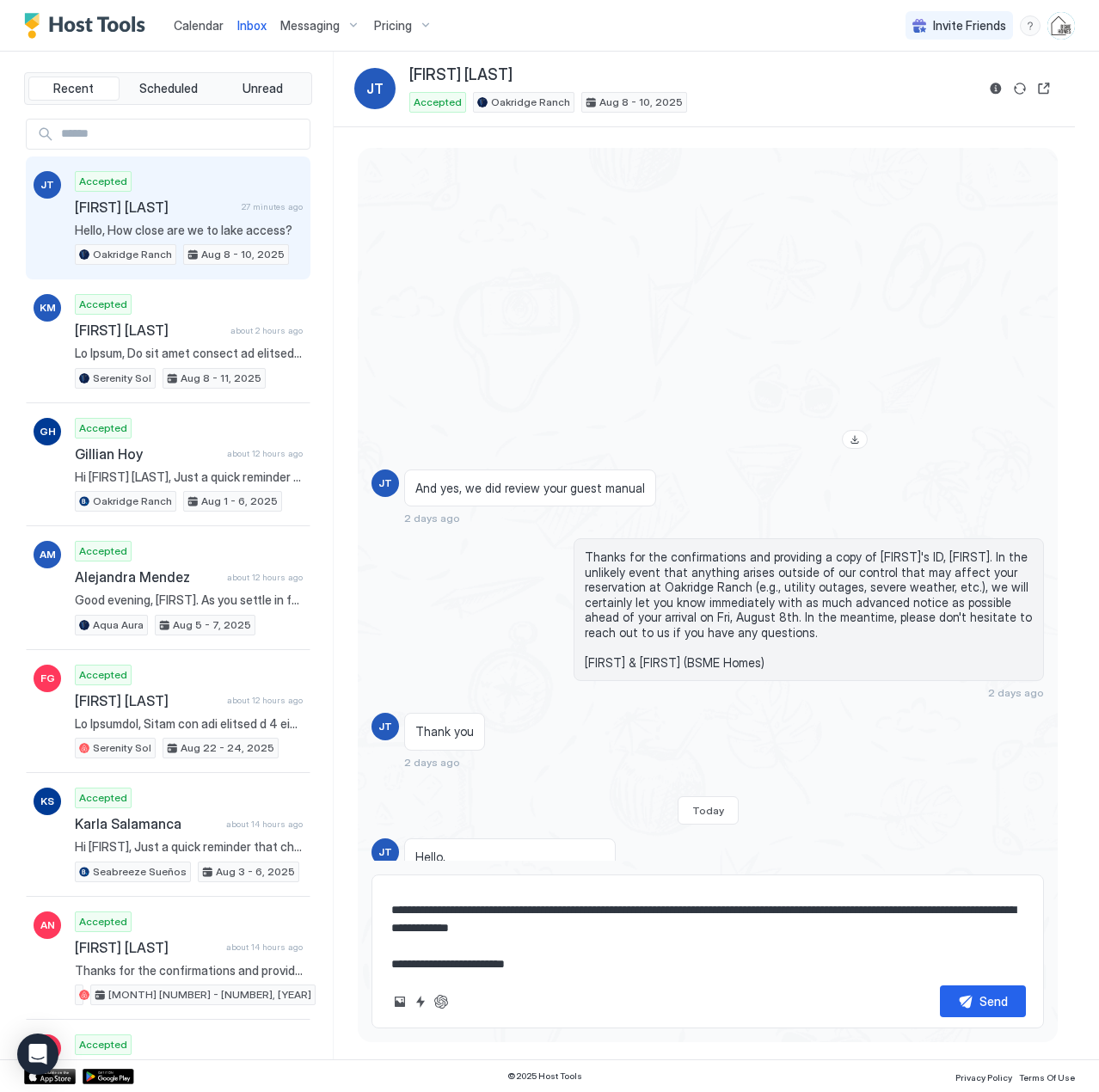 type on "*" 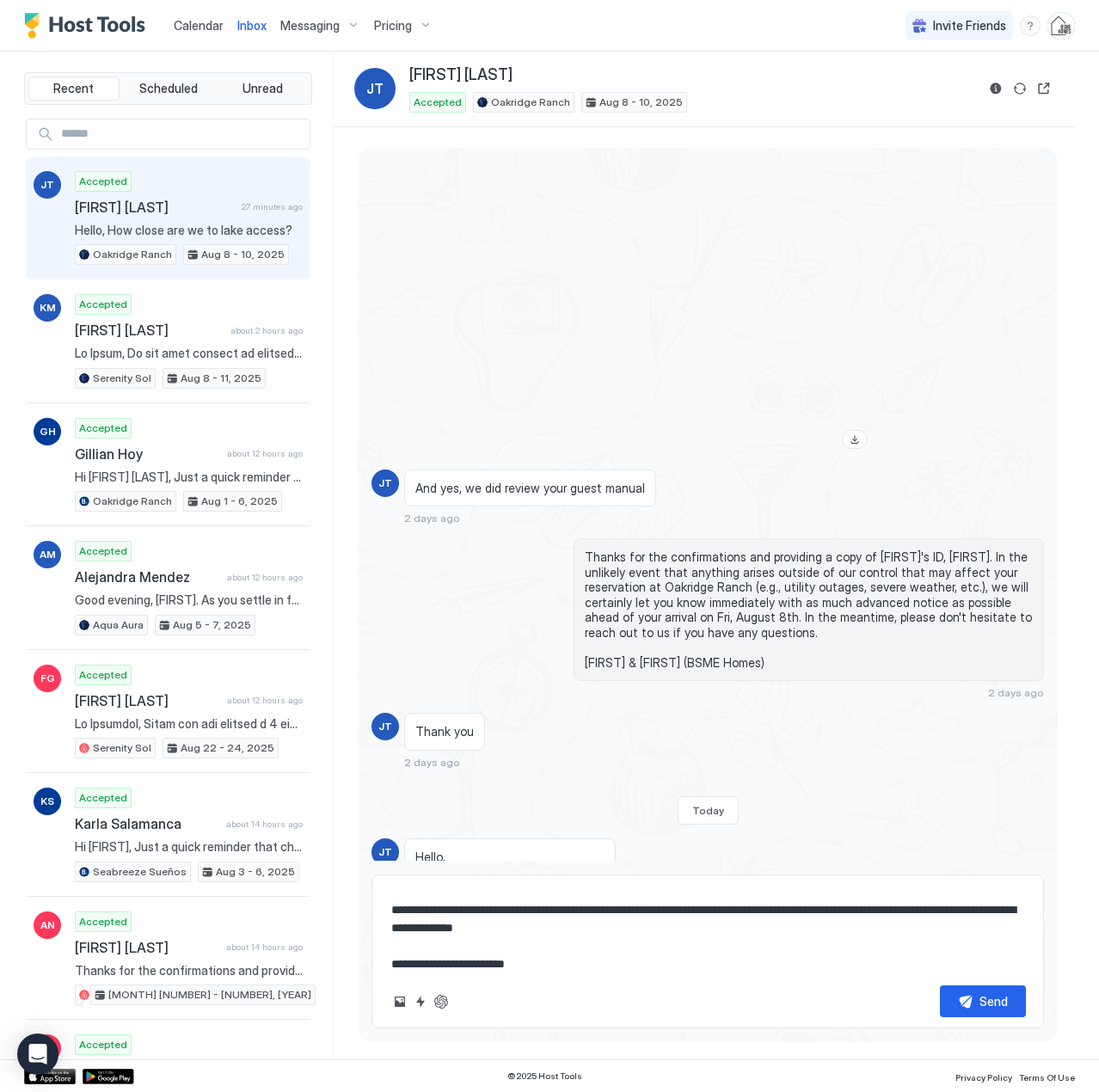 type on "*" 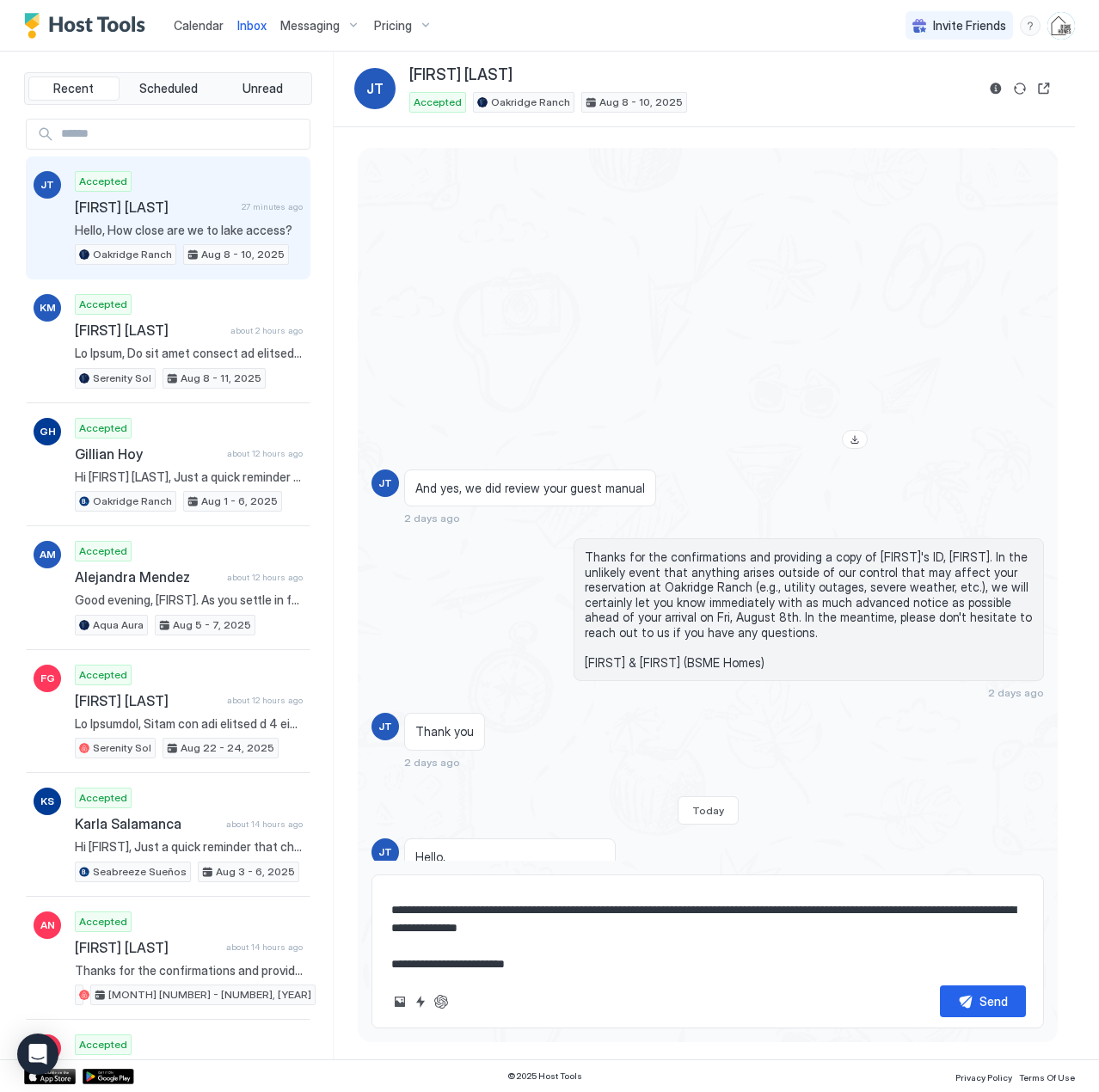 type on "*" 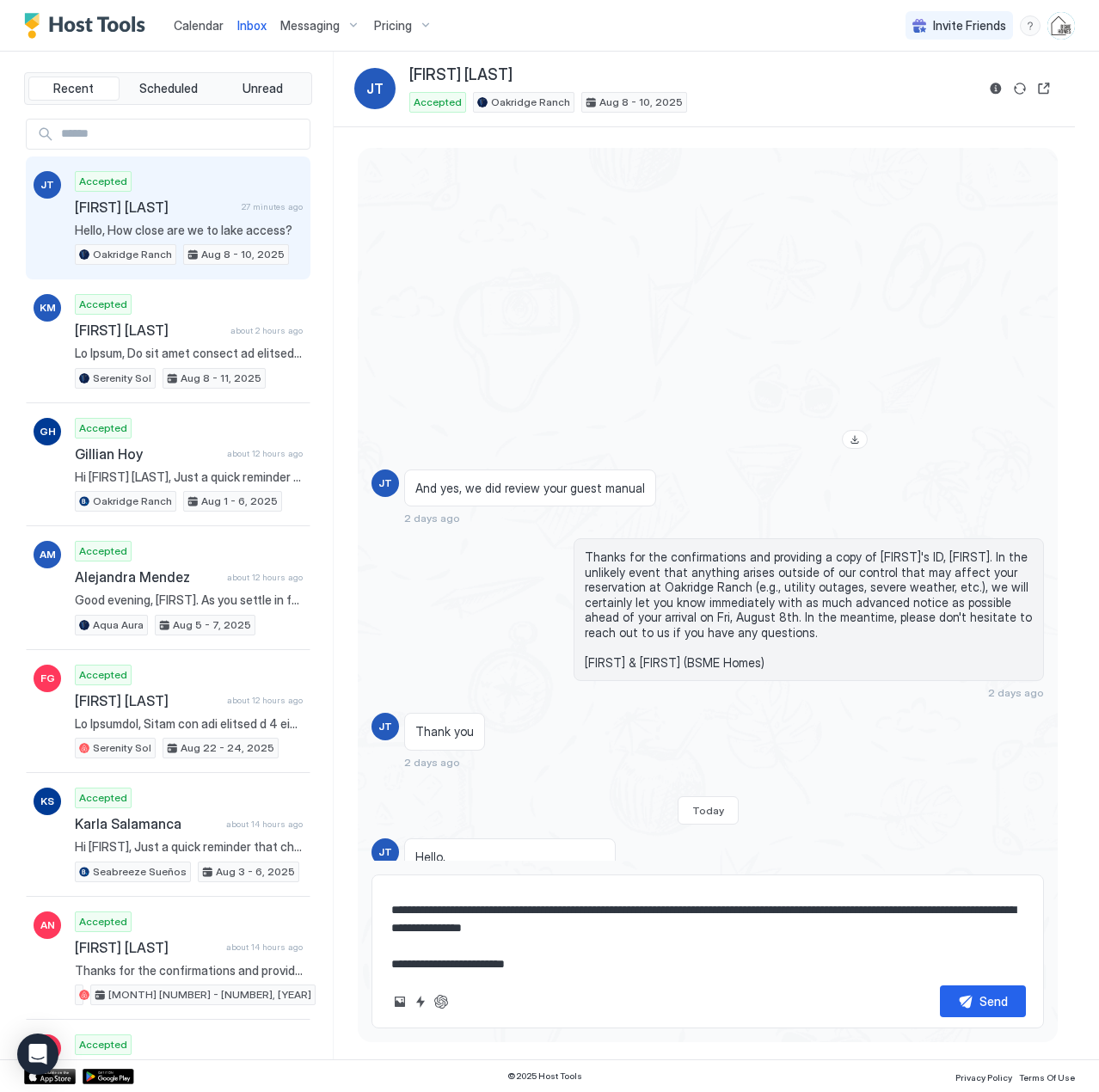 type on "*" 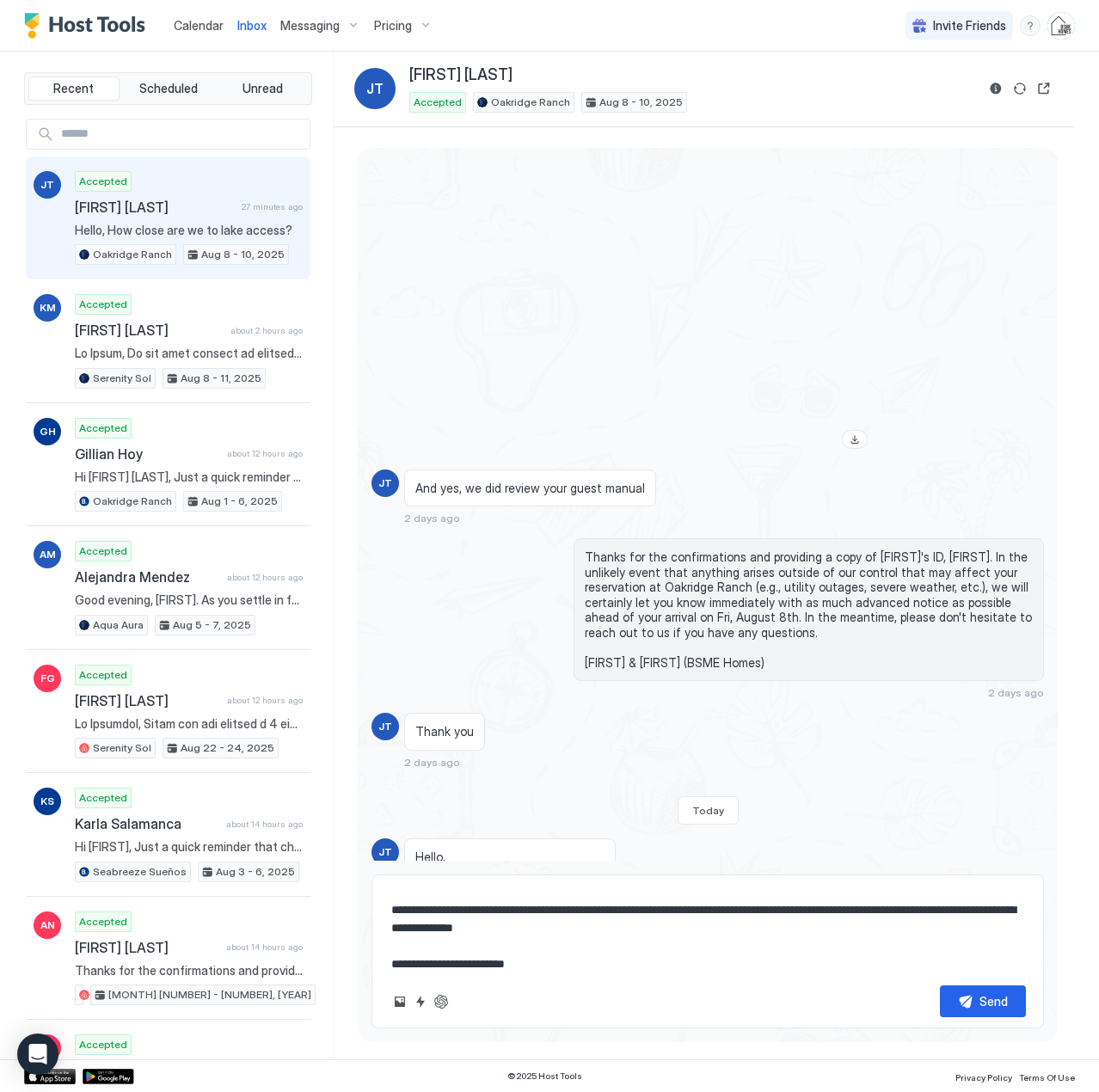type on "**********" 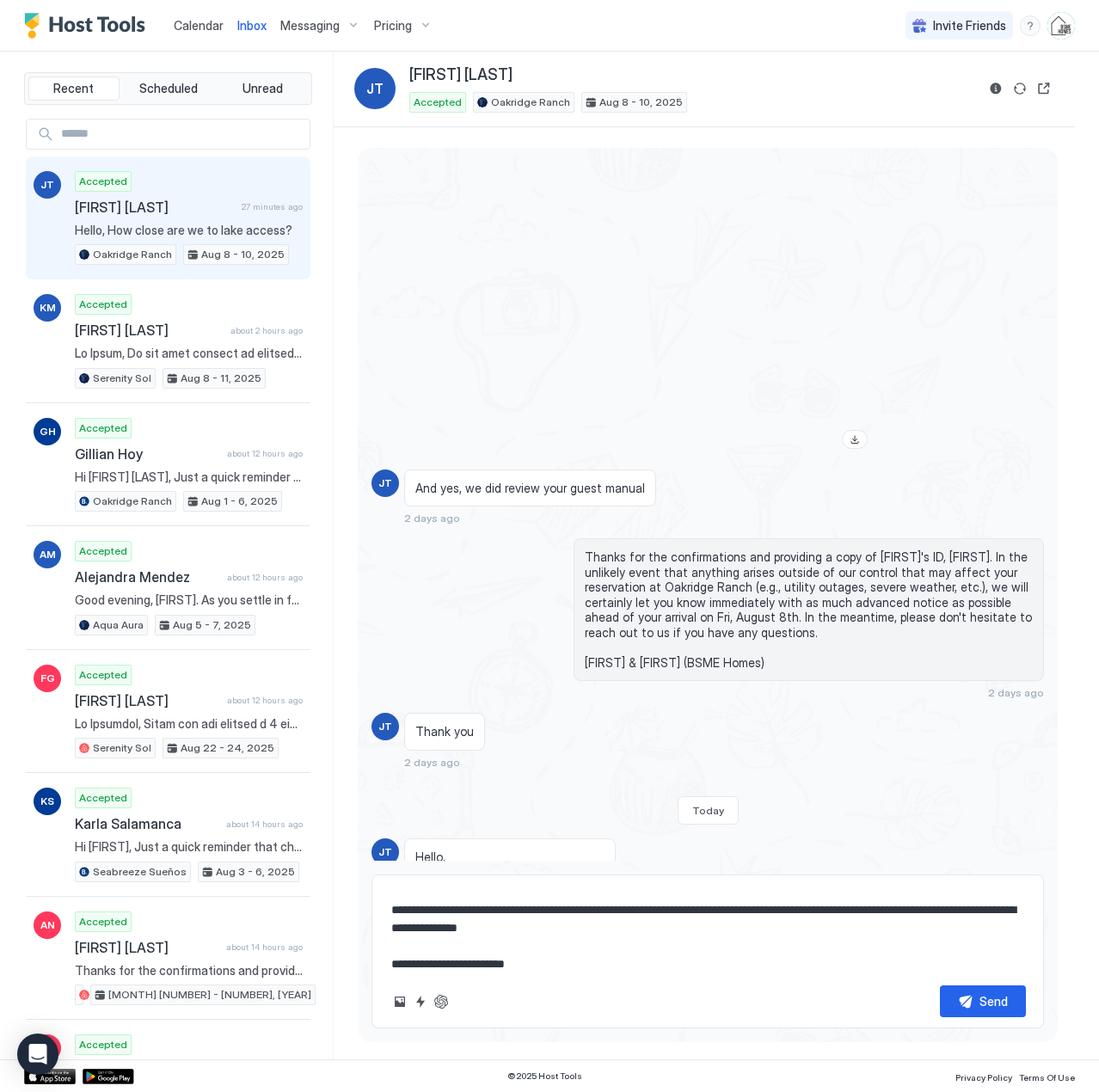 type on "*" 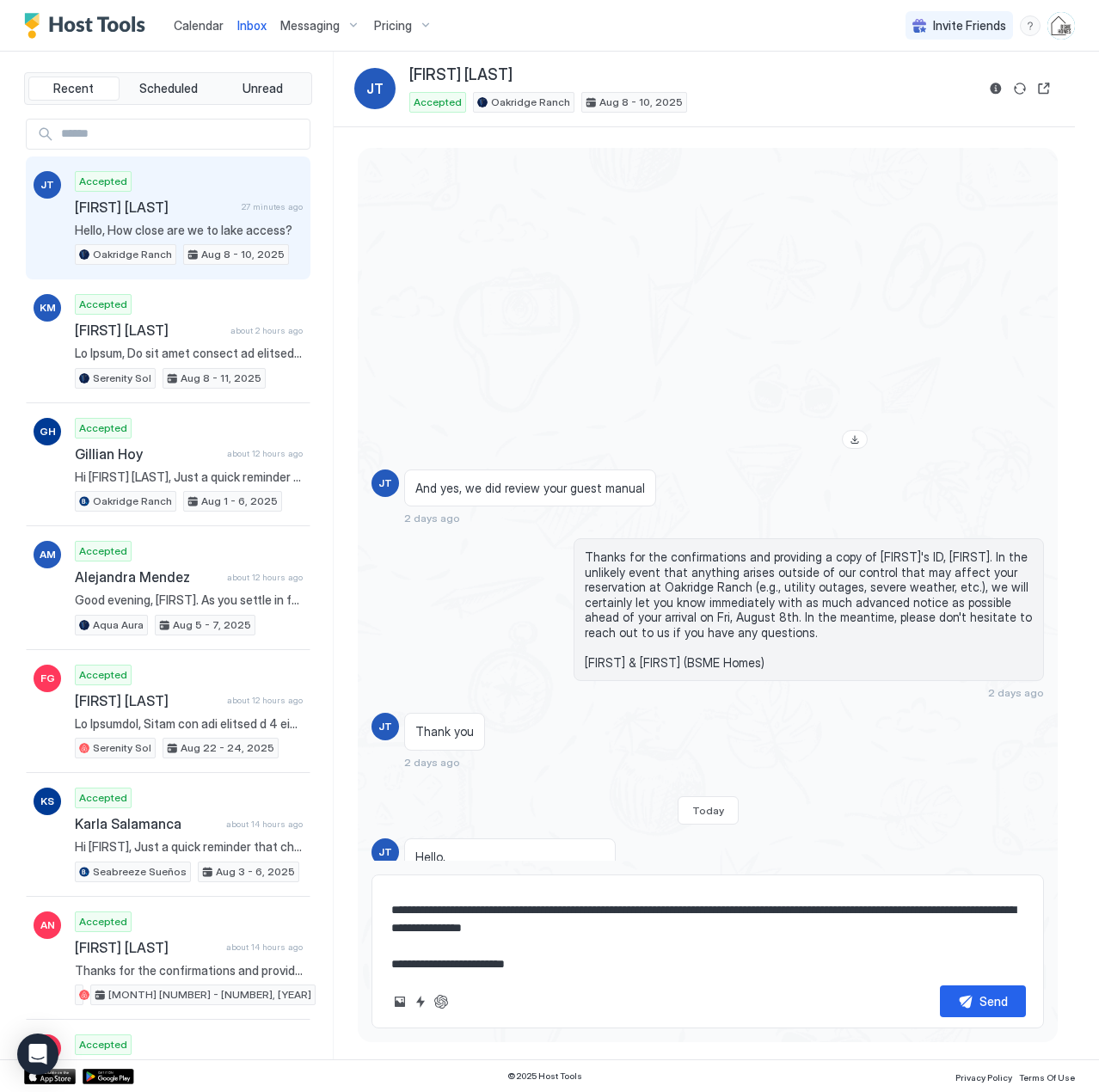 type on "*" 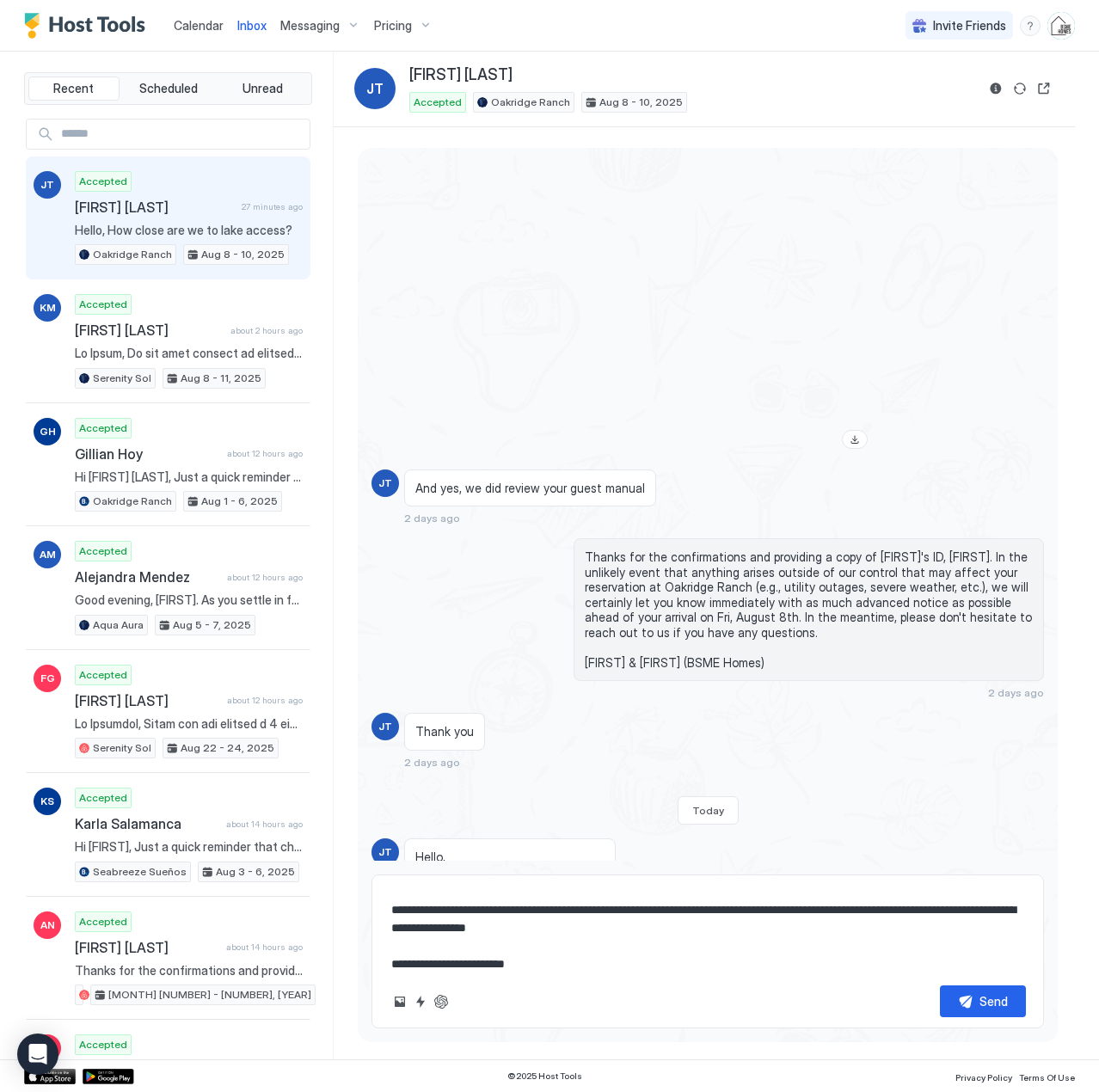 type on "*" 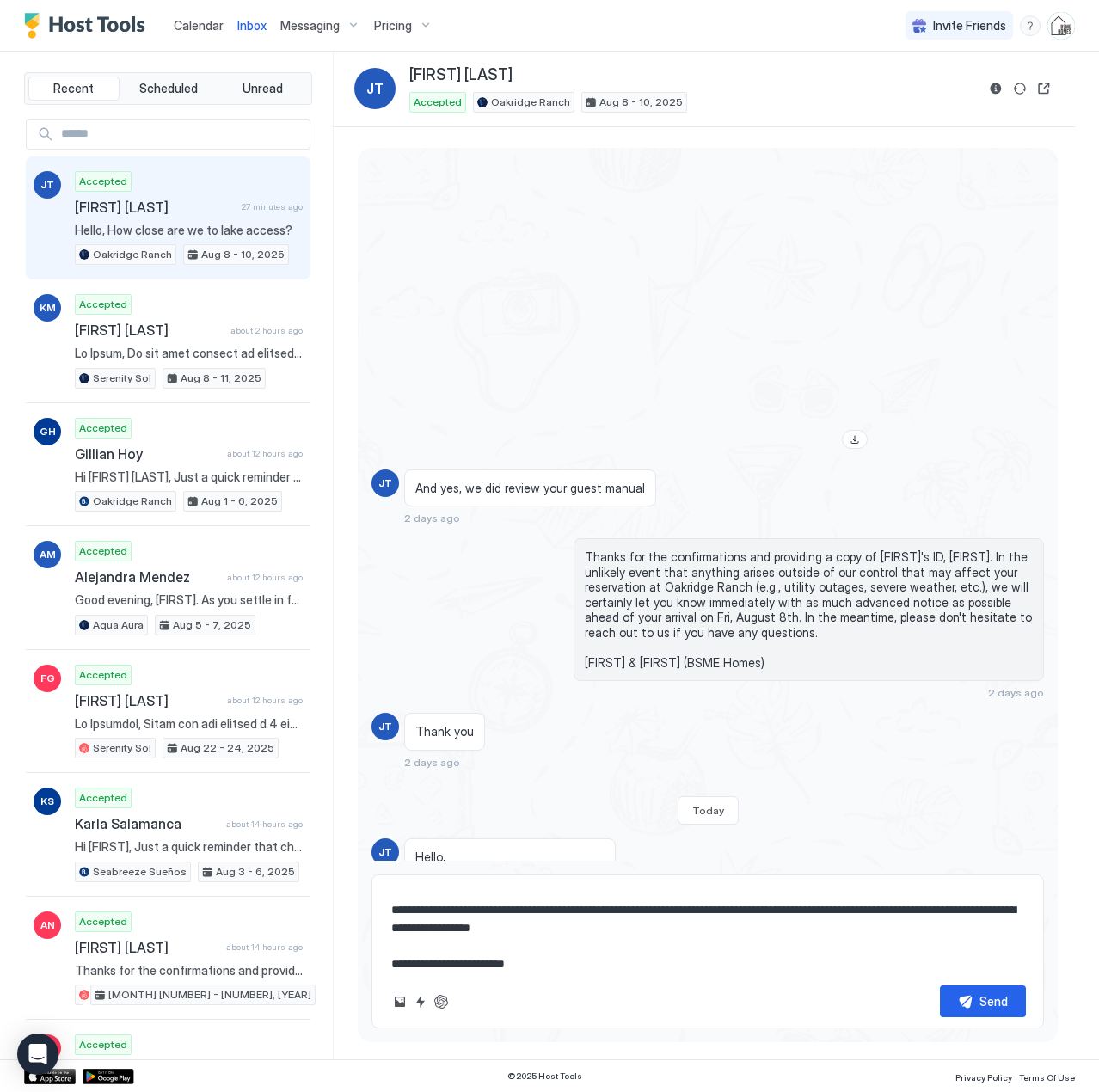 type on "*" 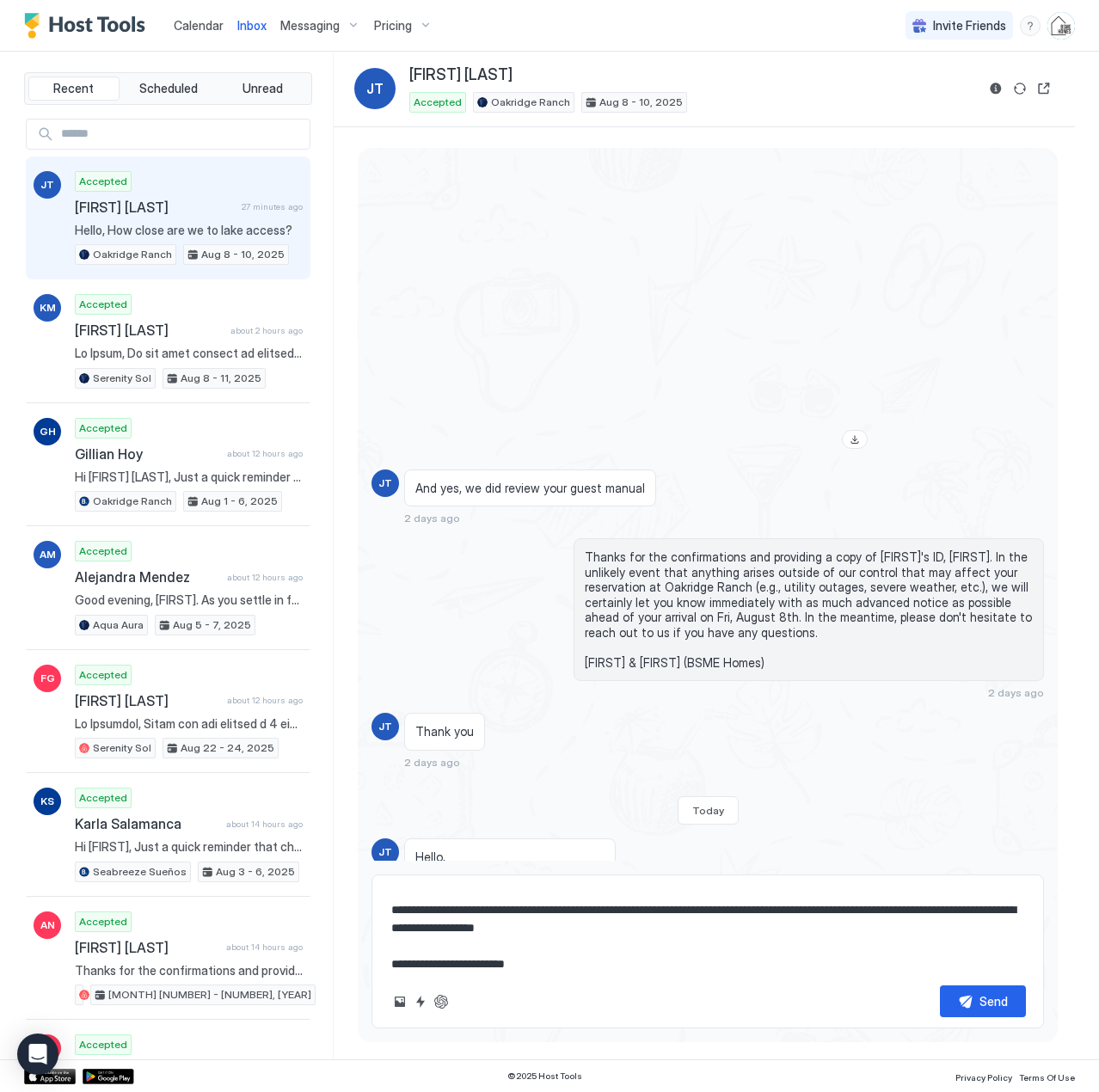 type on "**********" 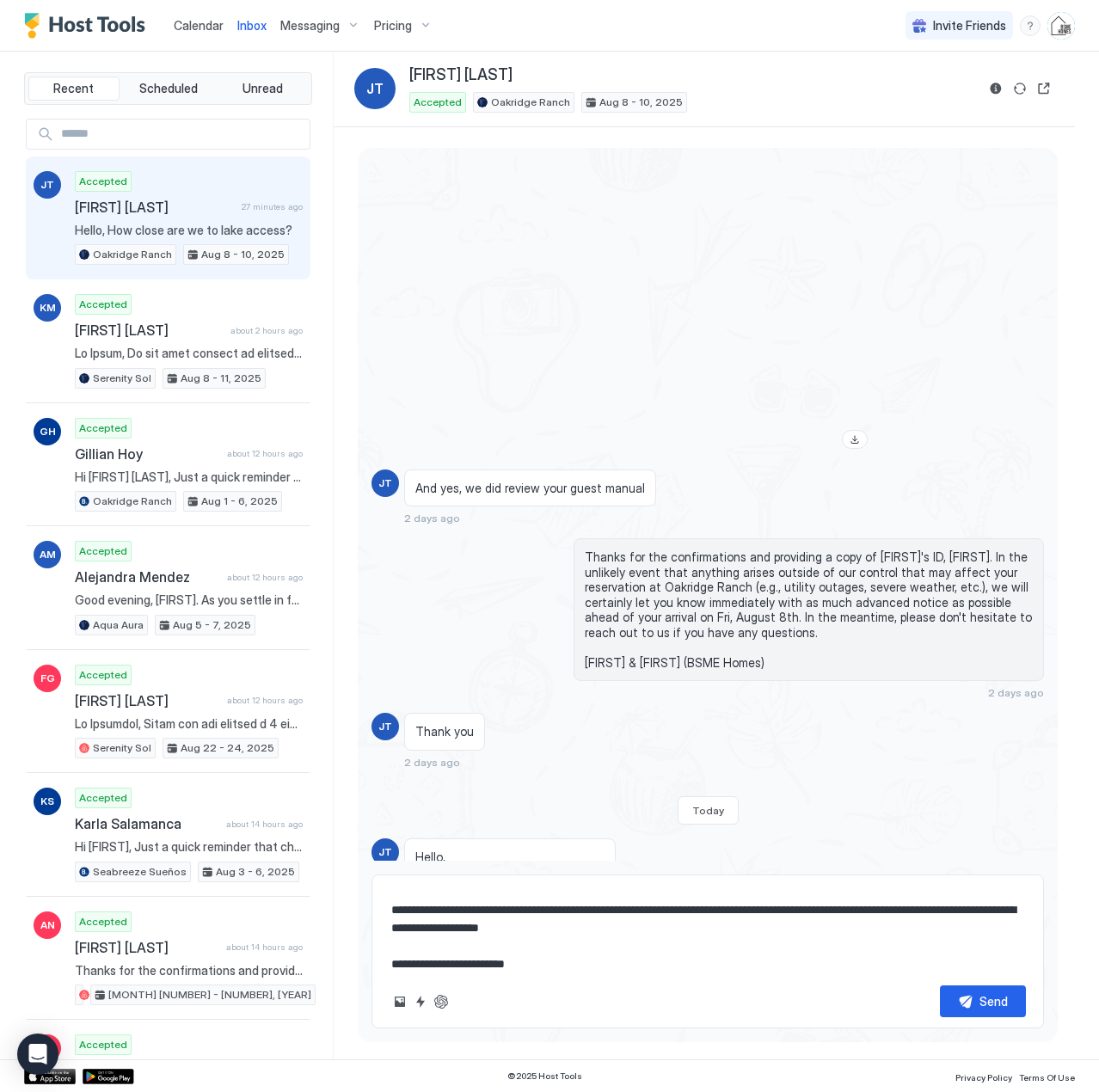 type on "*" 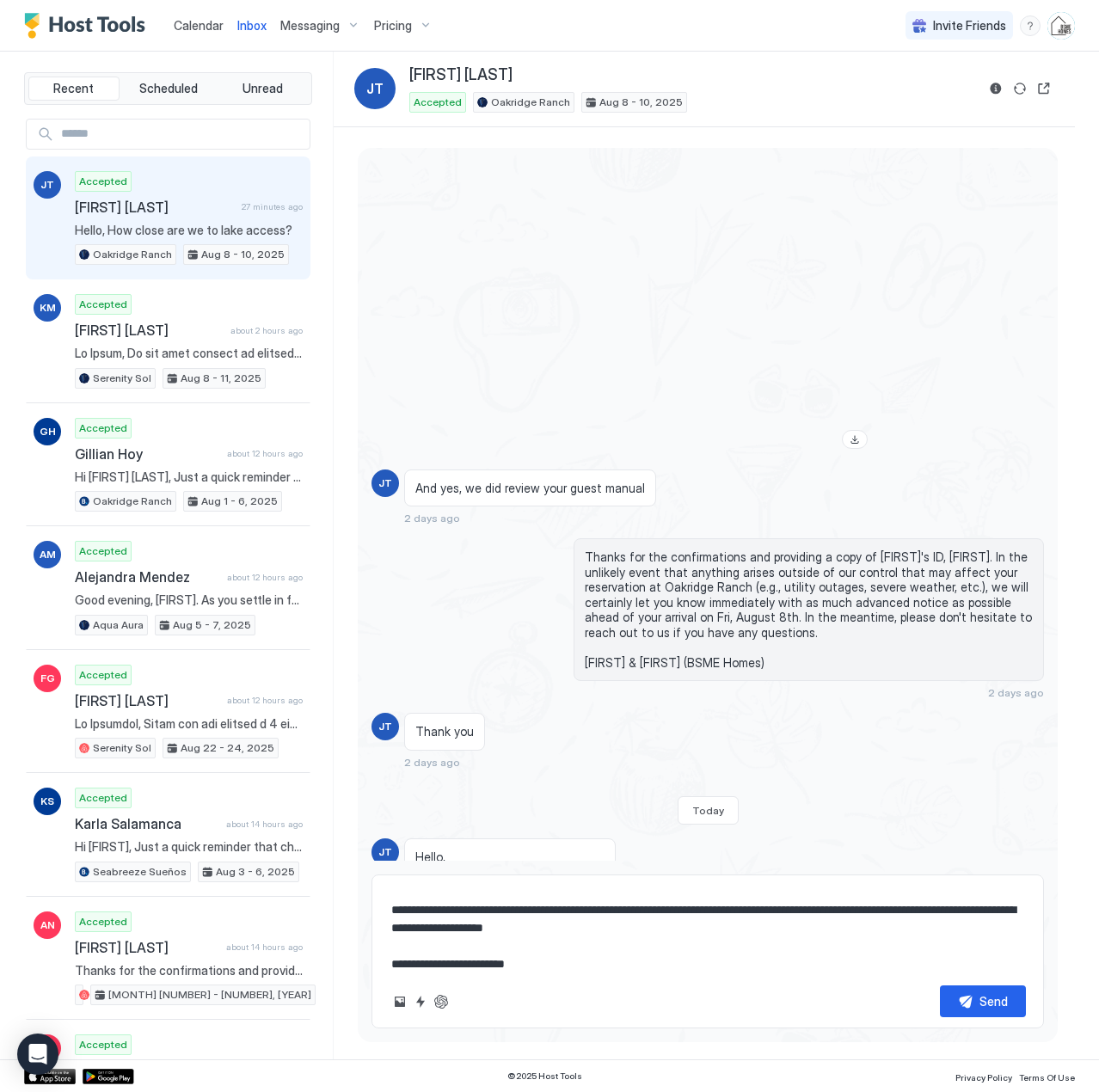 type on "*" 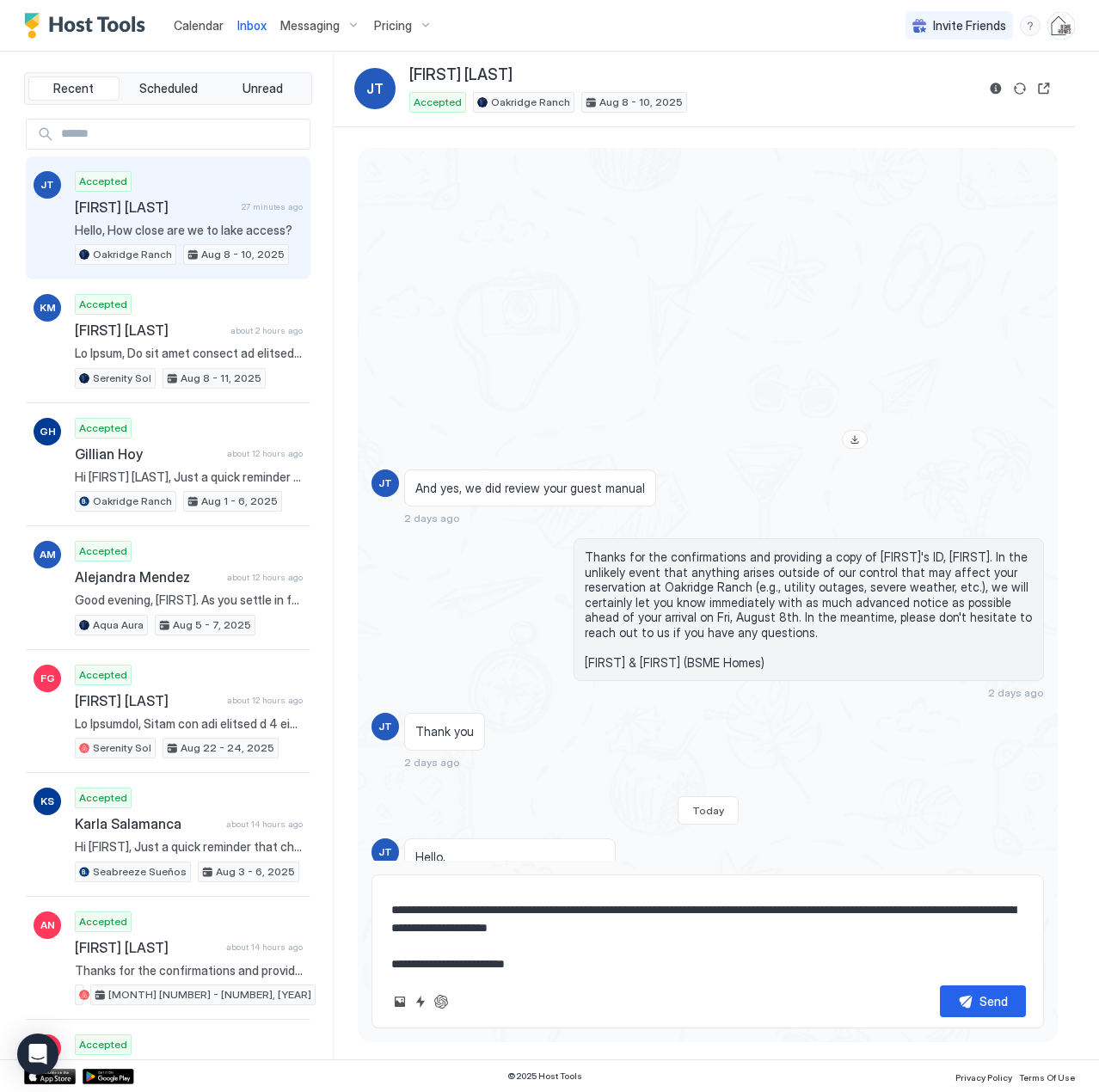 type on "*" 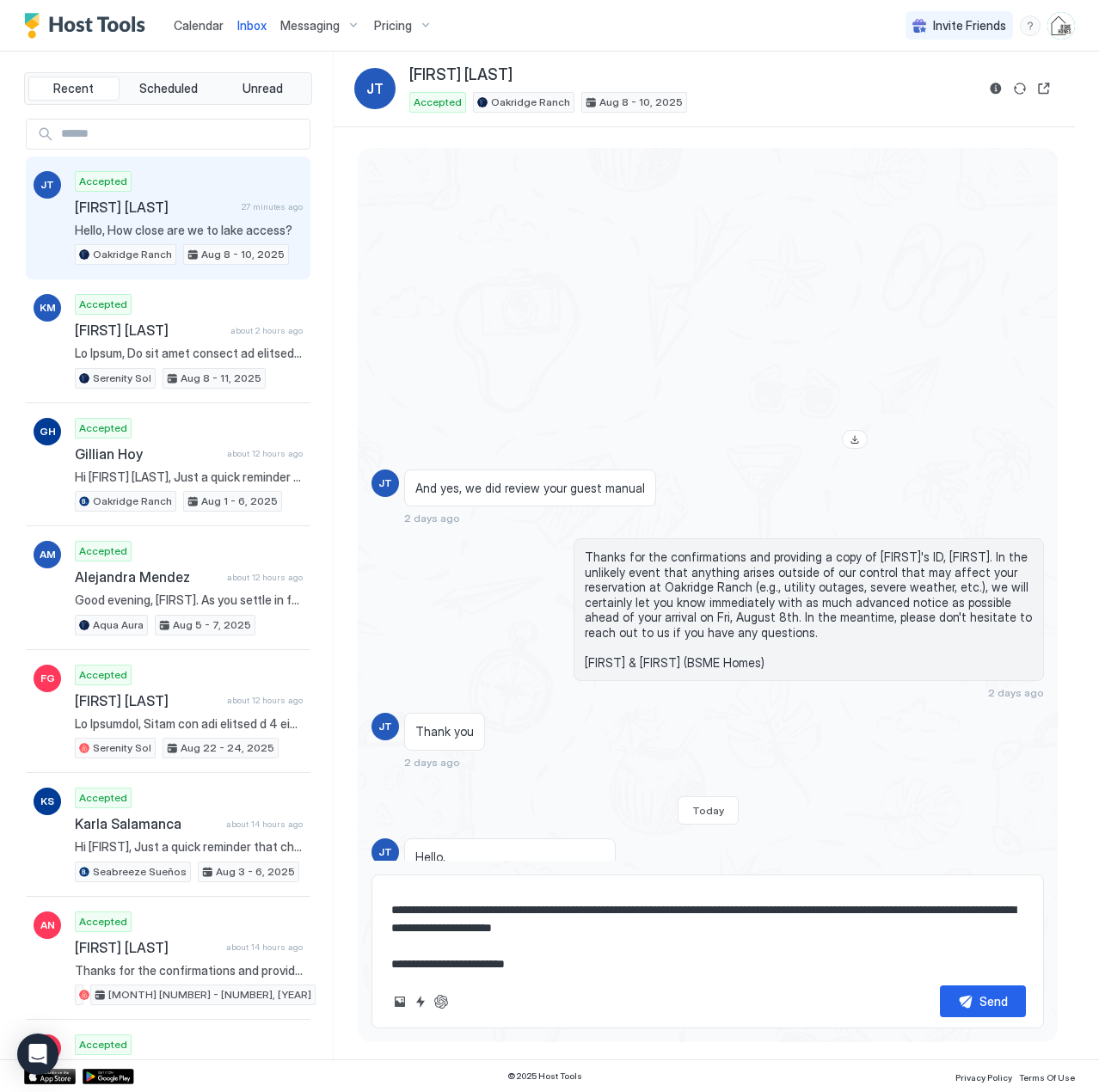 type on "*" 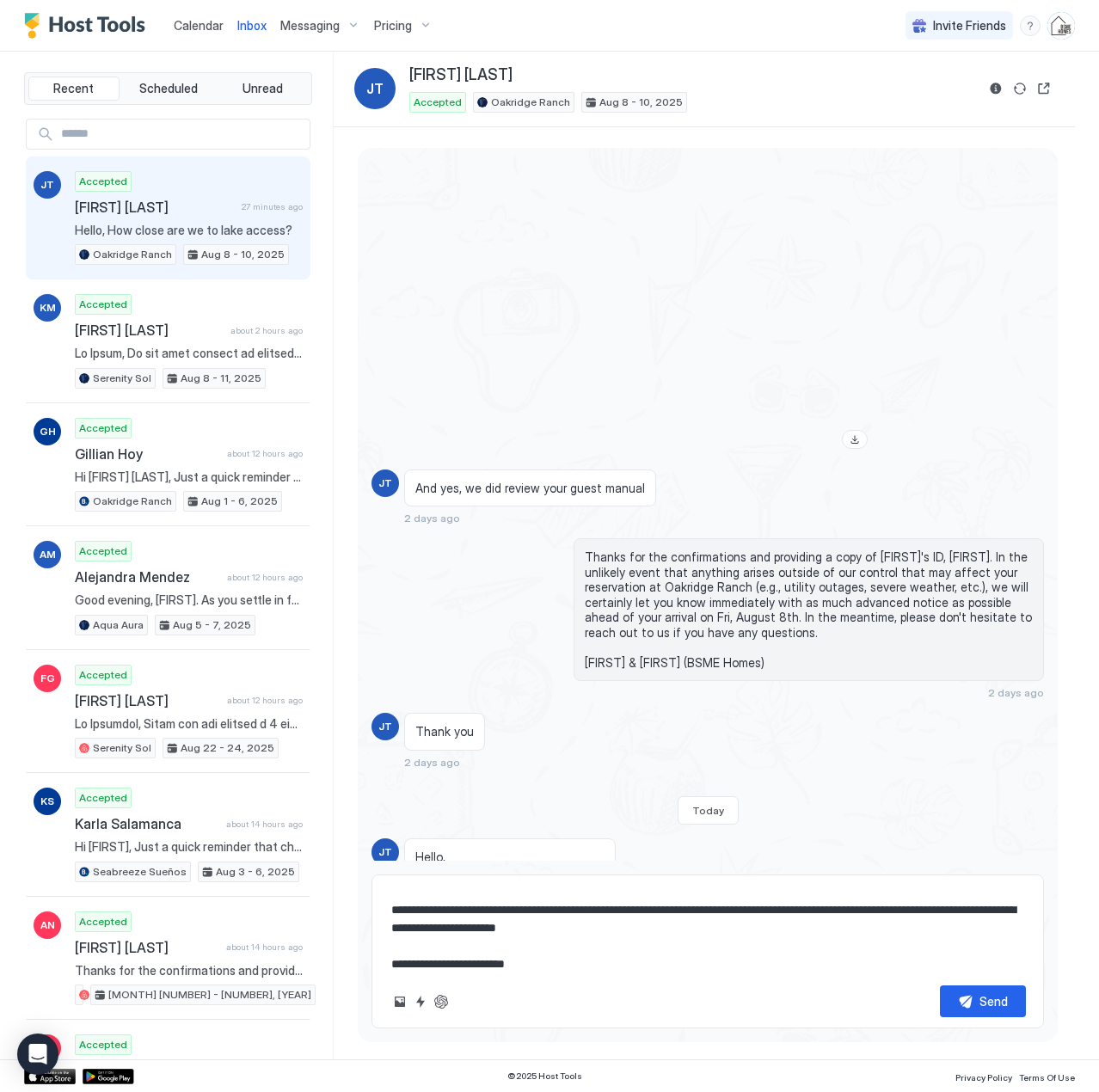 type on "*" 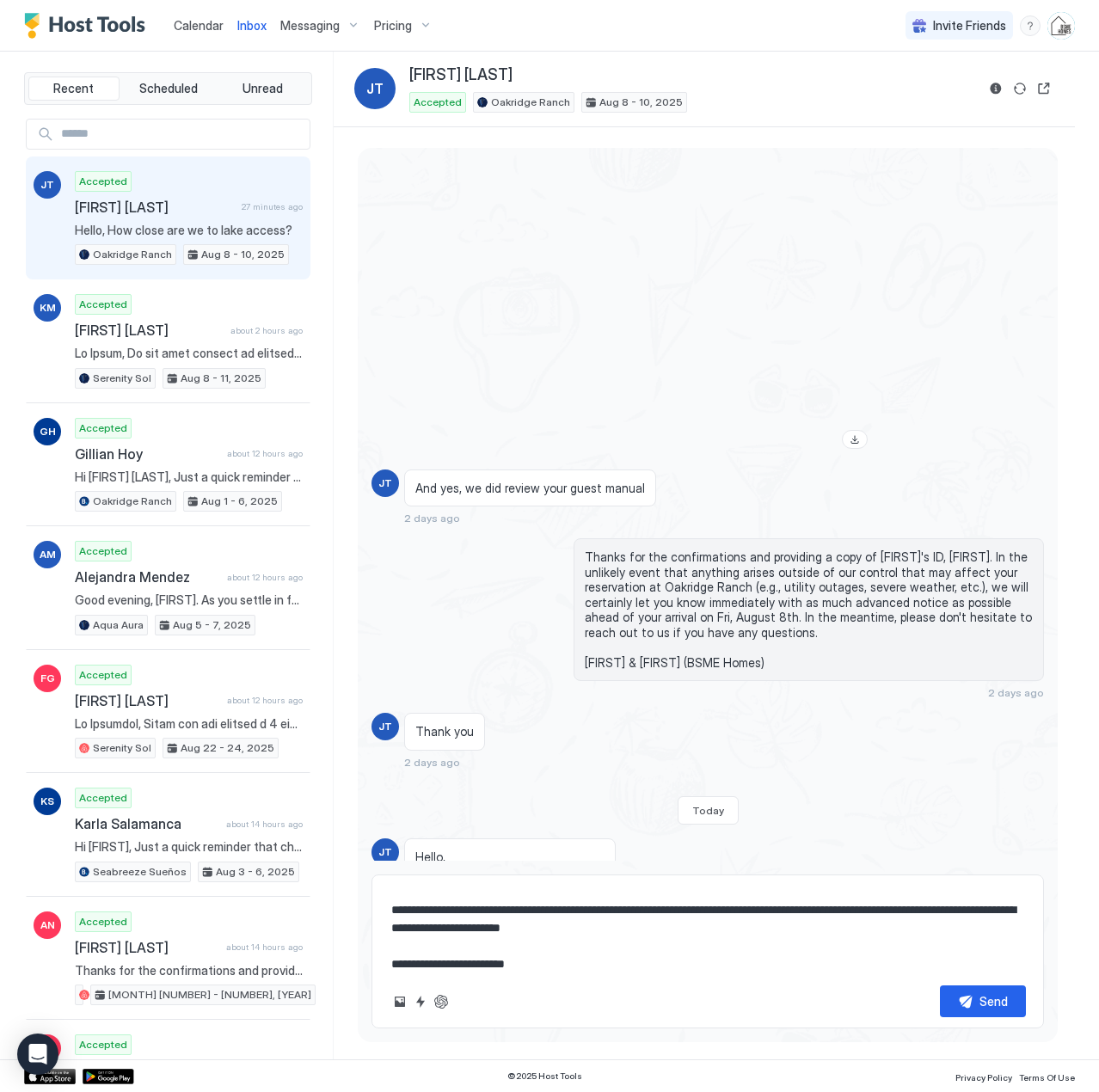 type on "*" 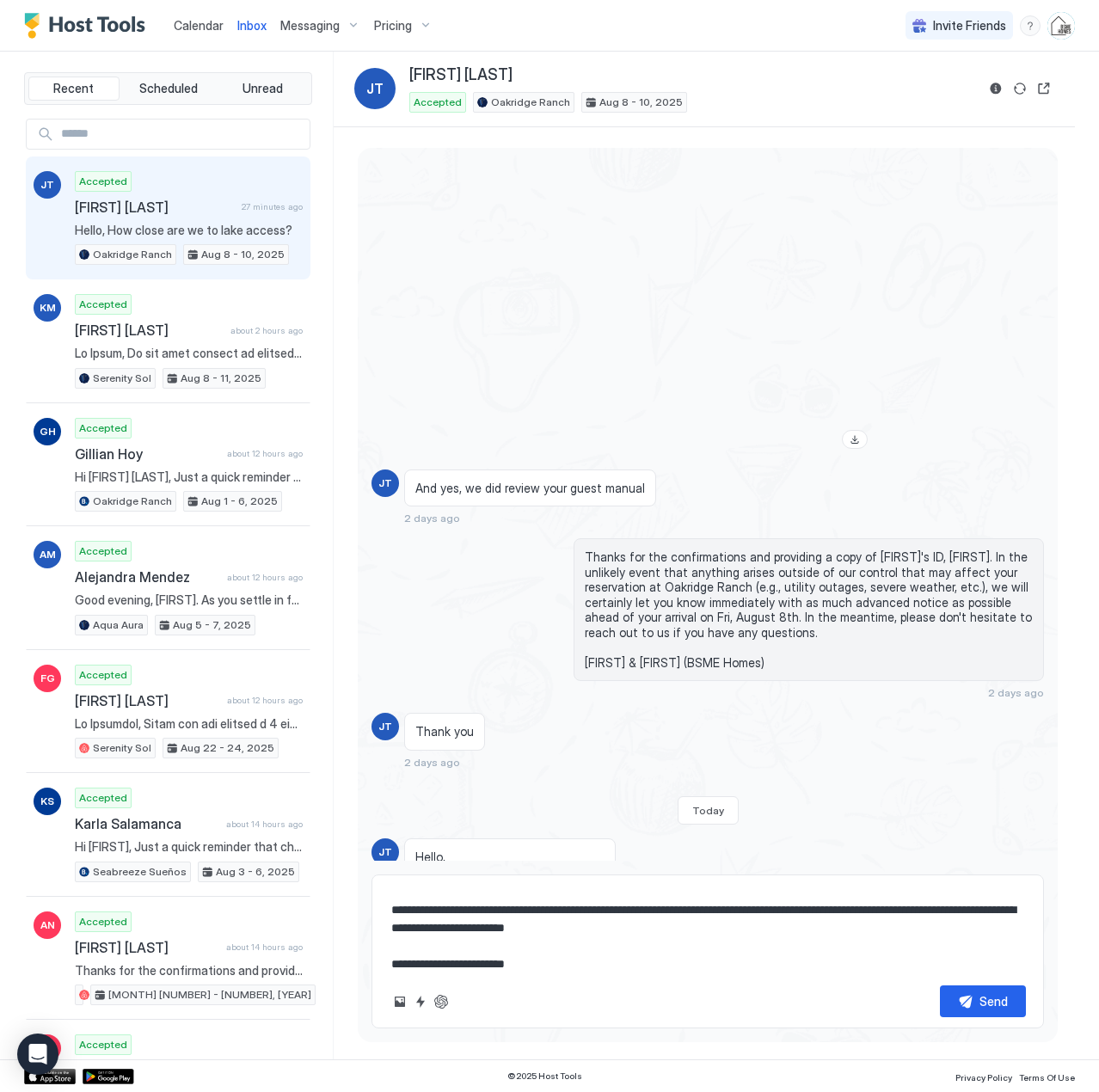 type on "**********" 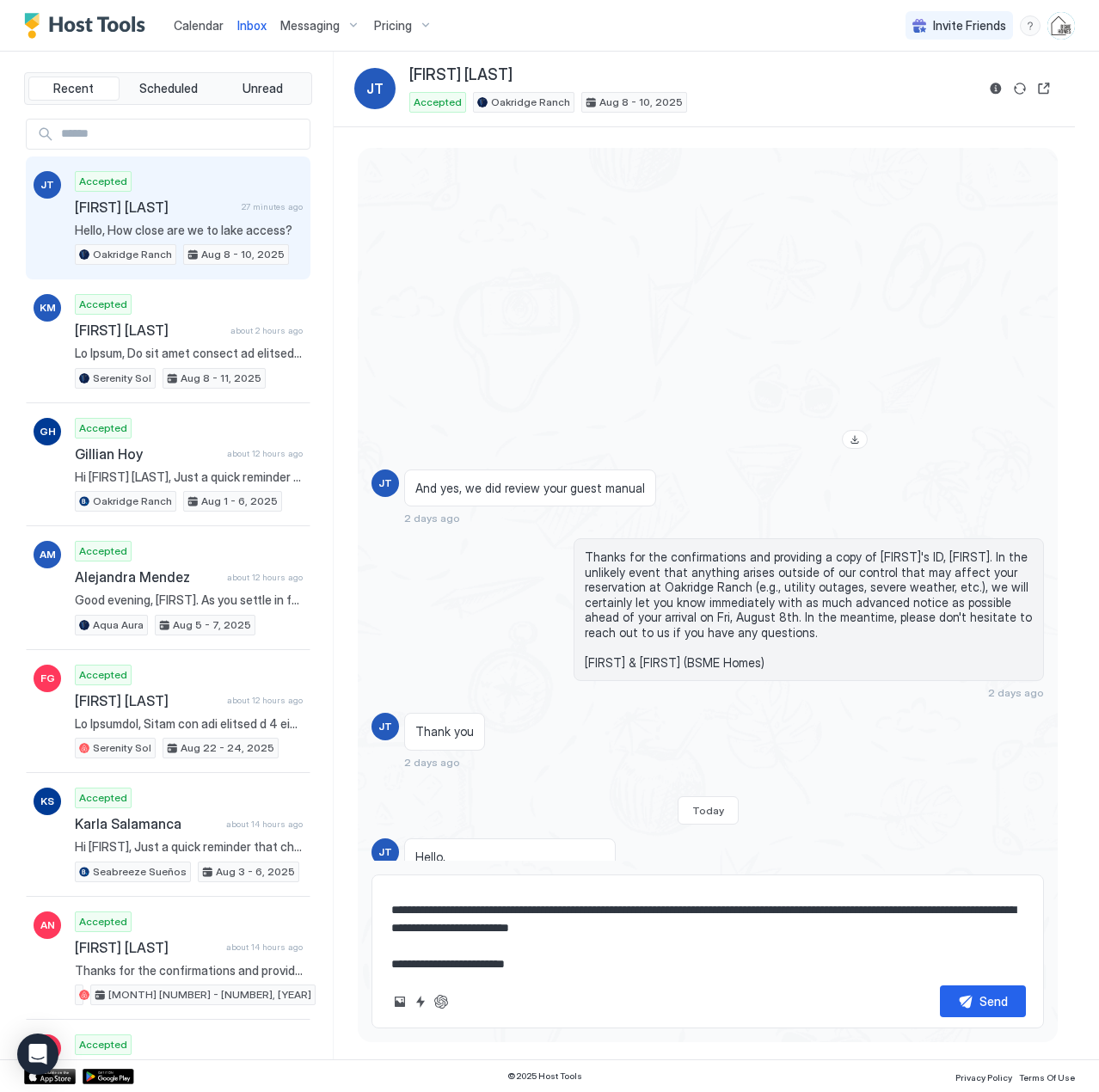 type on "*" 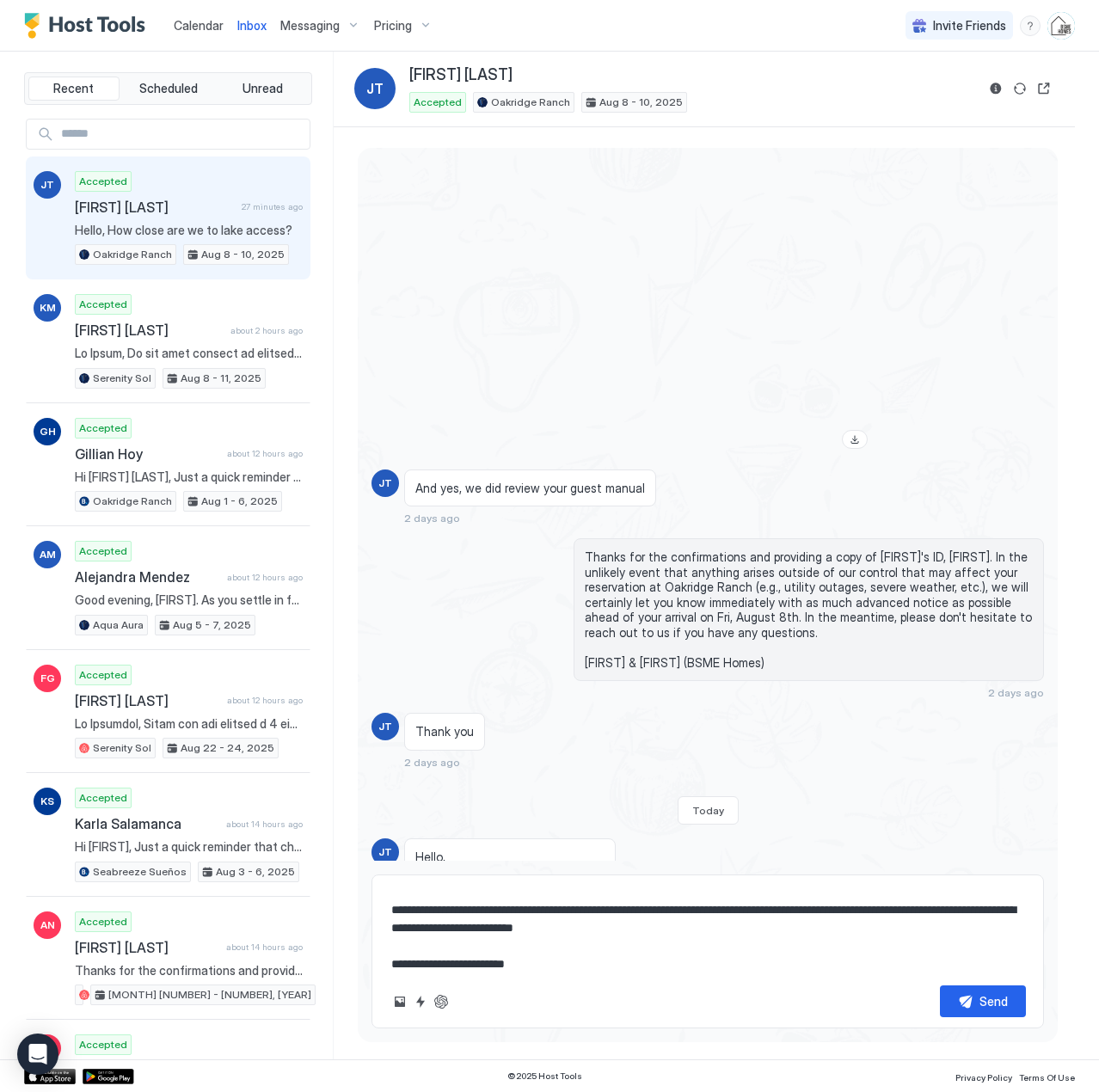 type on "*" 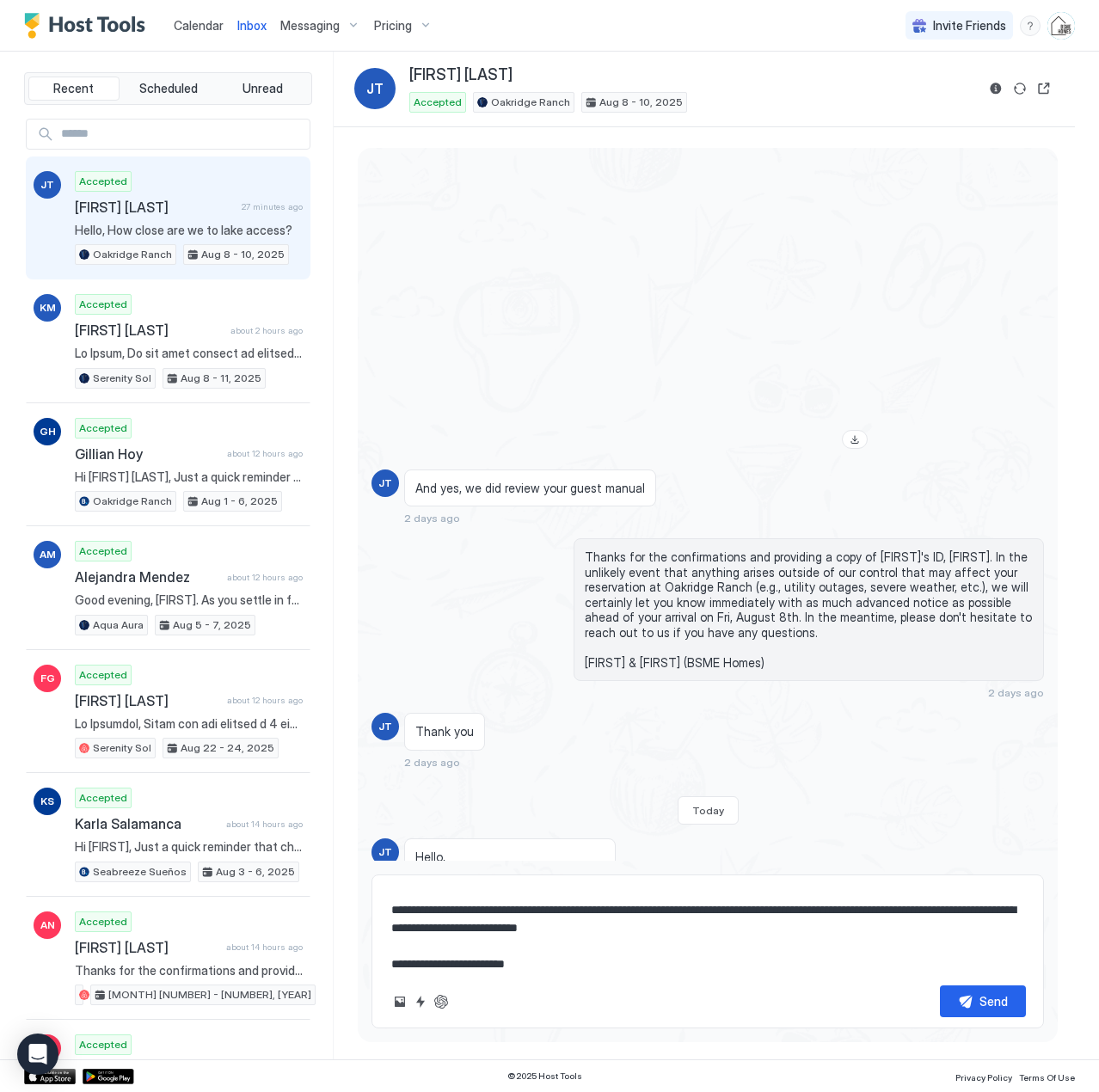 click on "**********" at bounding box center (708, 929) 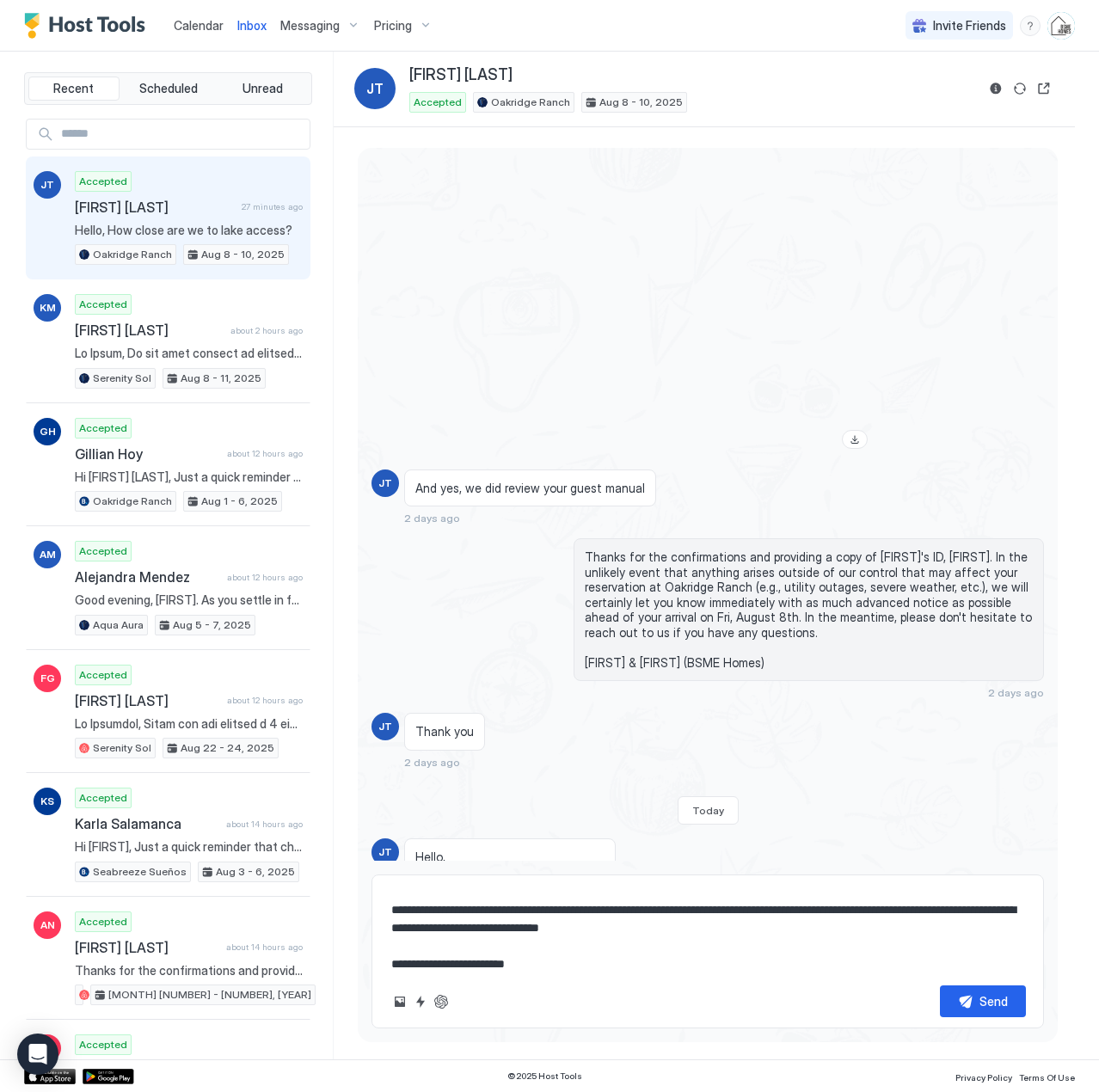 type on "*" 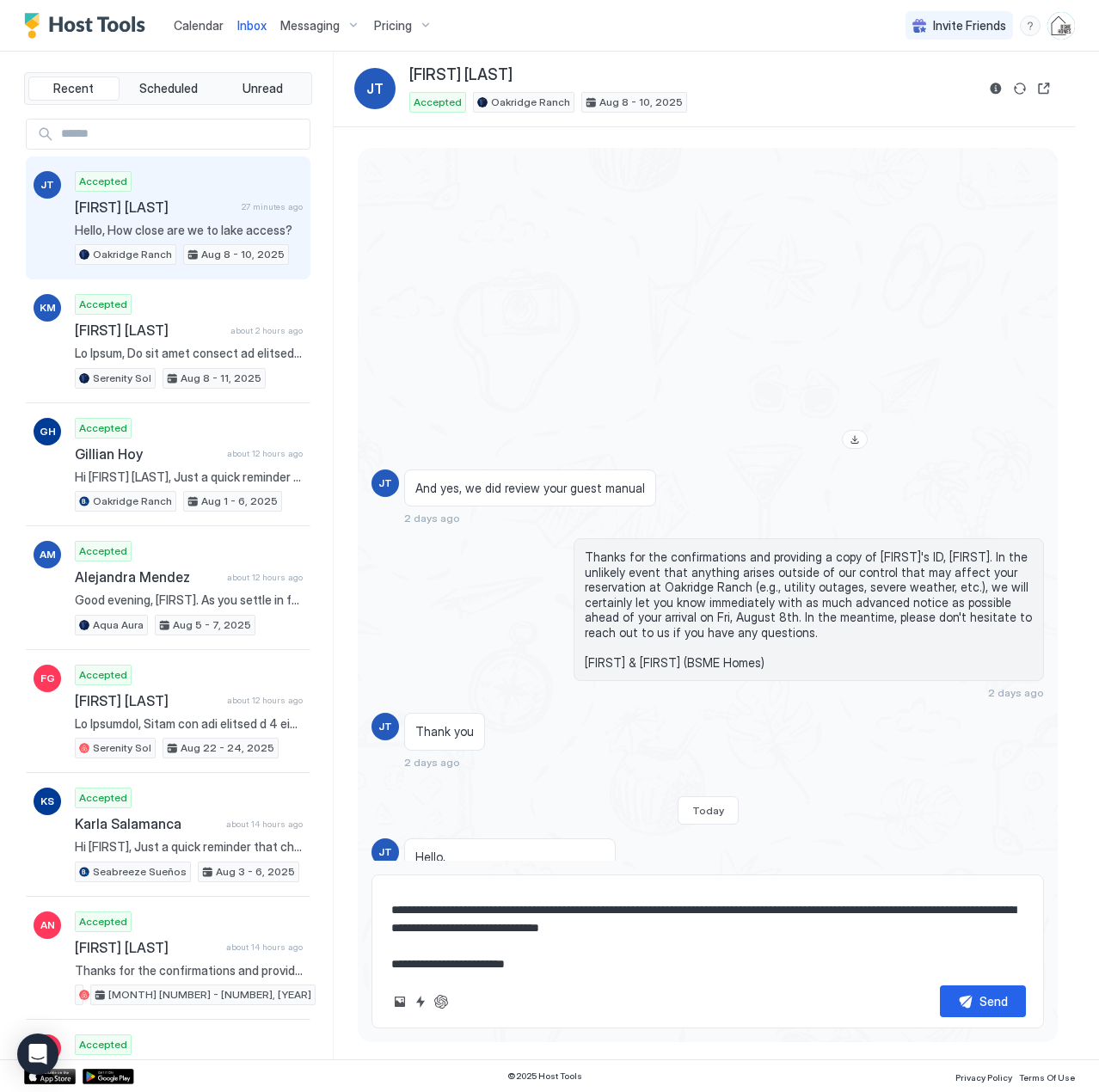 type on "**********" 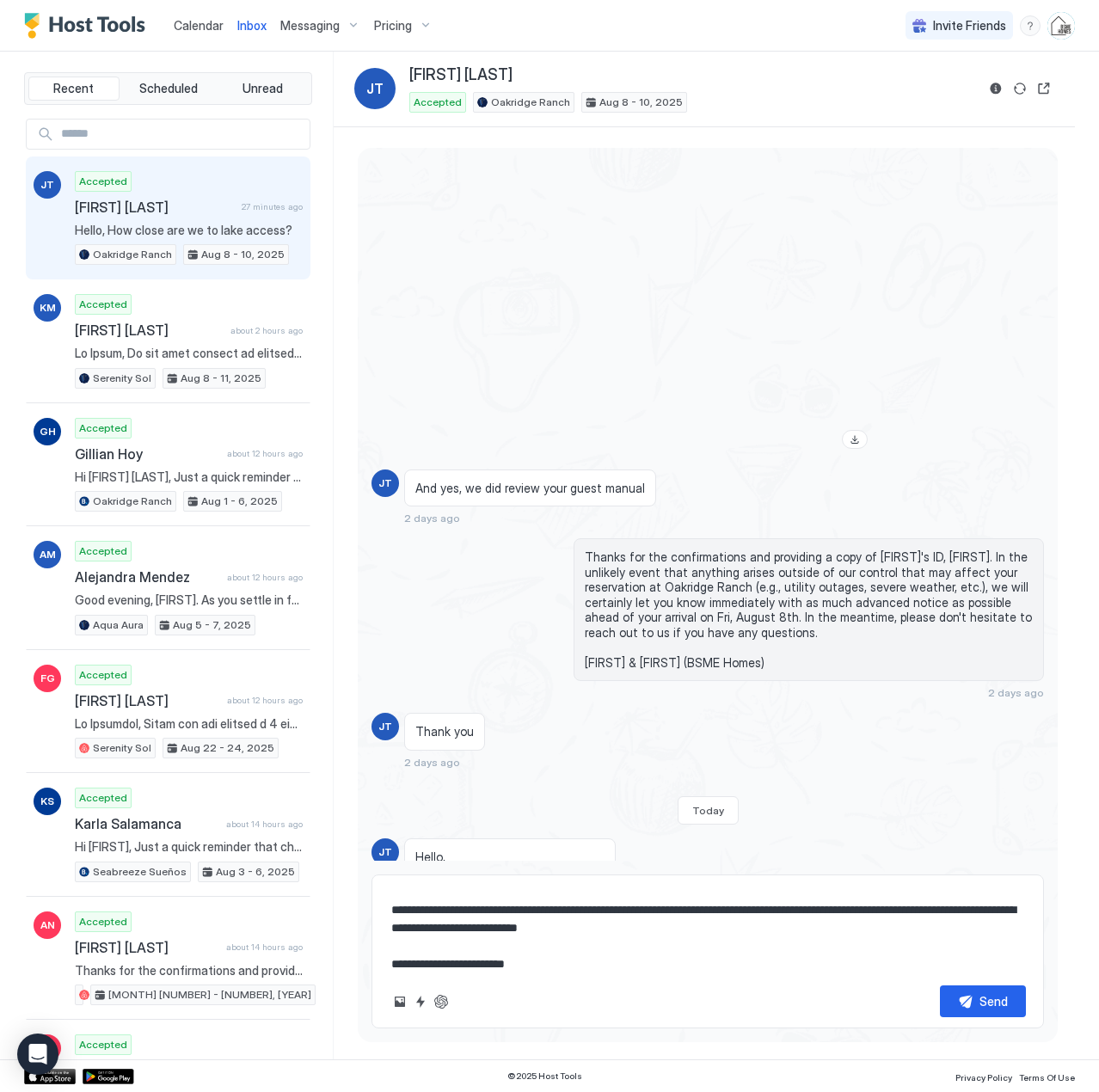 type on "*" 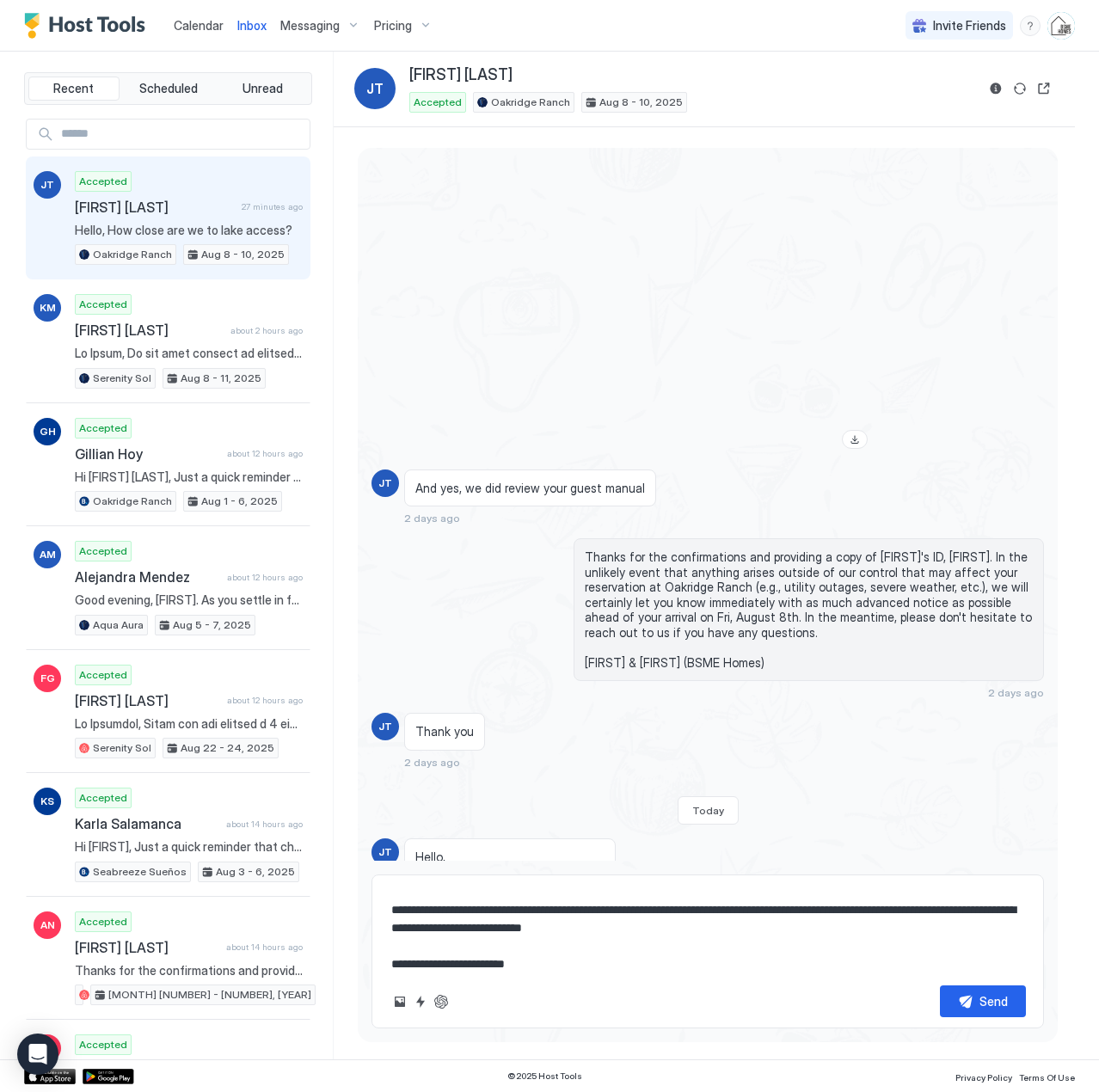 type on "*" 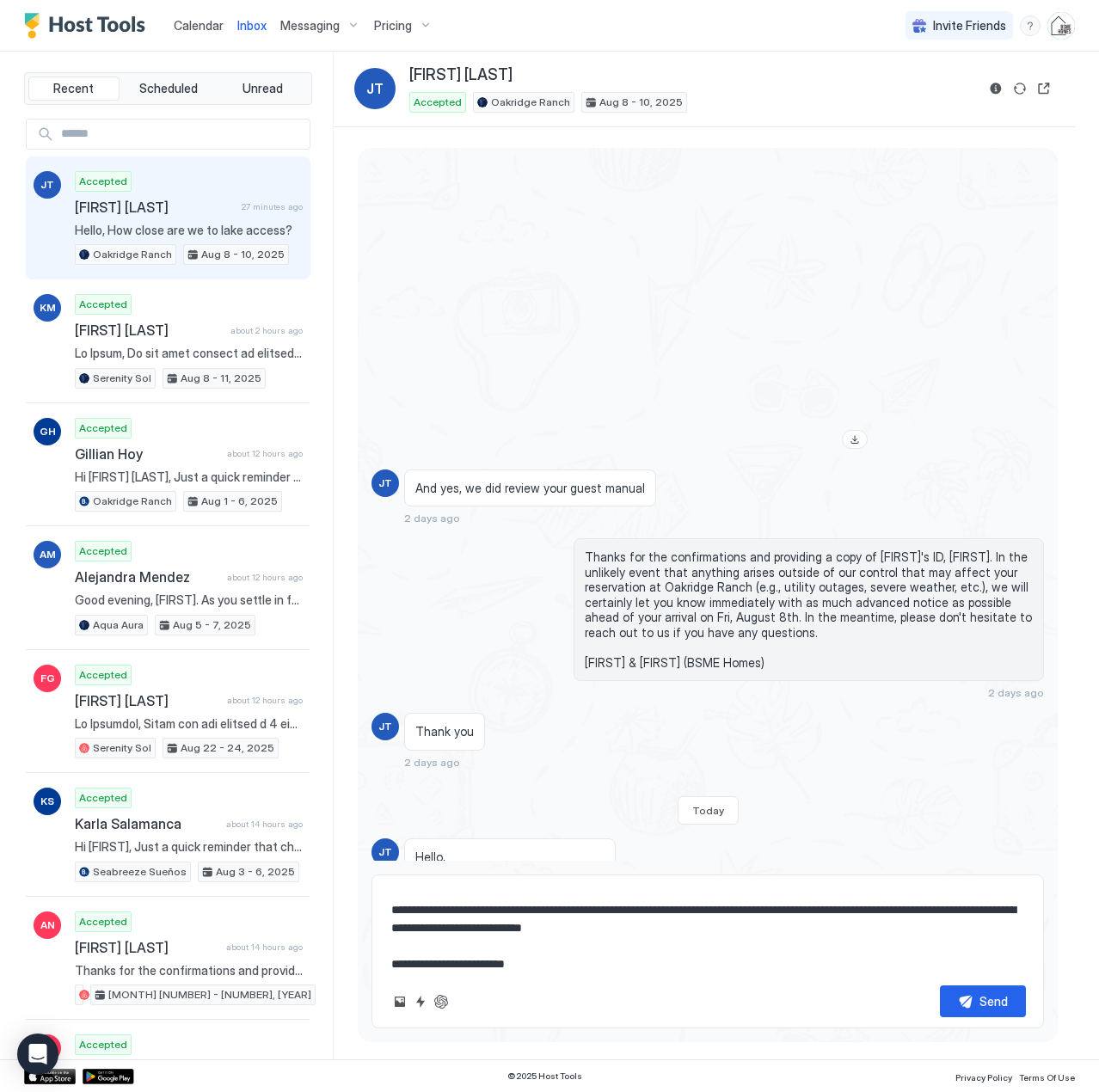 type on "**********" 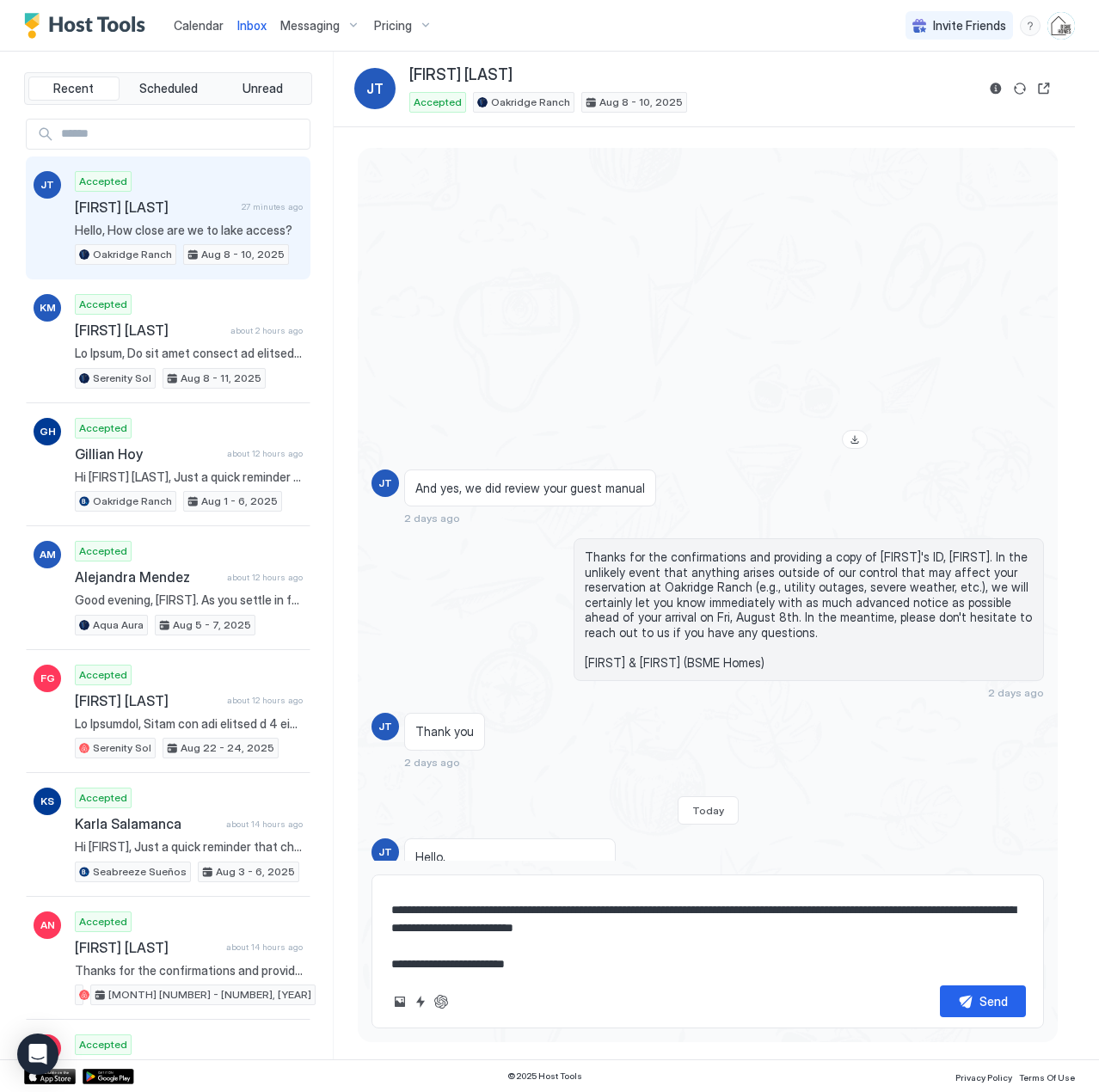 type on "*" 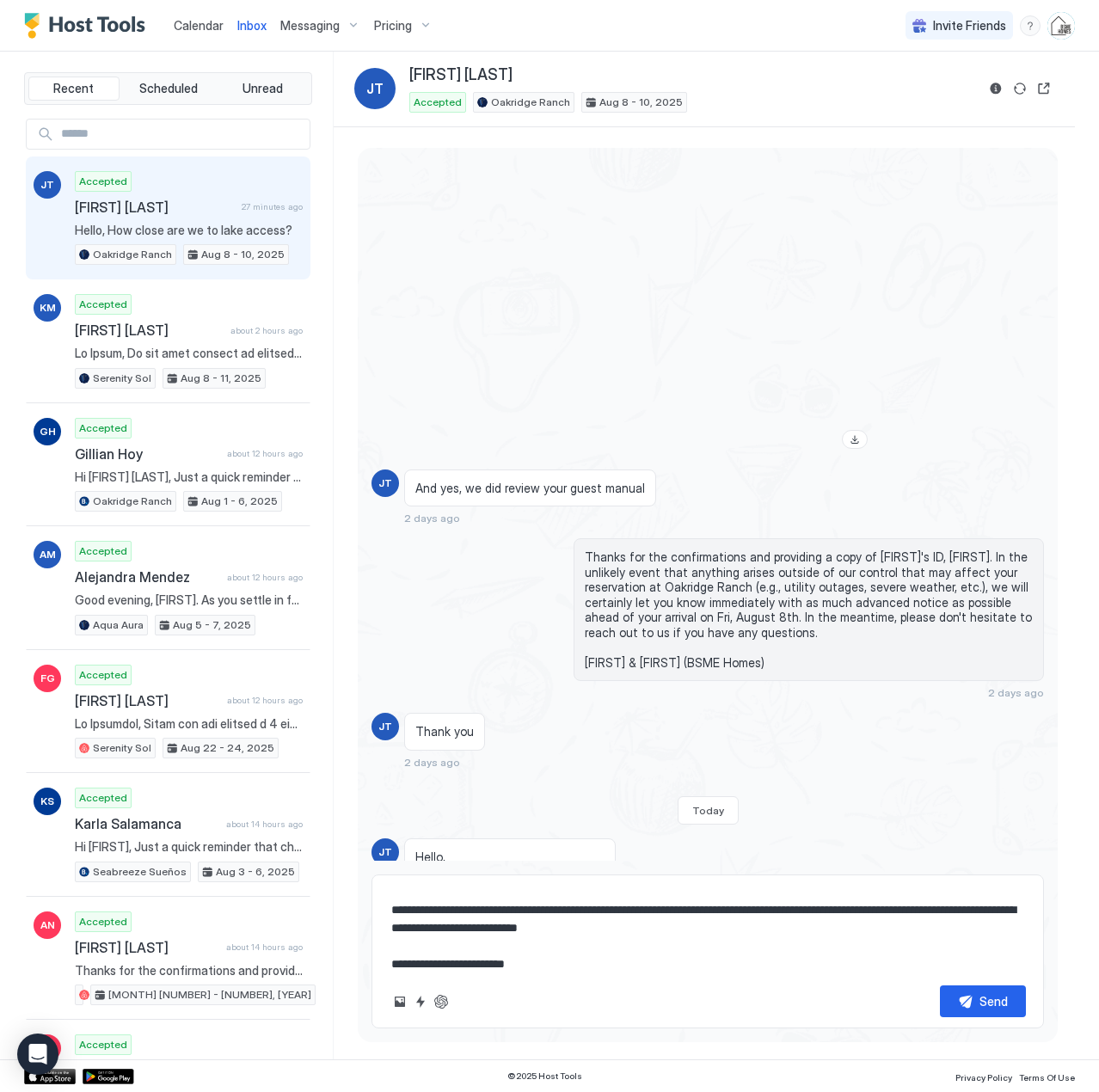 type on "*" 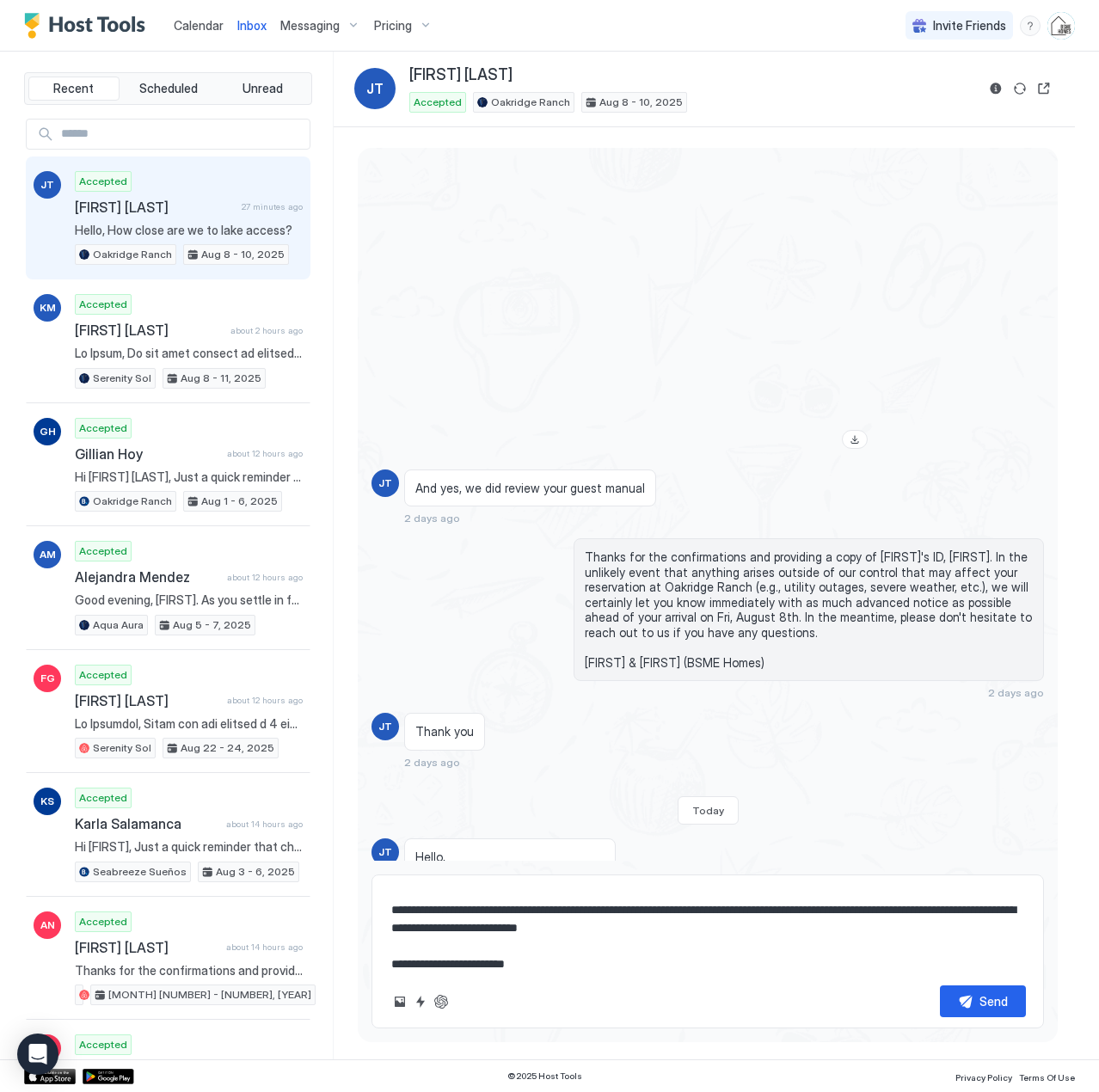 type on "**********" 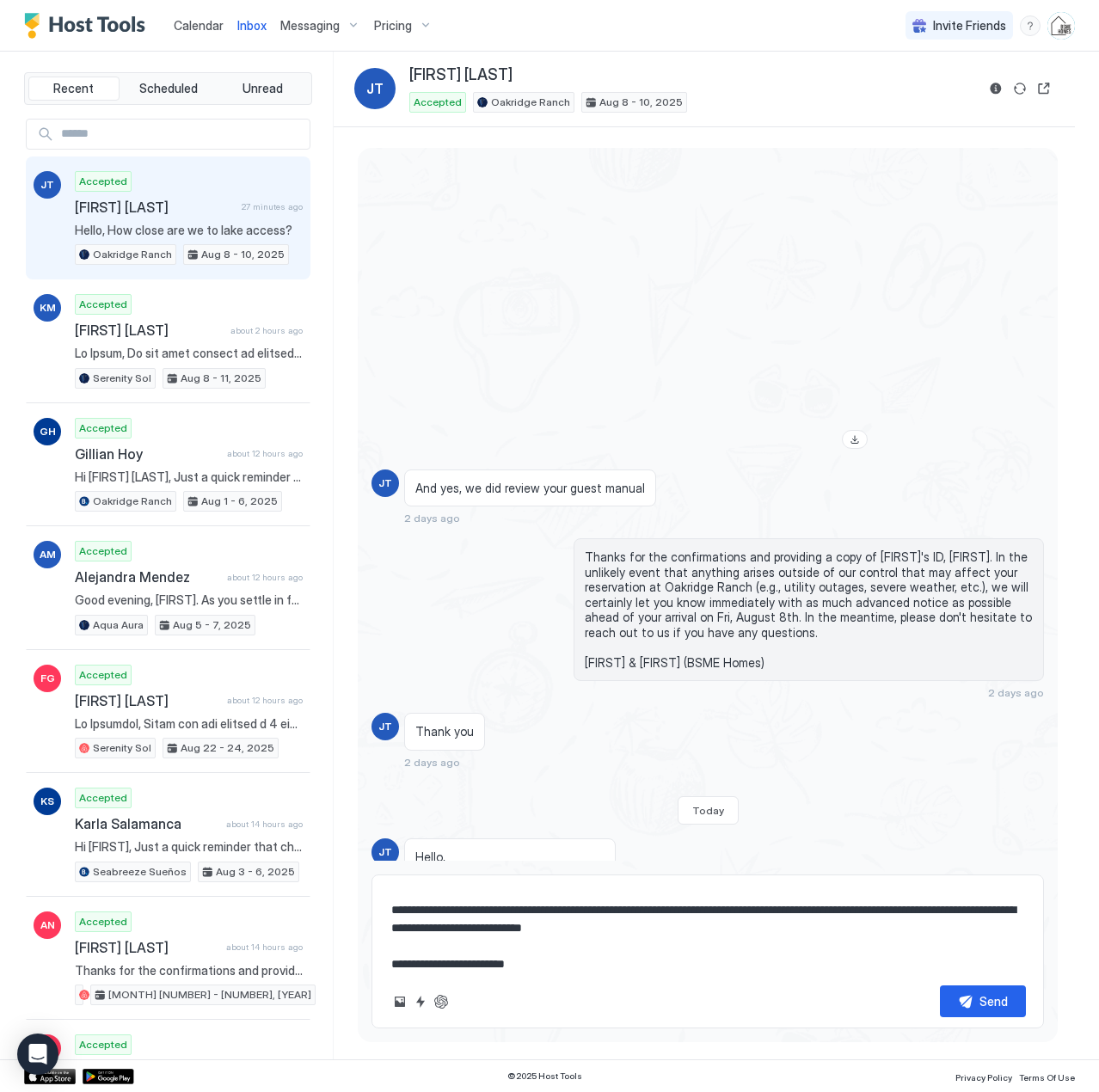 type on "*" 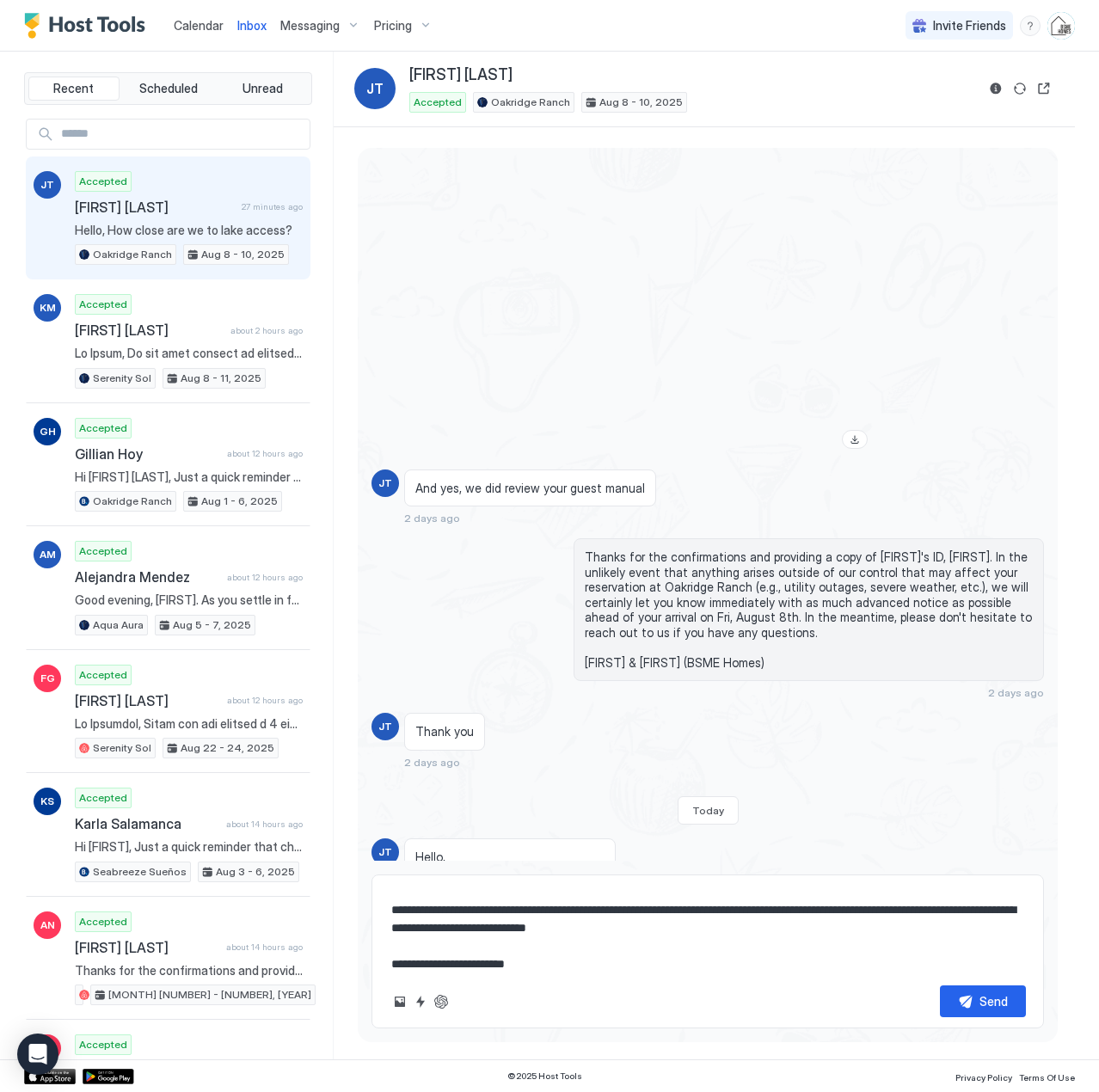 type on "*" 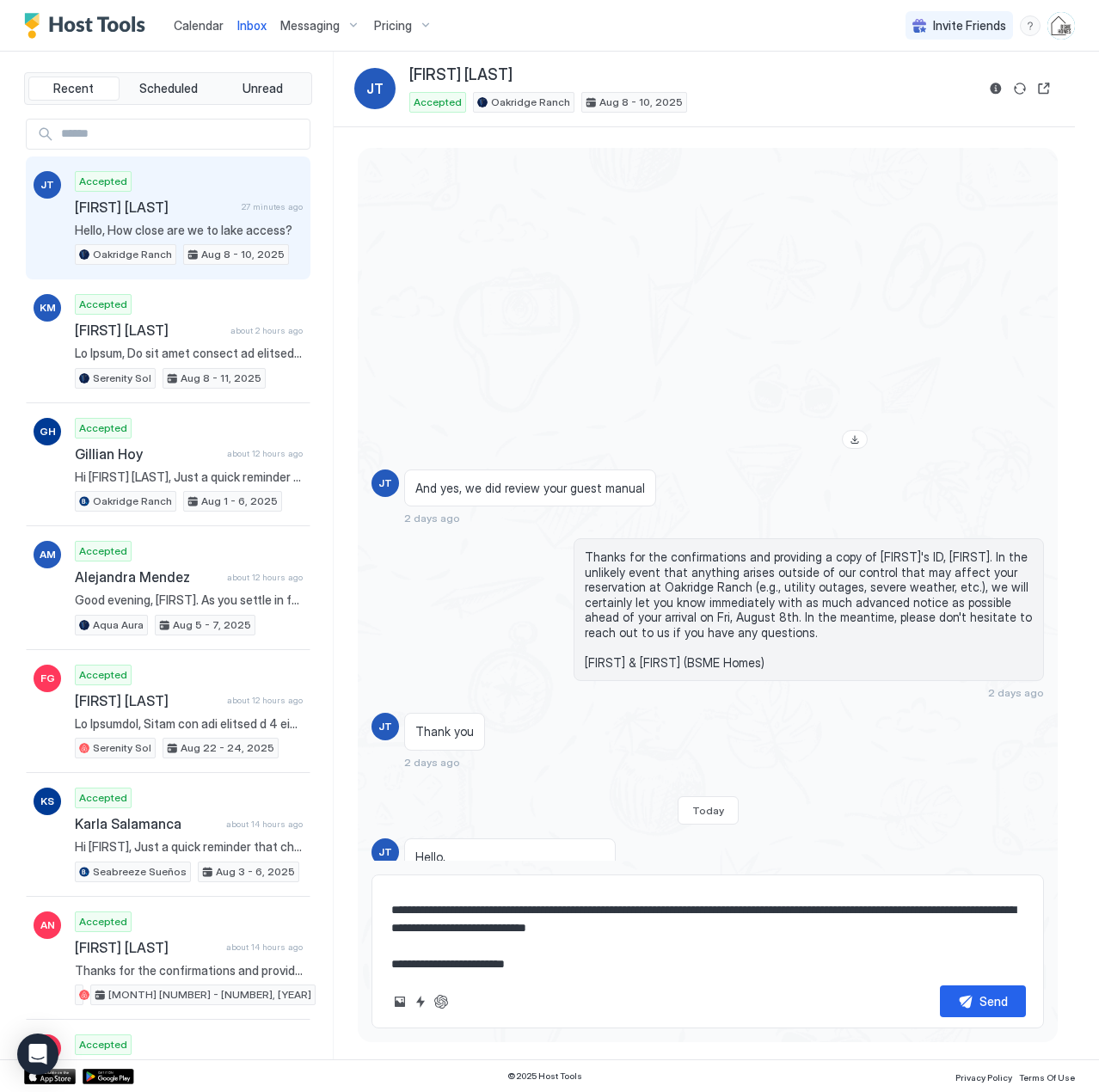type on "**********" 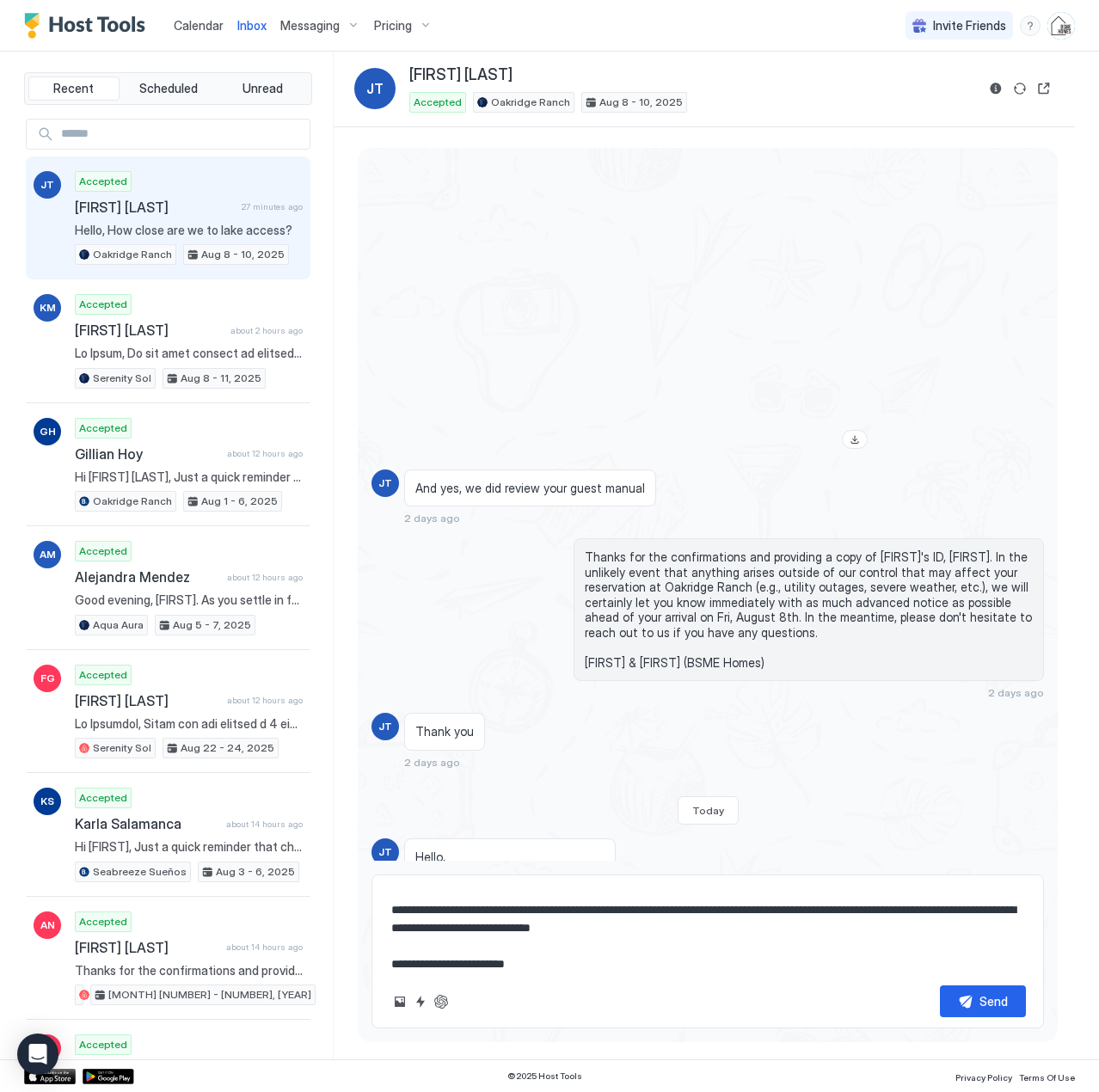 type on "*" 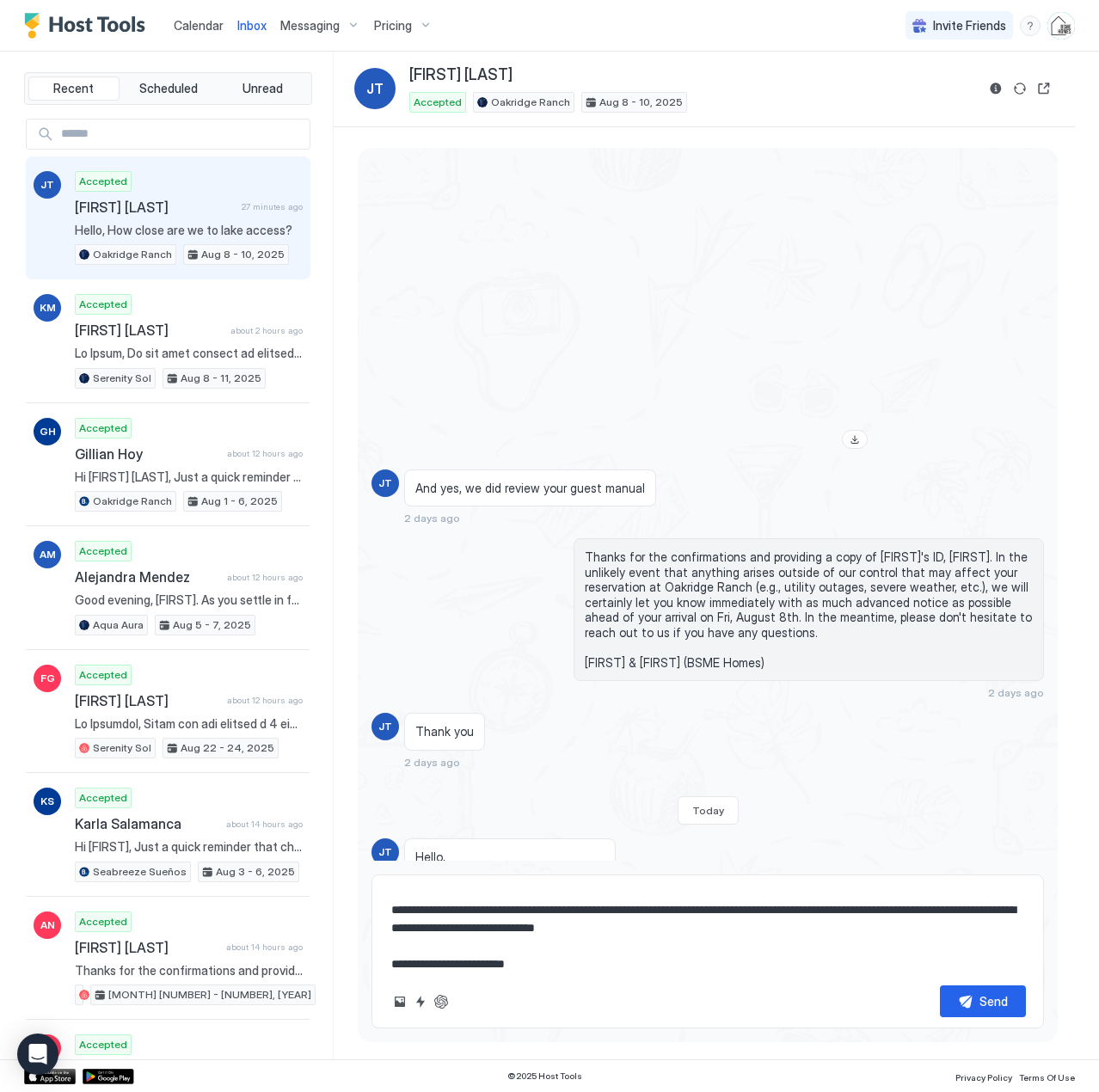 type on "*" 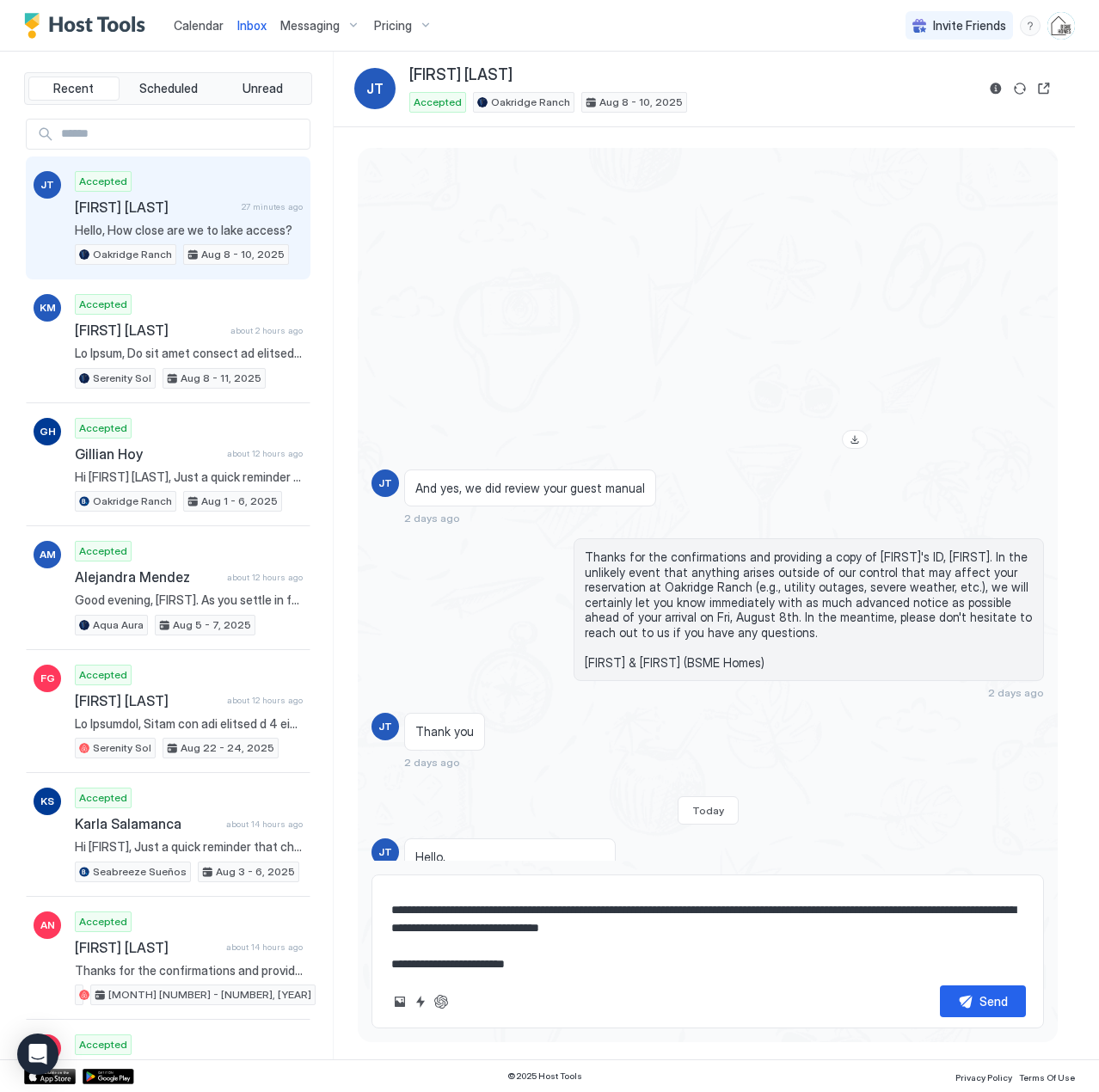 type on "*" 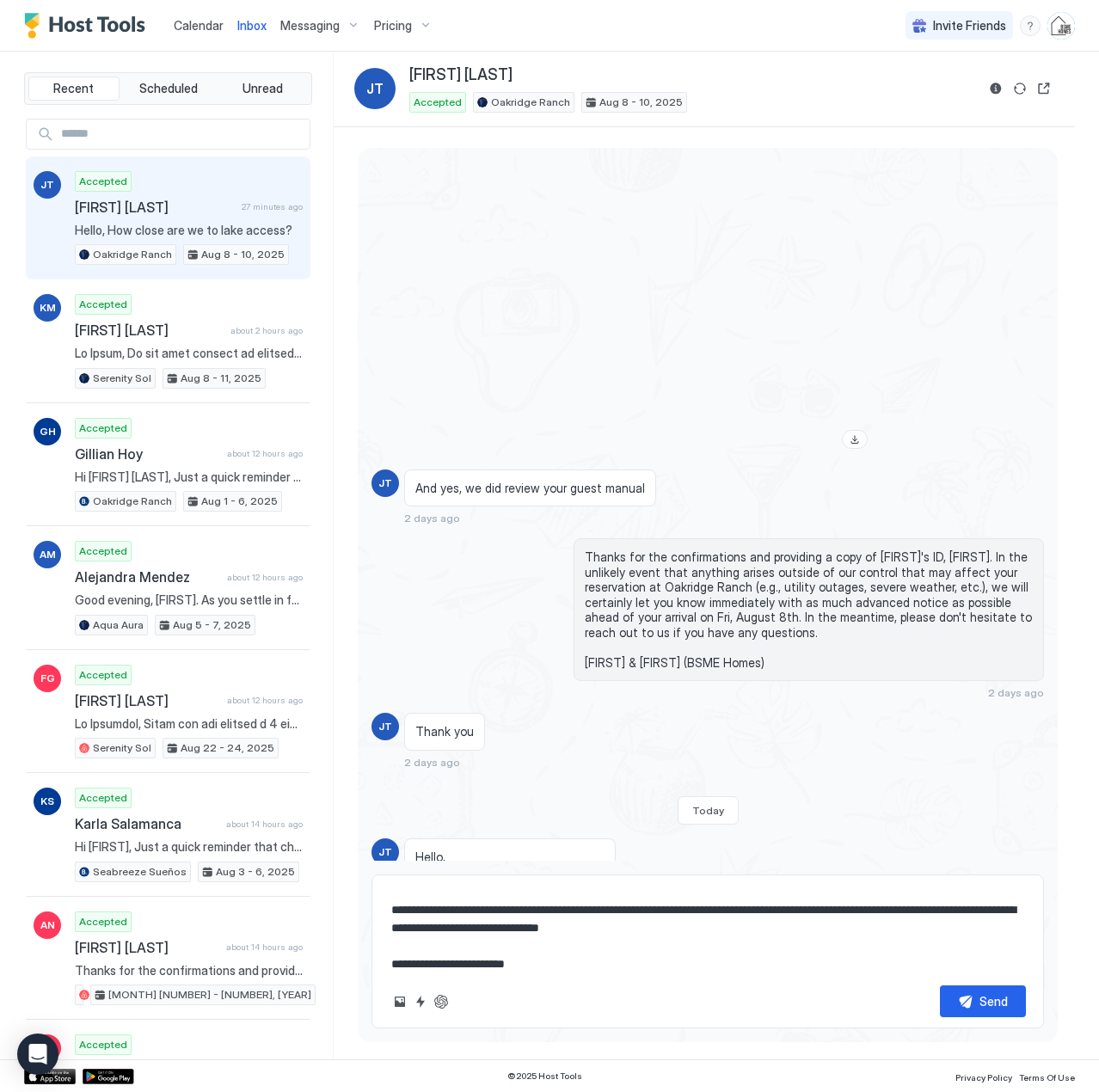 type on "**********" 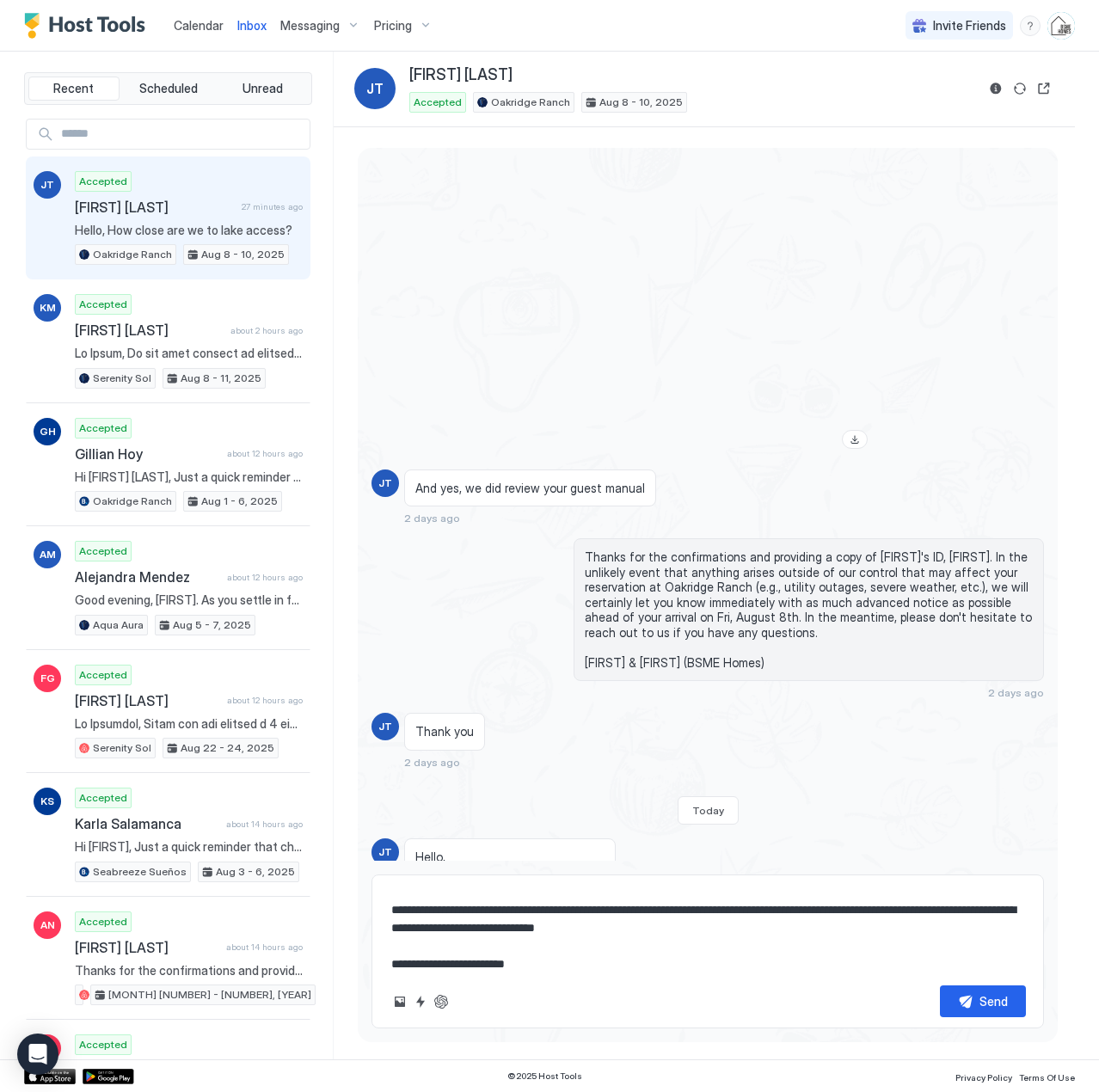 type on "*" 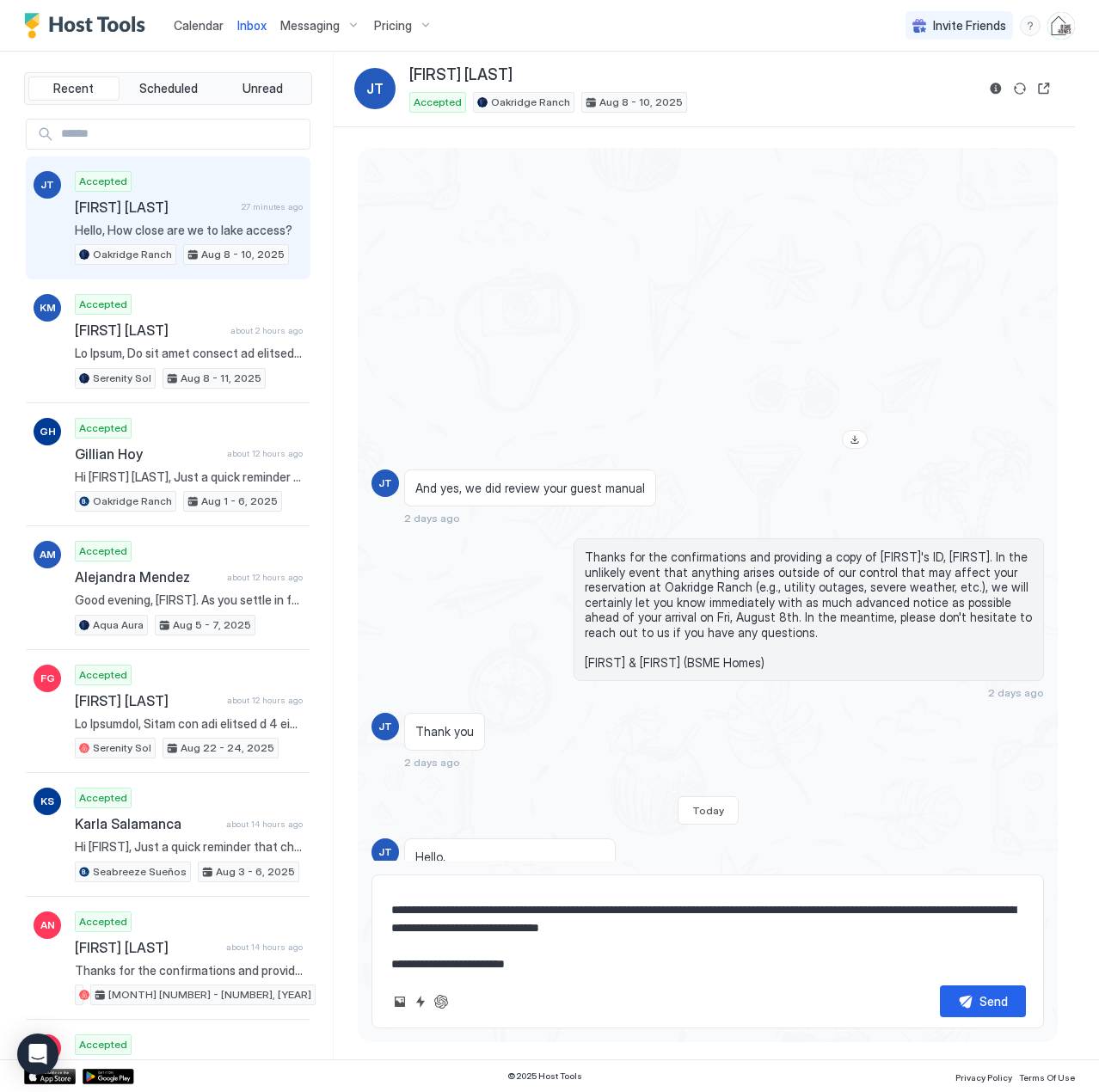type on "*" 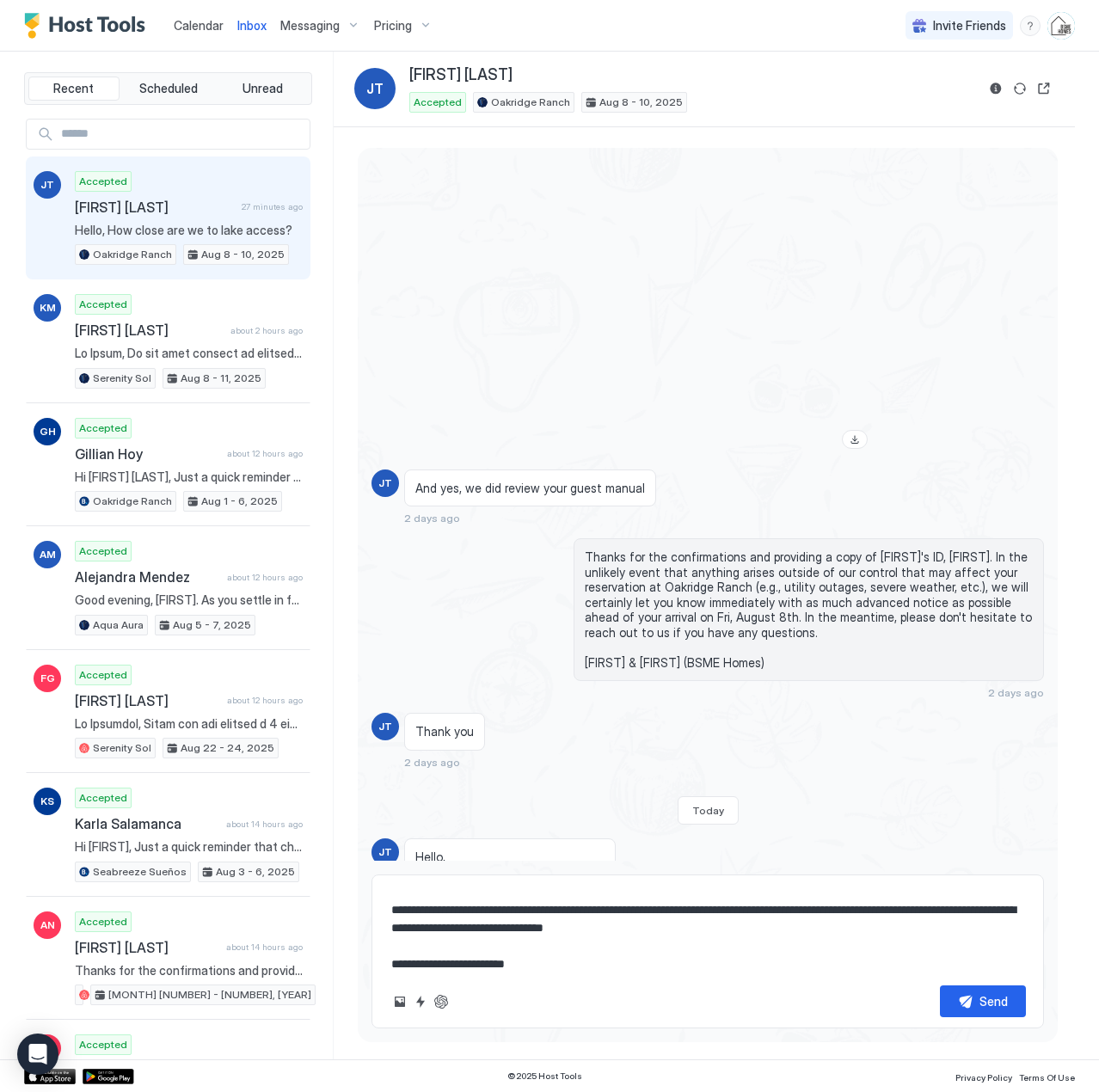 type on "*" 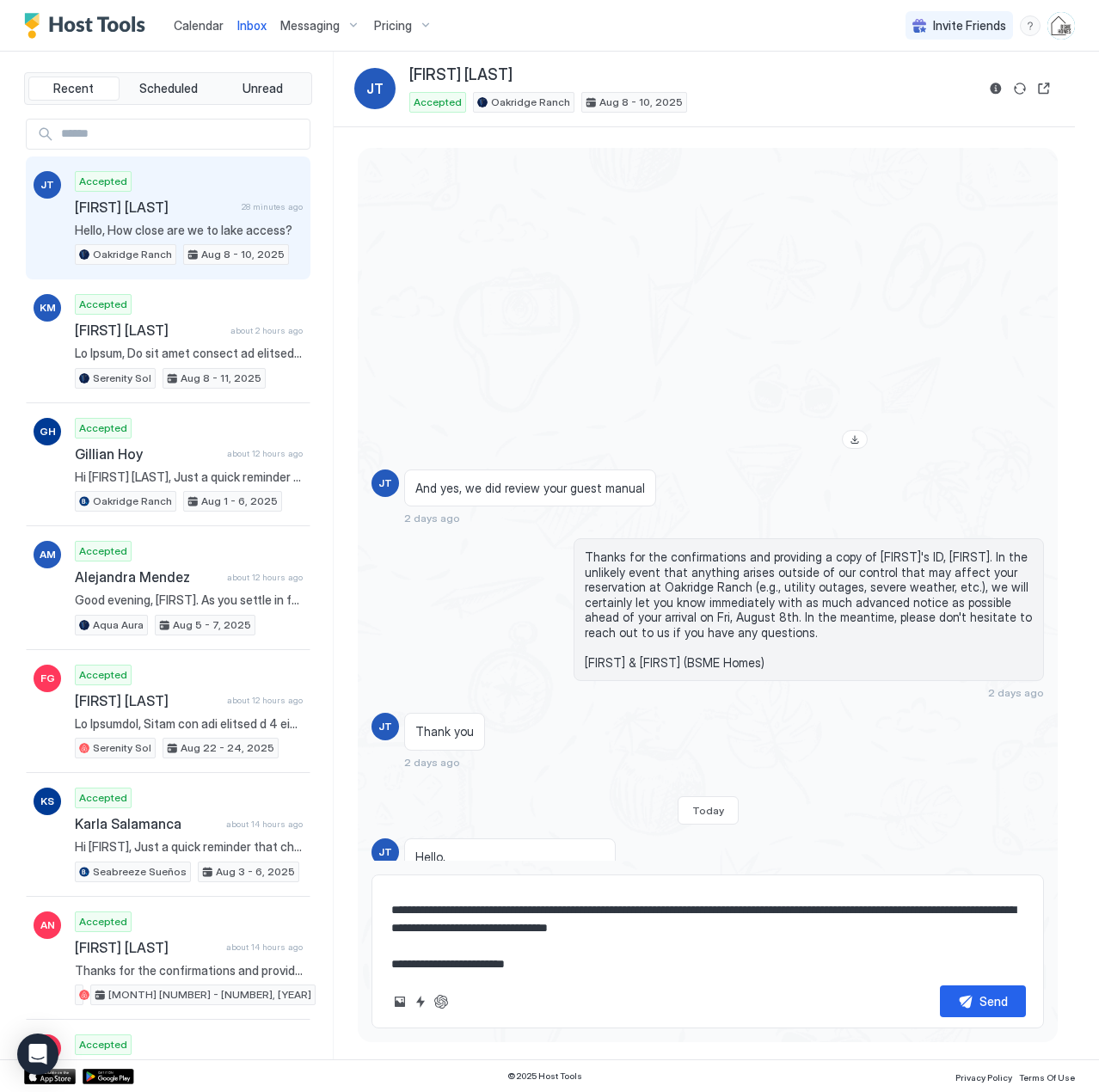 type on "**********" 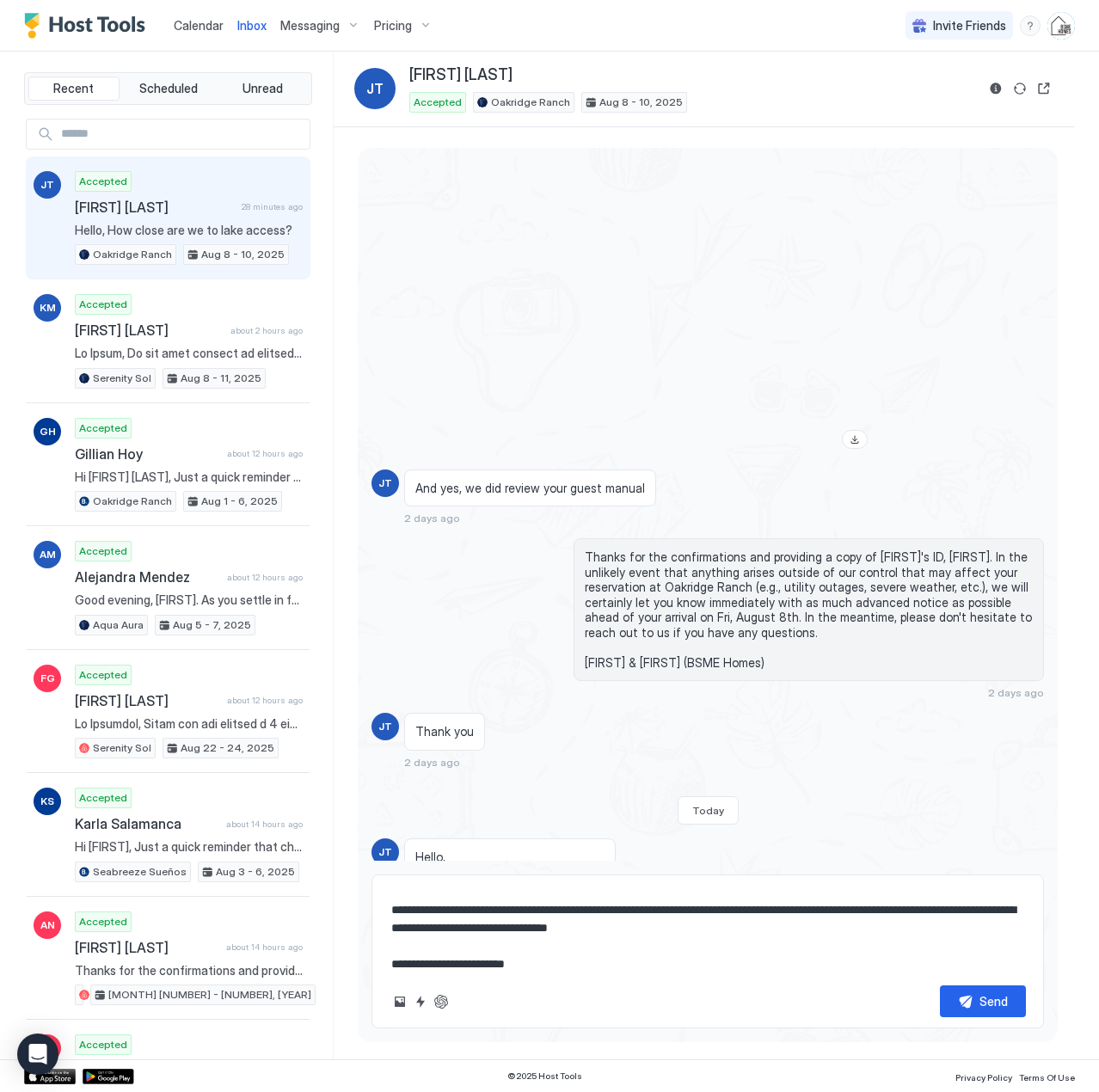 click on "**********" at bounding box center [708, 929] 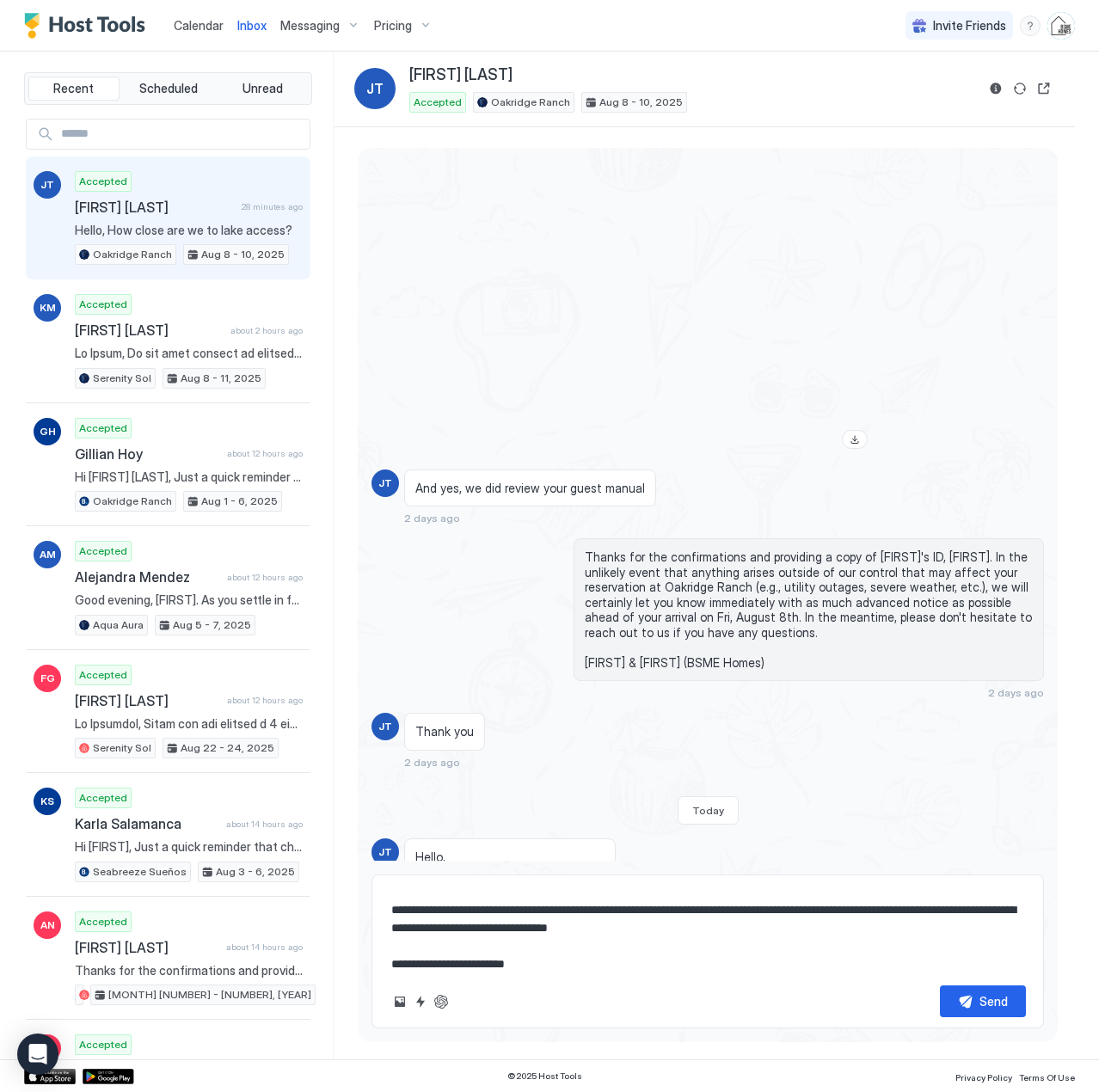 type on "*" 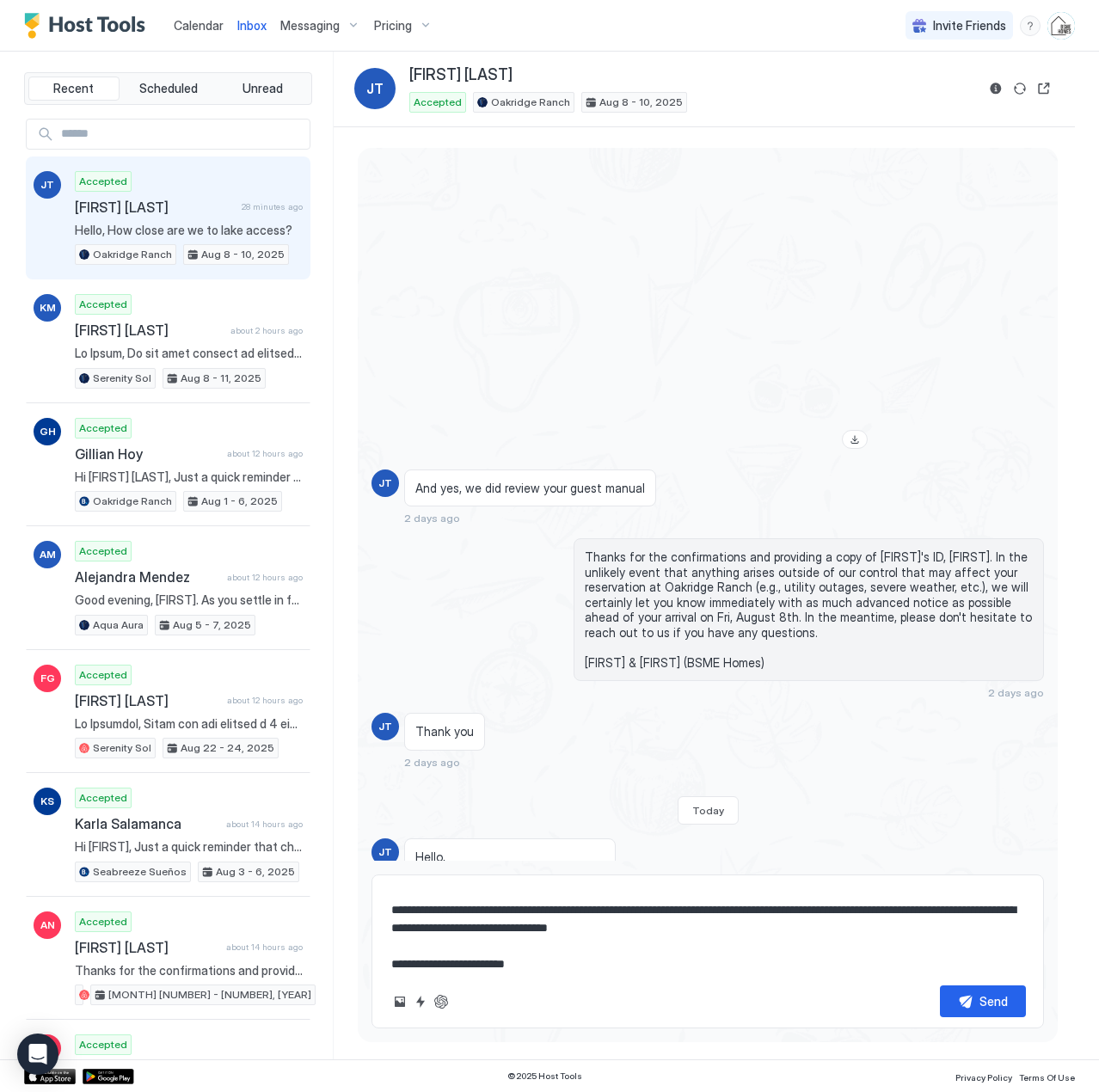 type on "**********" 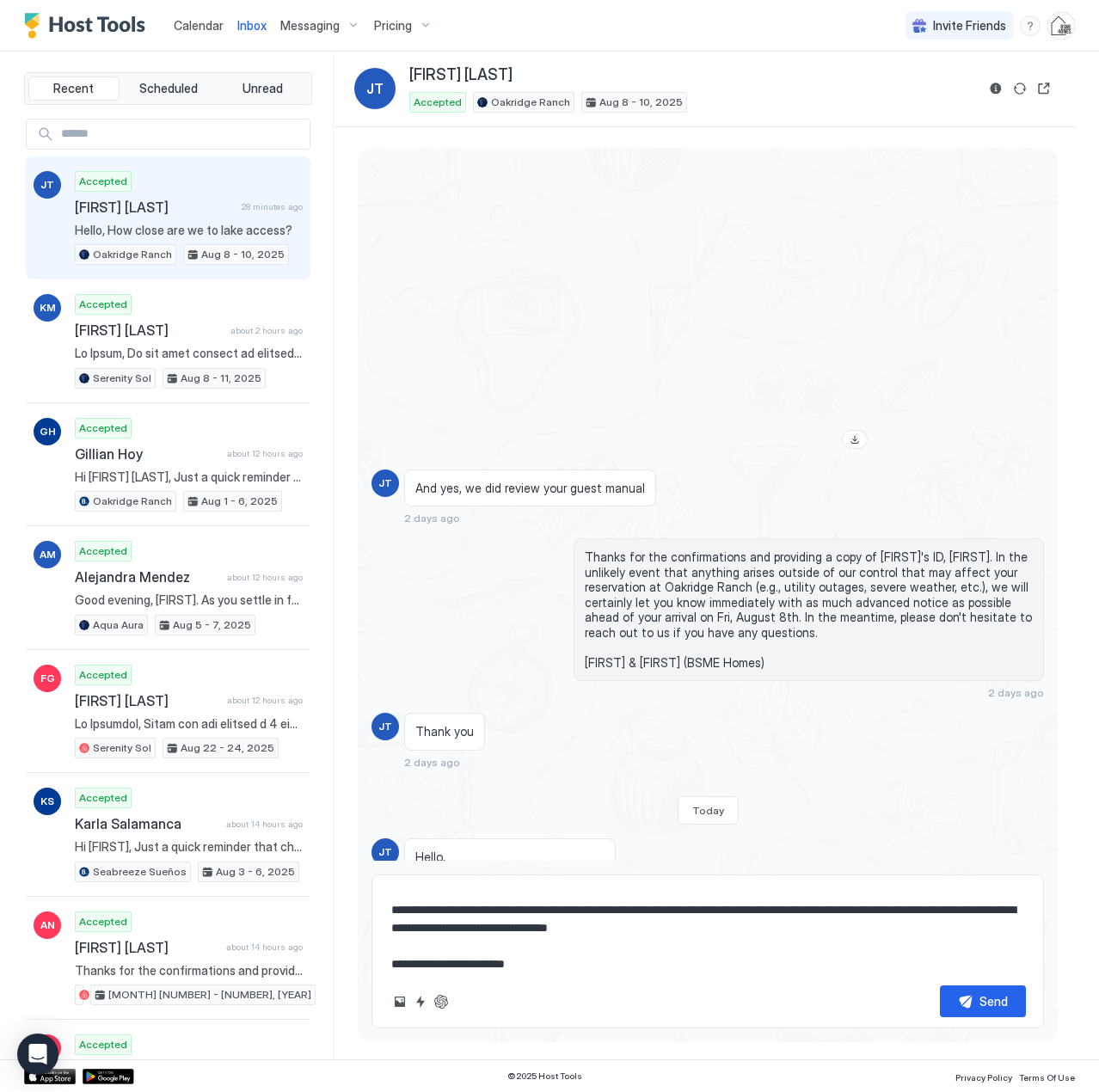 type on "*" 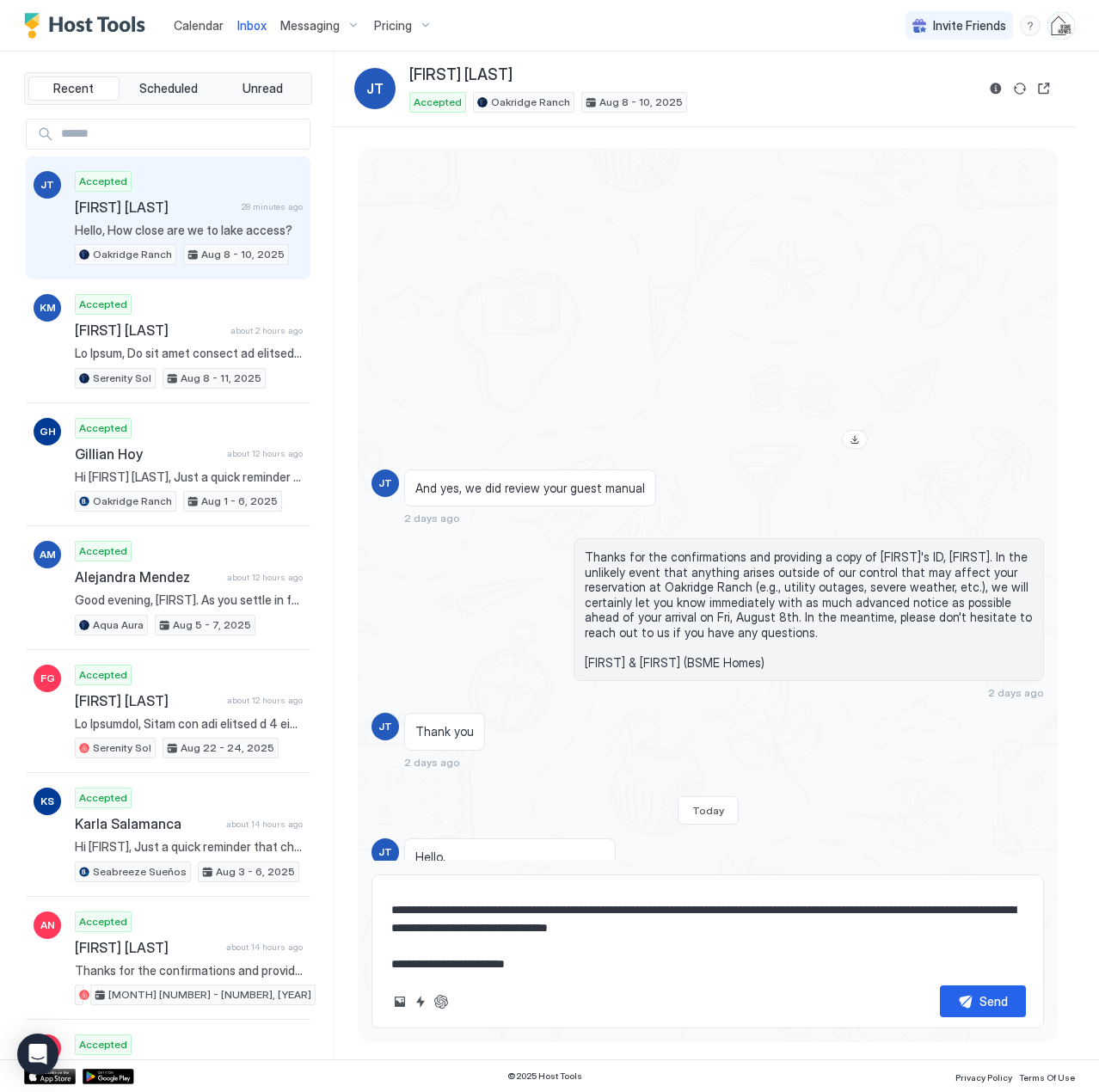 type on "**********" 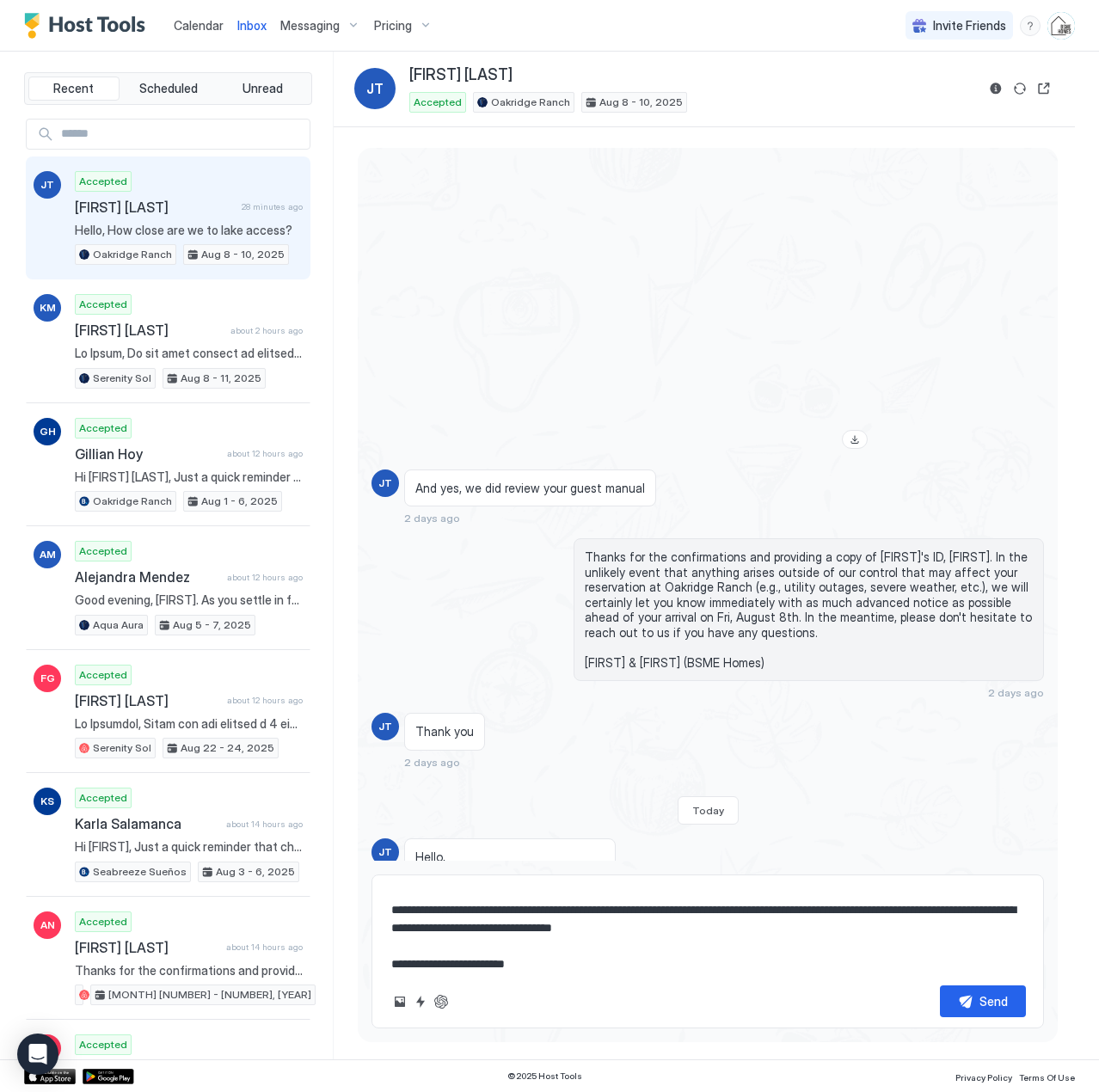 type on "*" 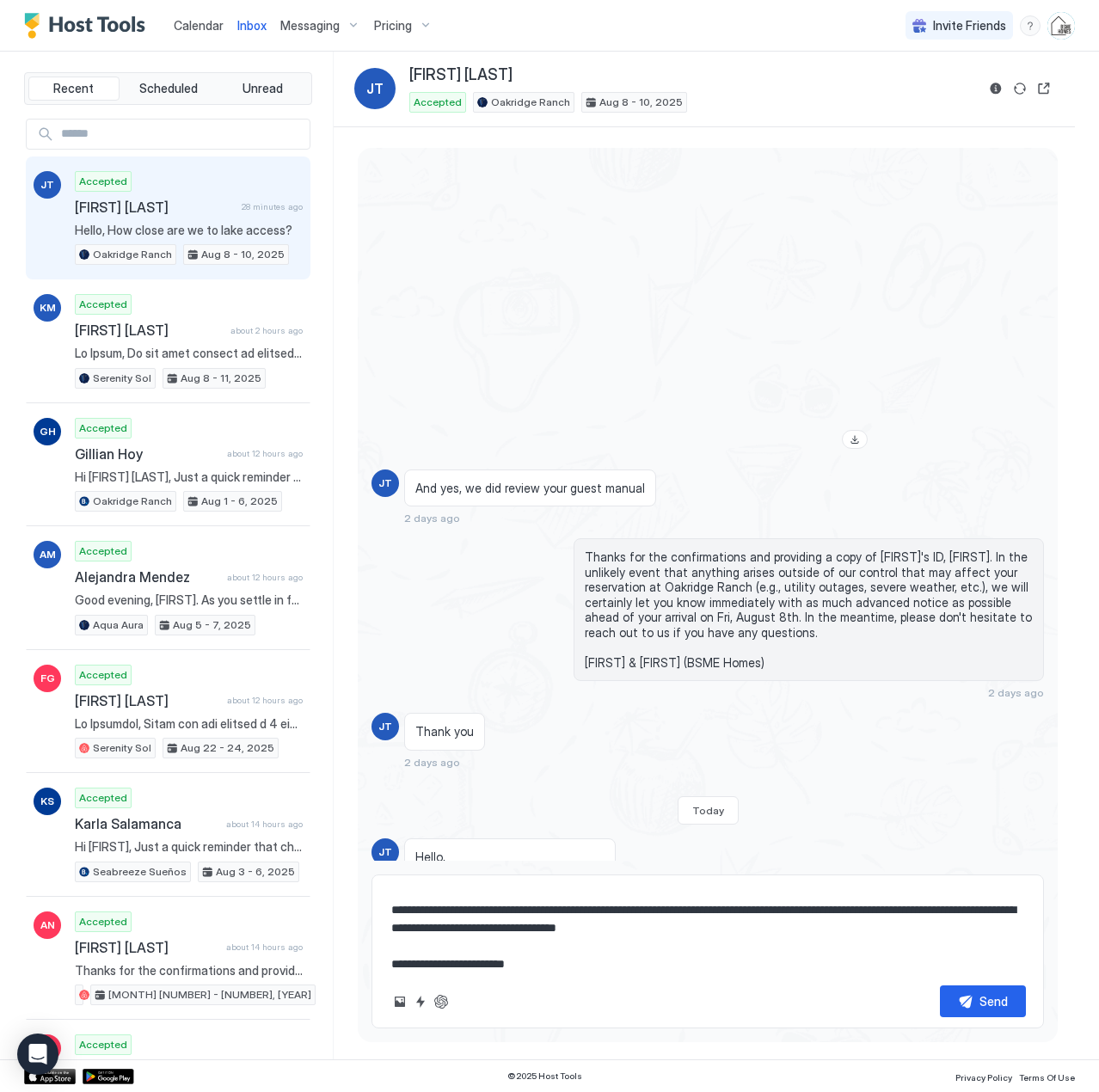 type on "*" 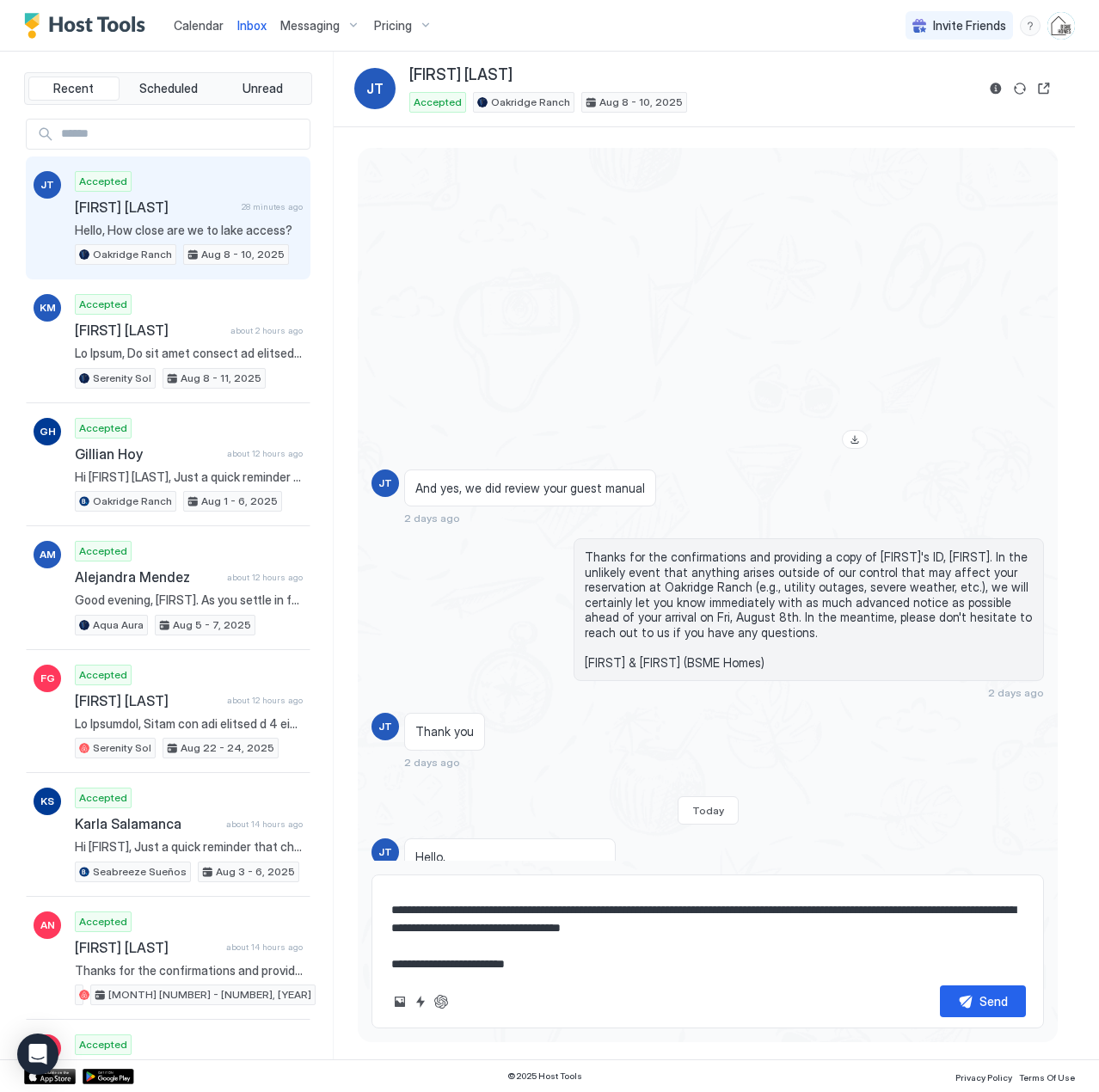 type on "*" 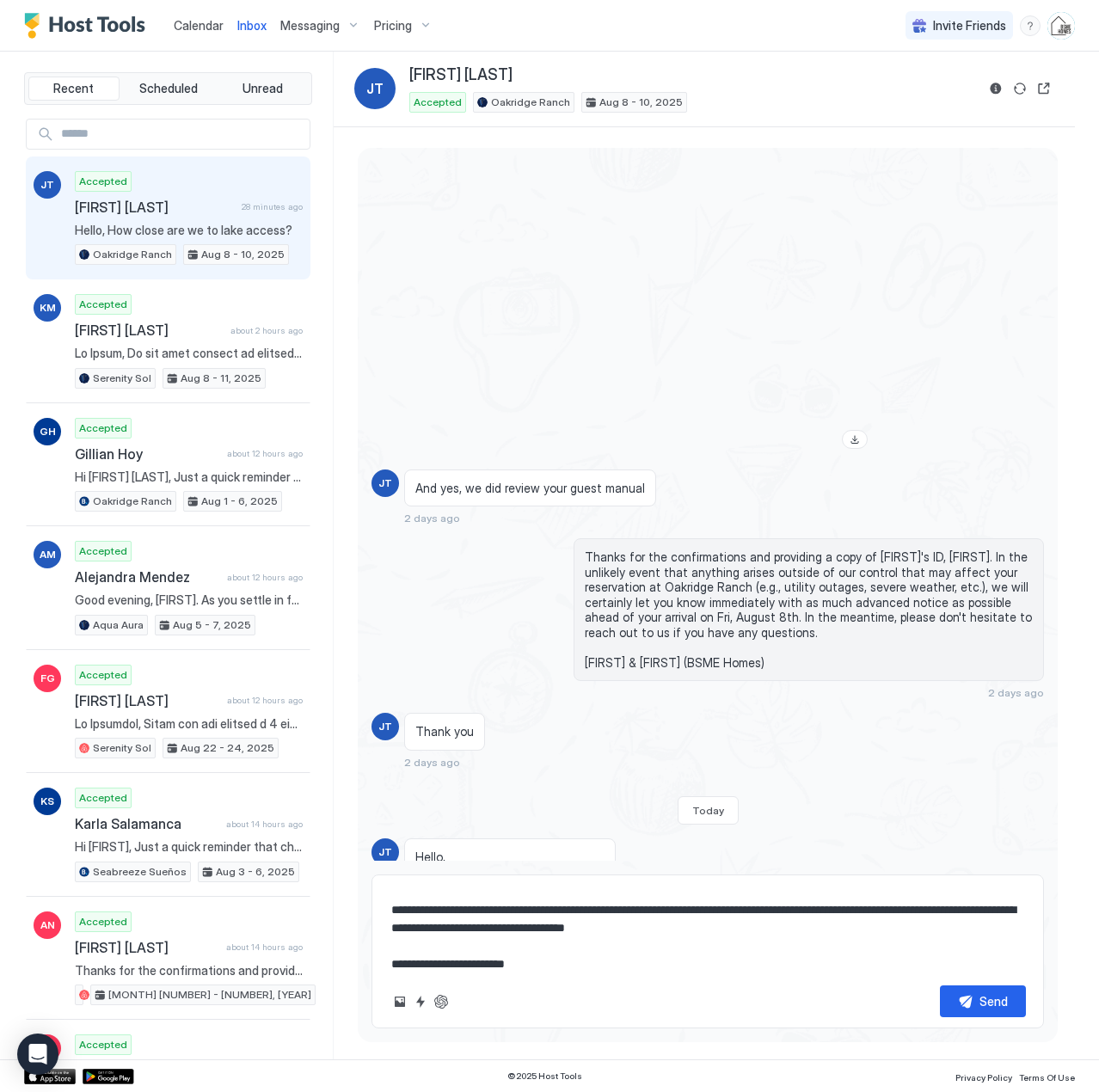 type on "*" 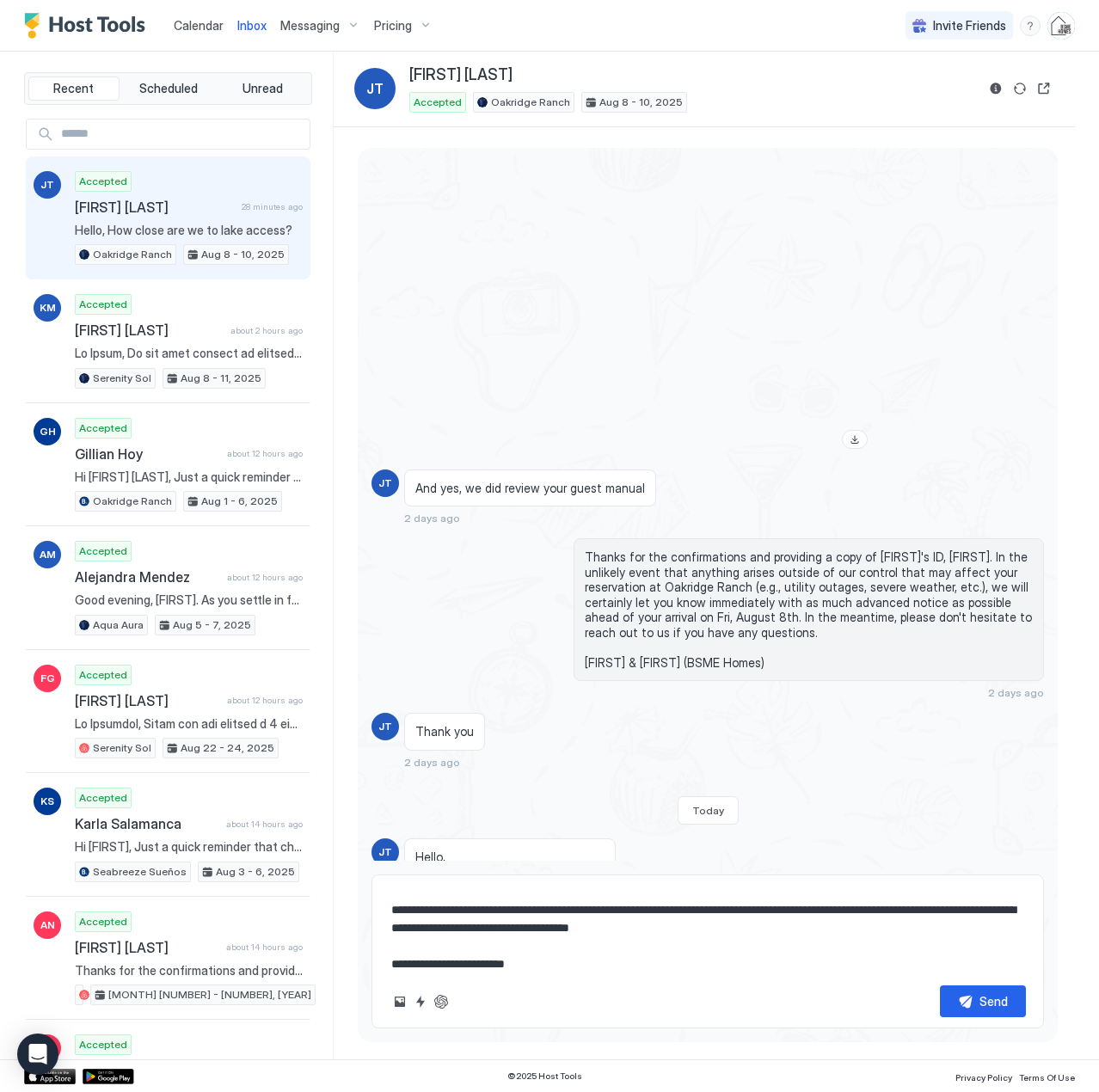 type on "*" 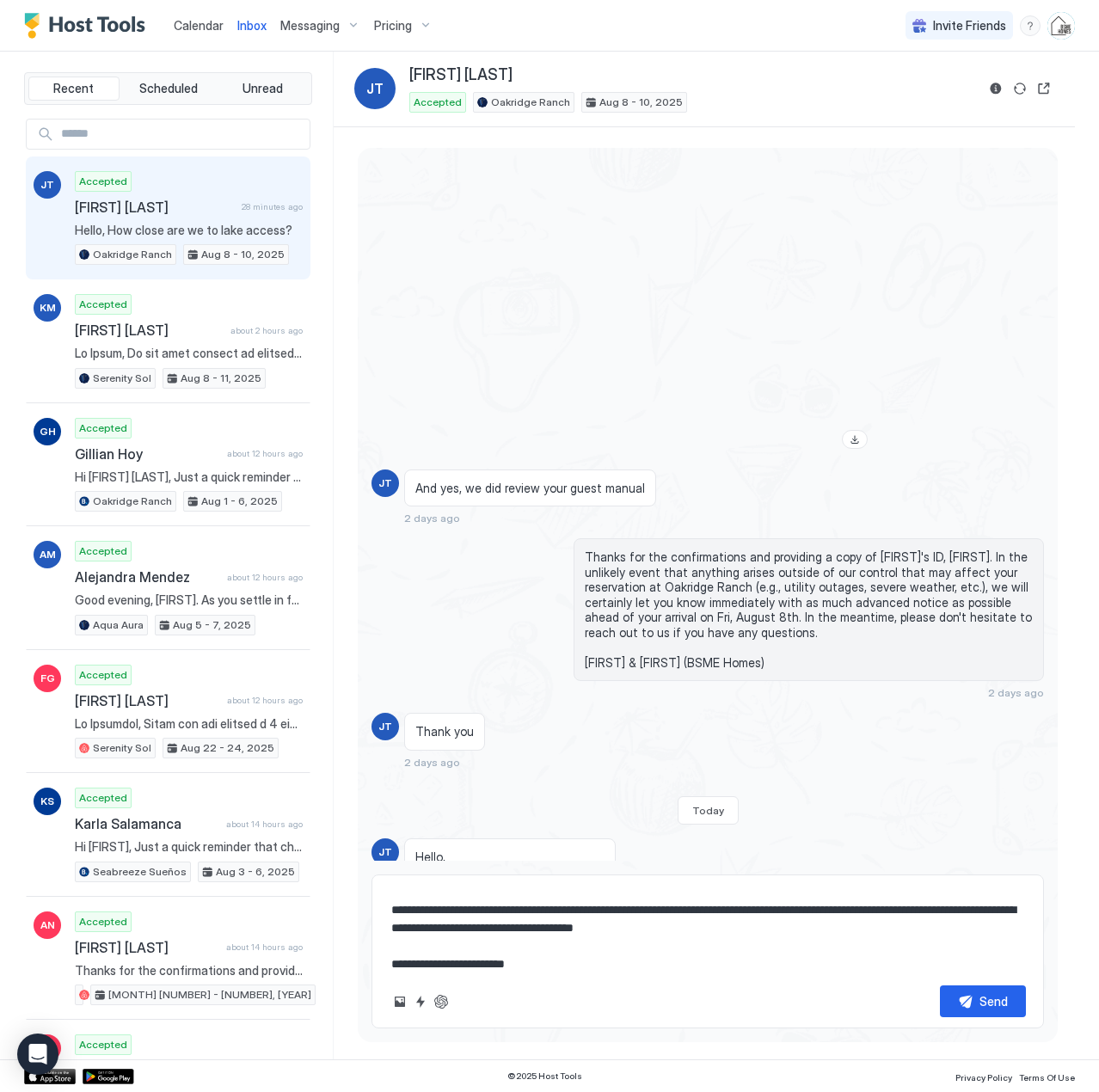 type on "*" 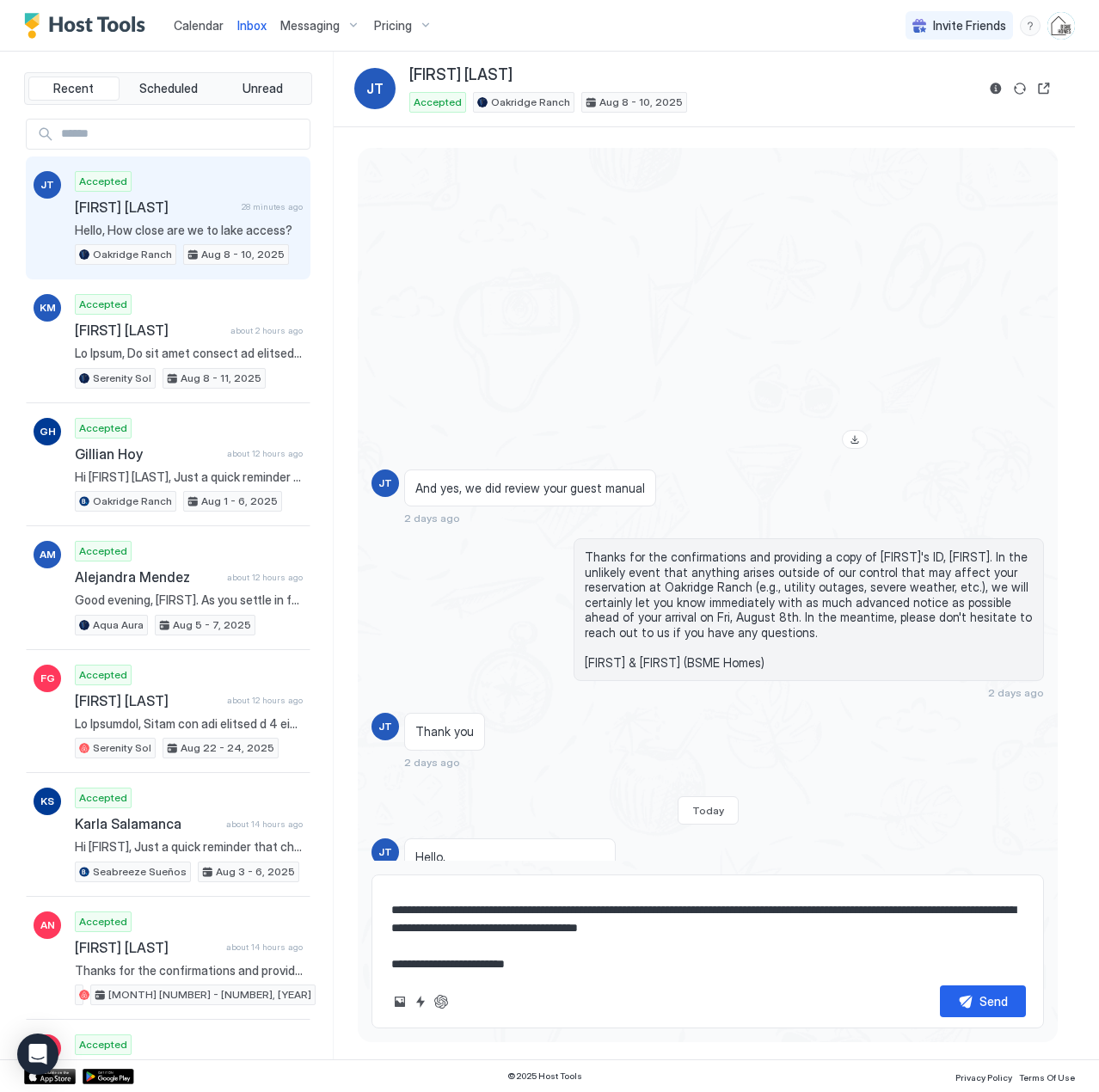 type on "*" 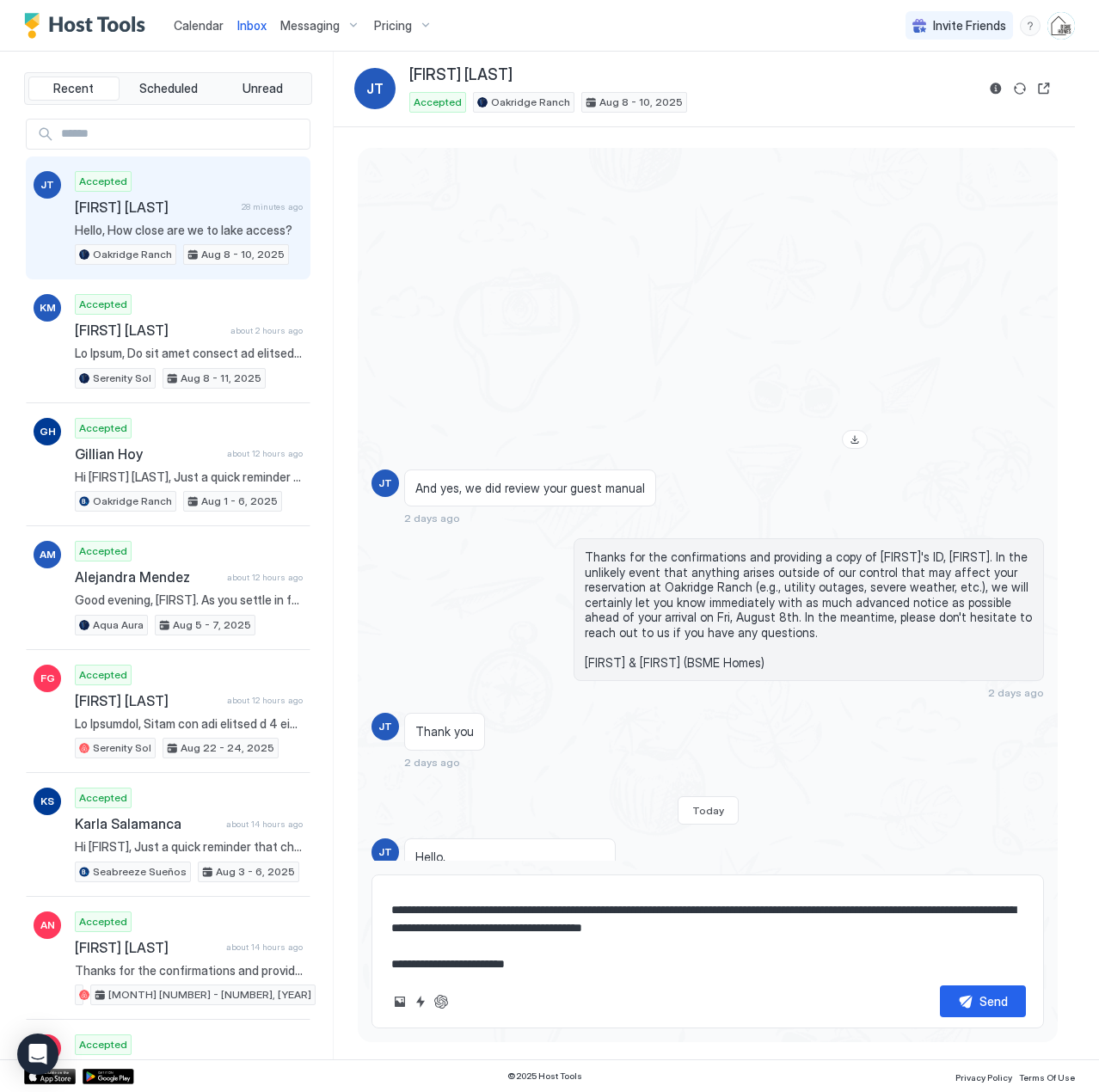 type on "**********" 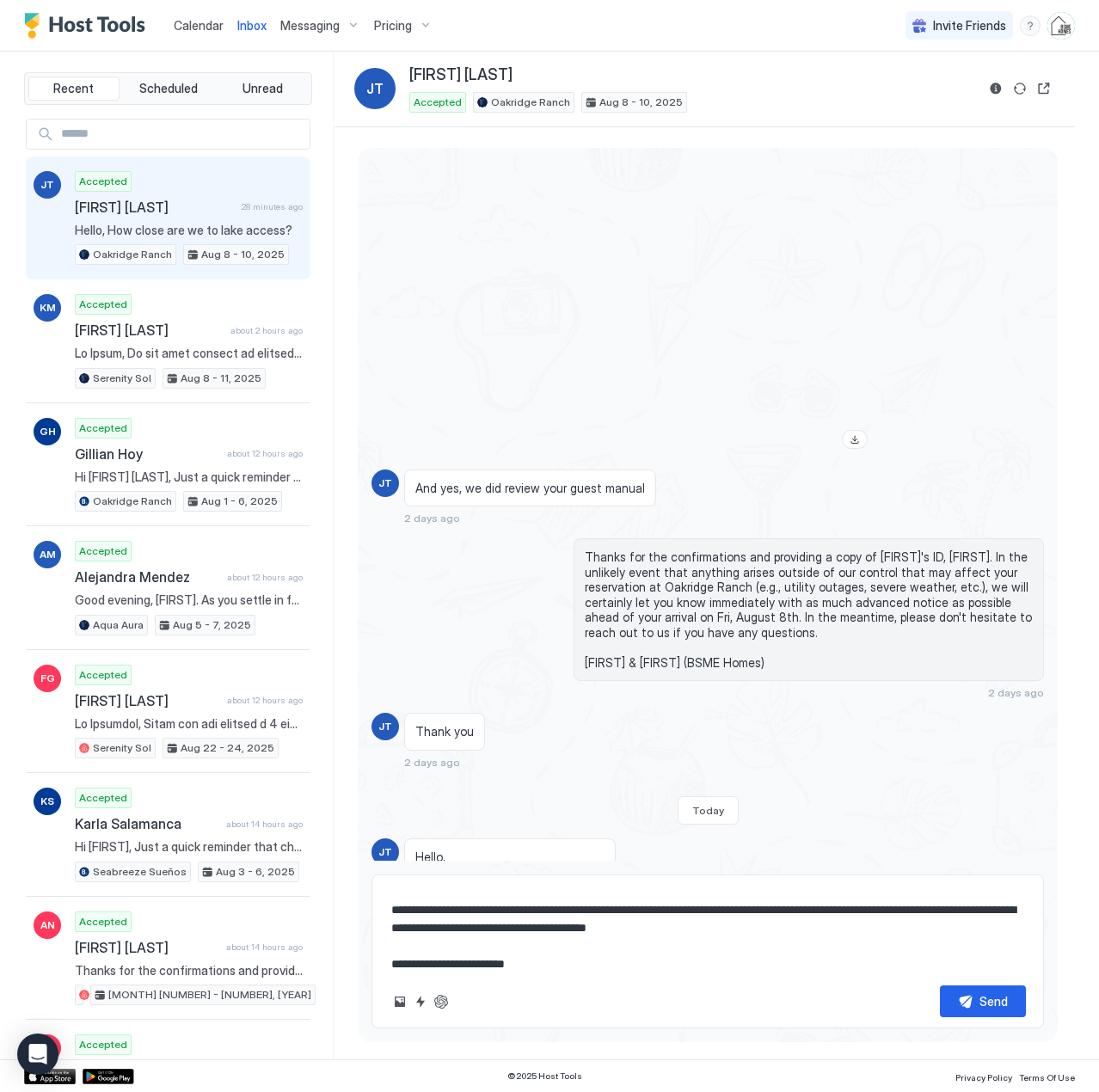 type on "*" 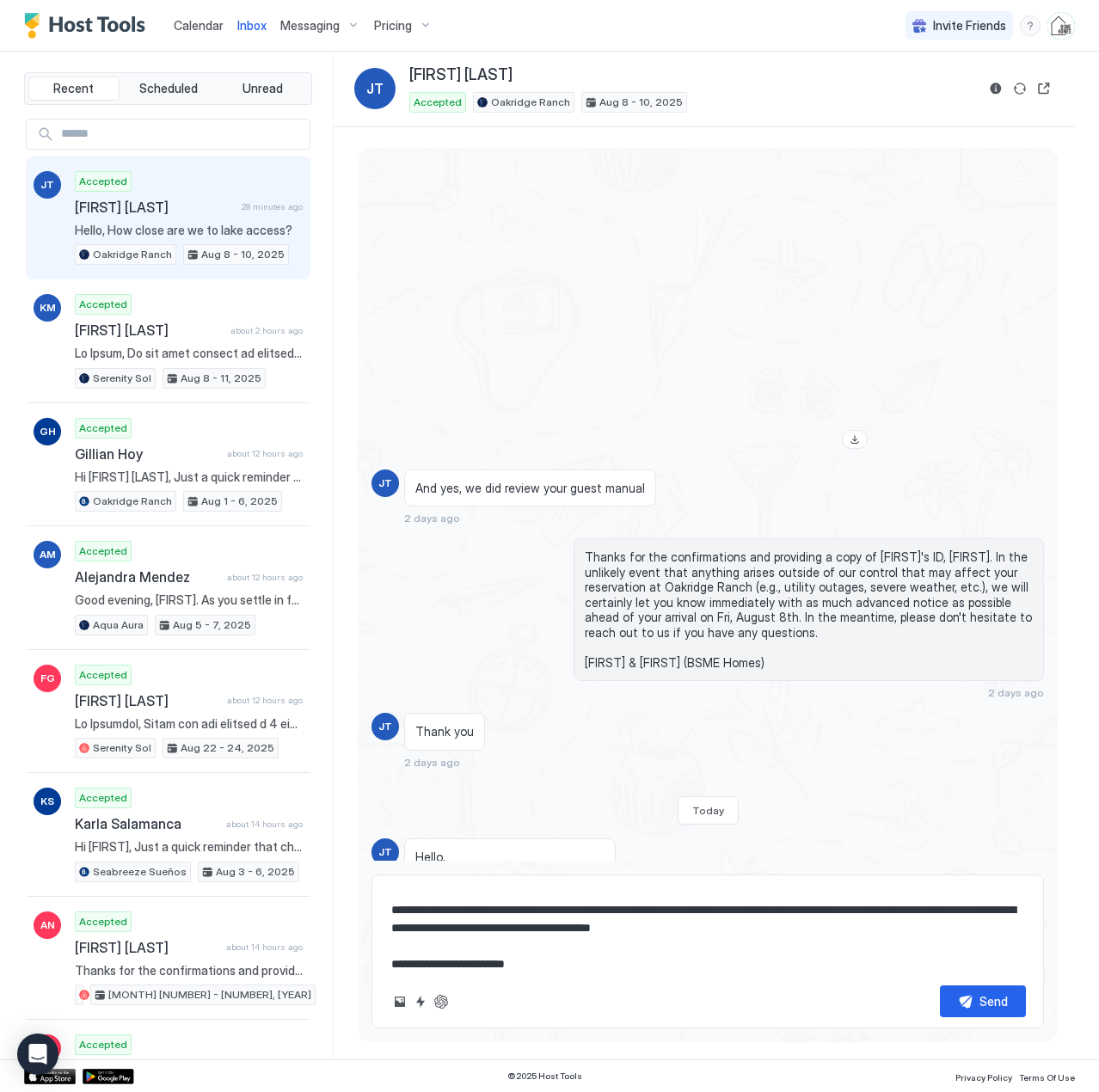 type on "*" 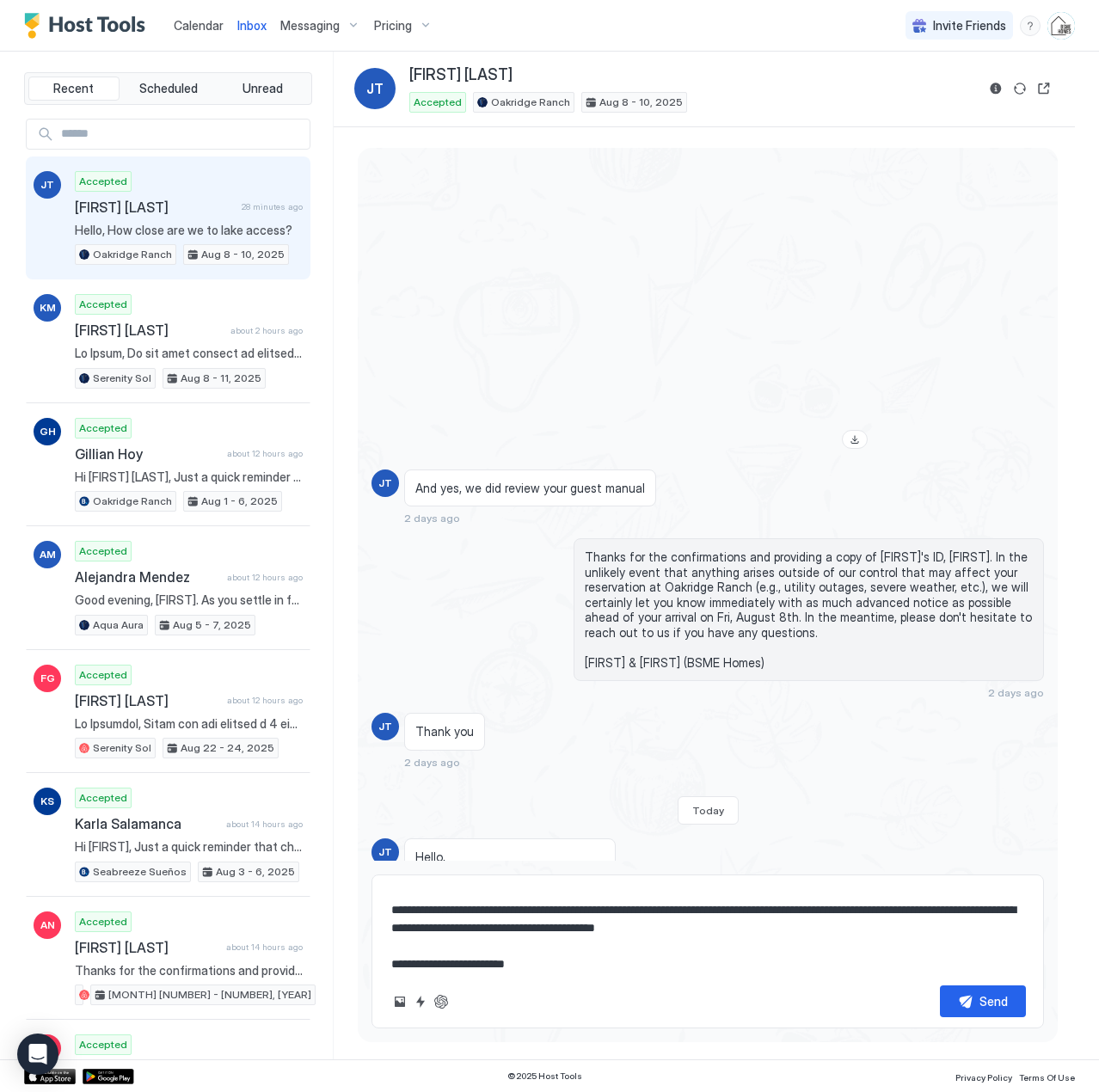 type on "*" 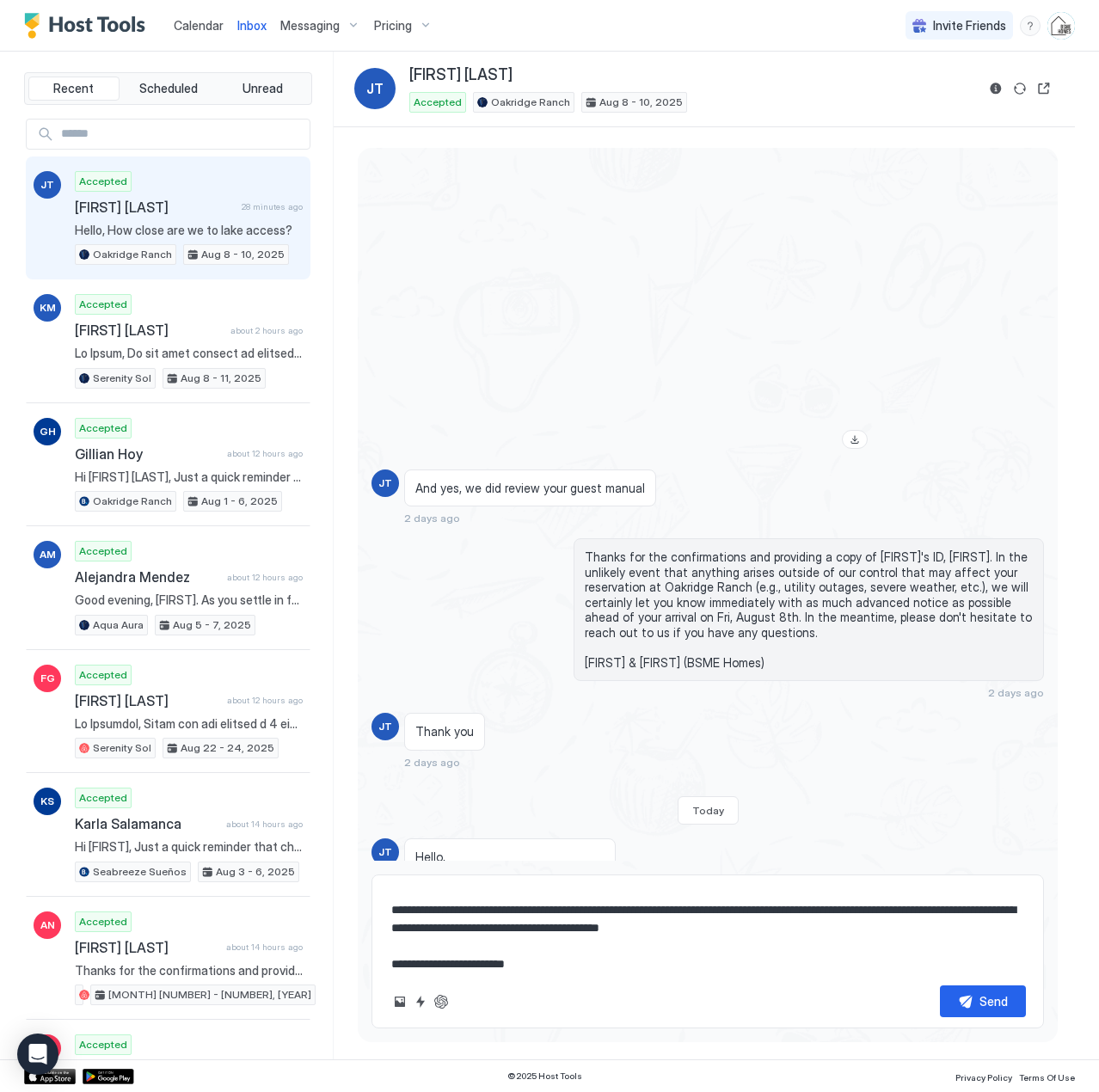 type on "*" 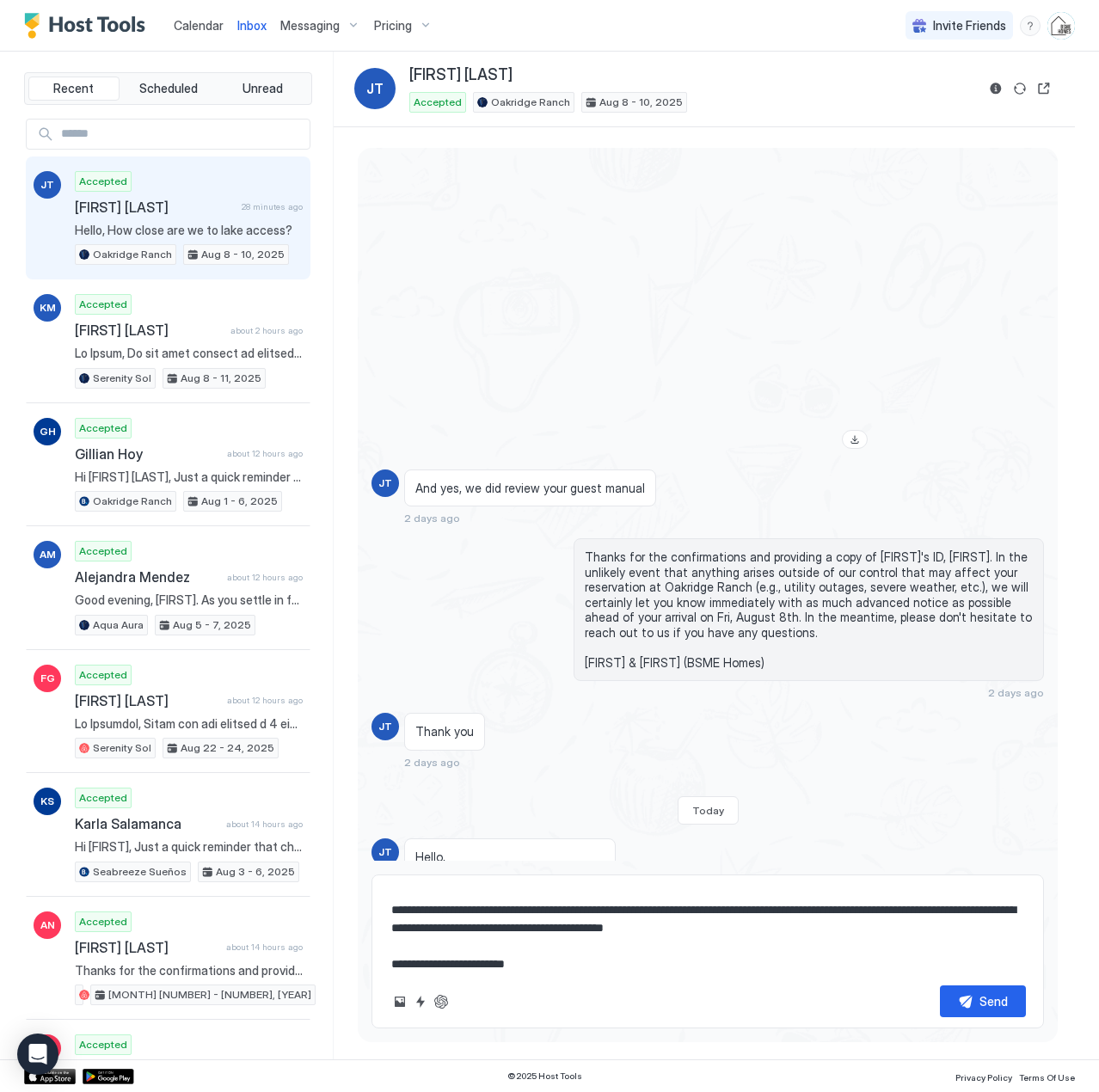 type on "*" 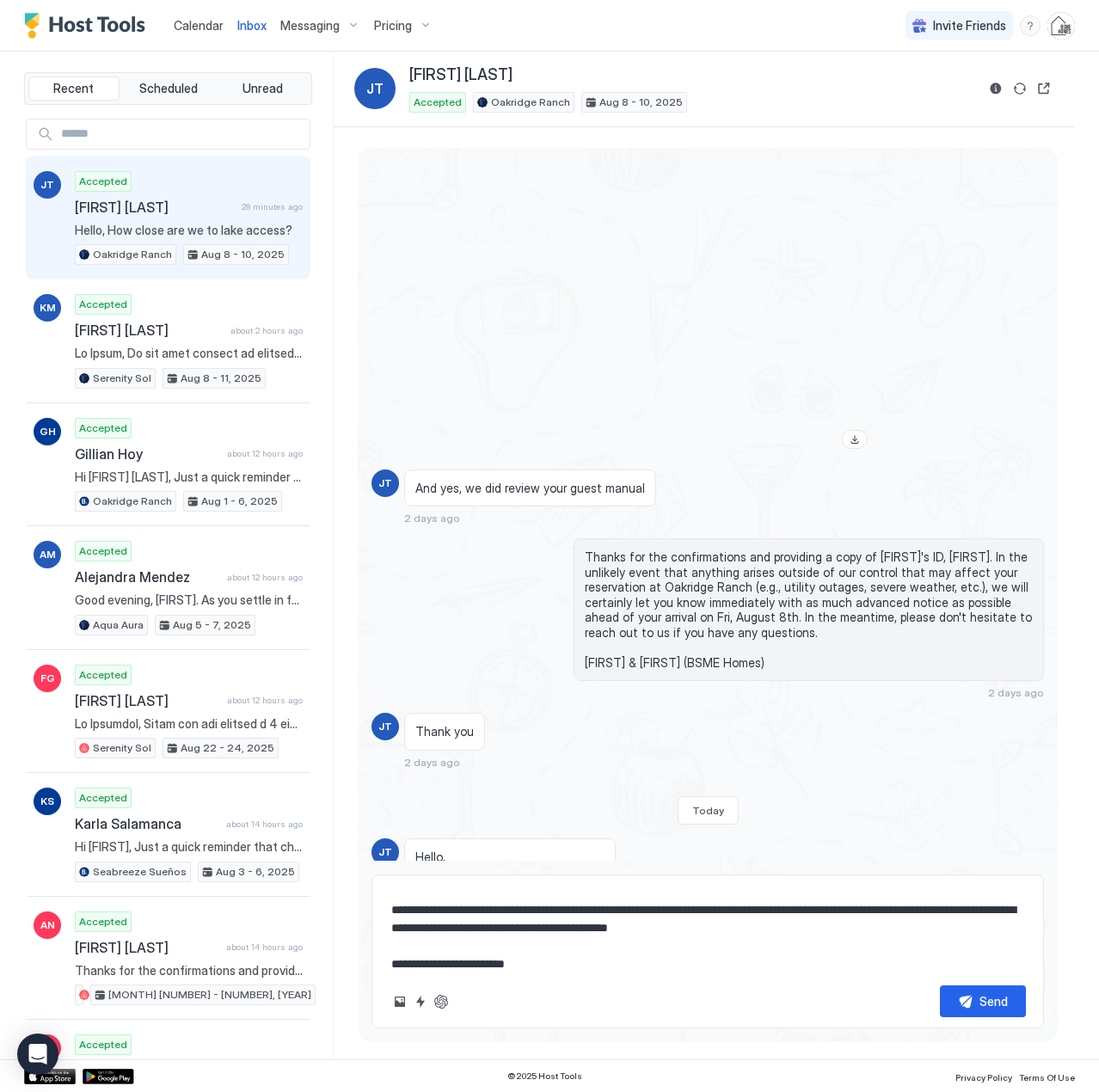type on "*" 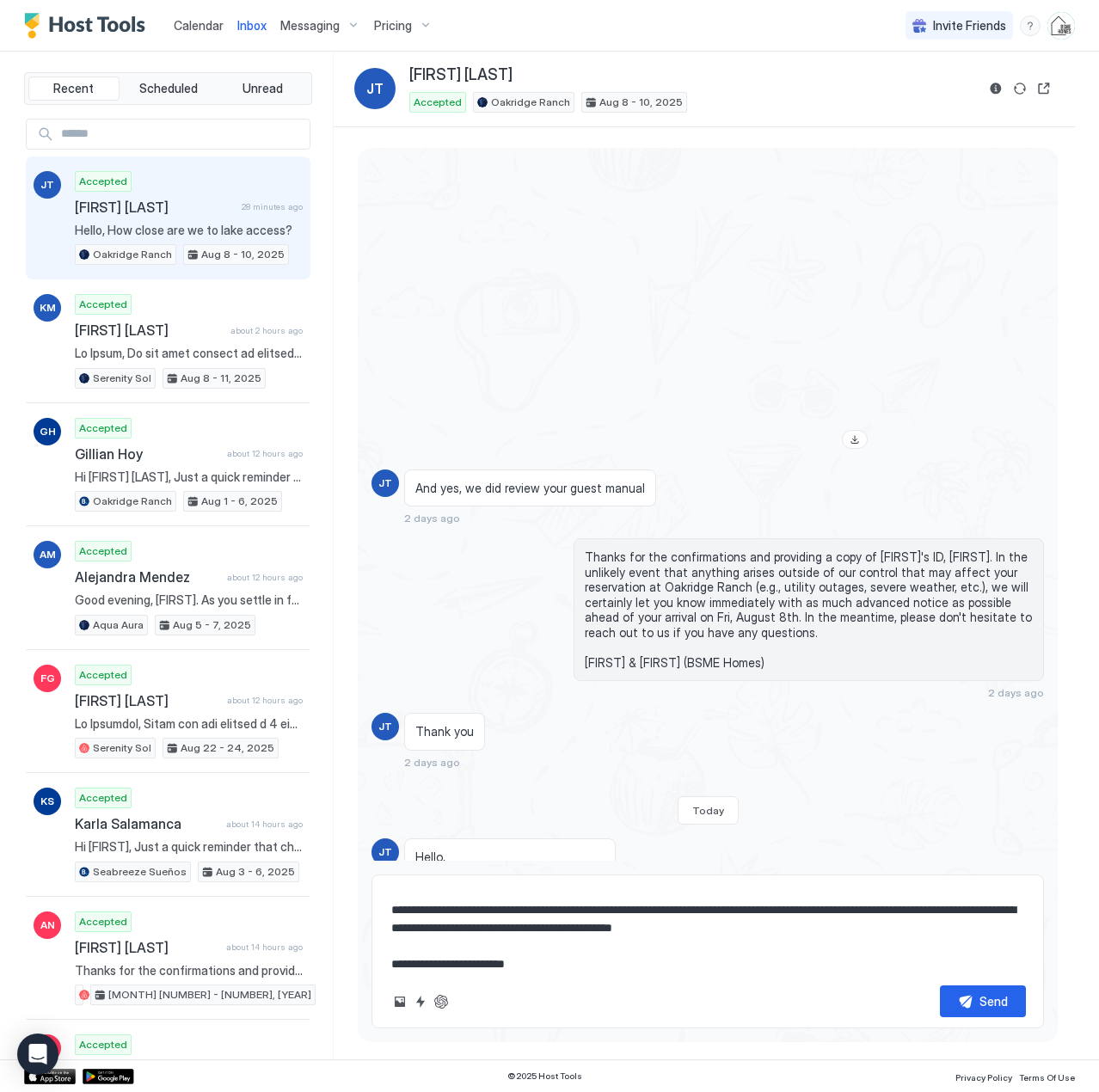 type on "*" 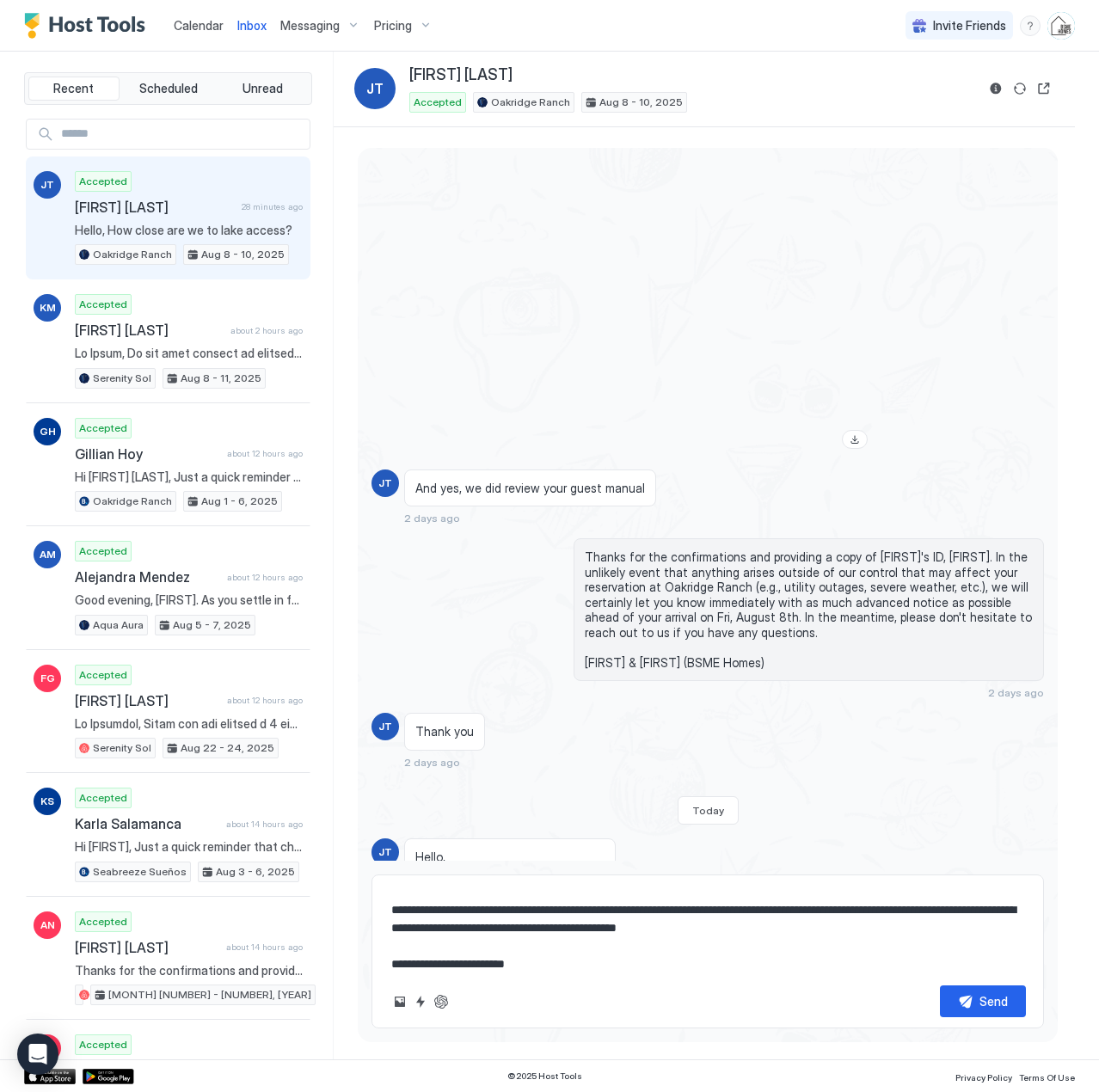 type on "*" 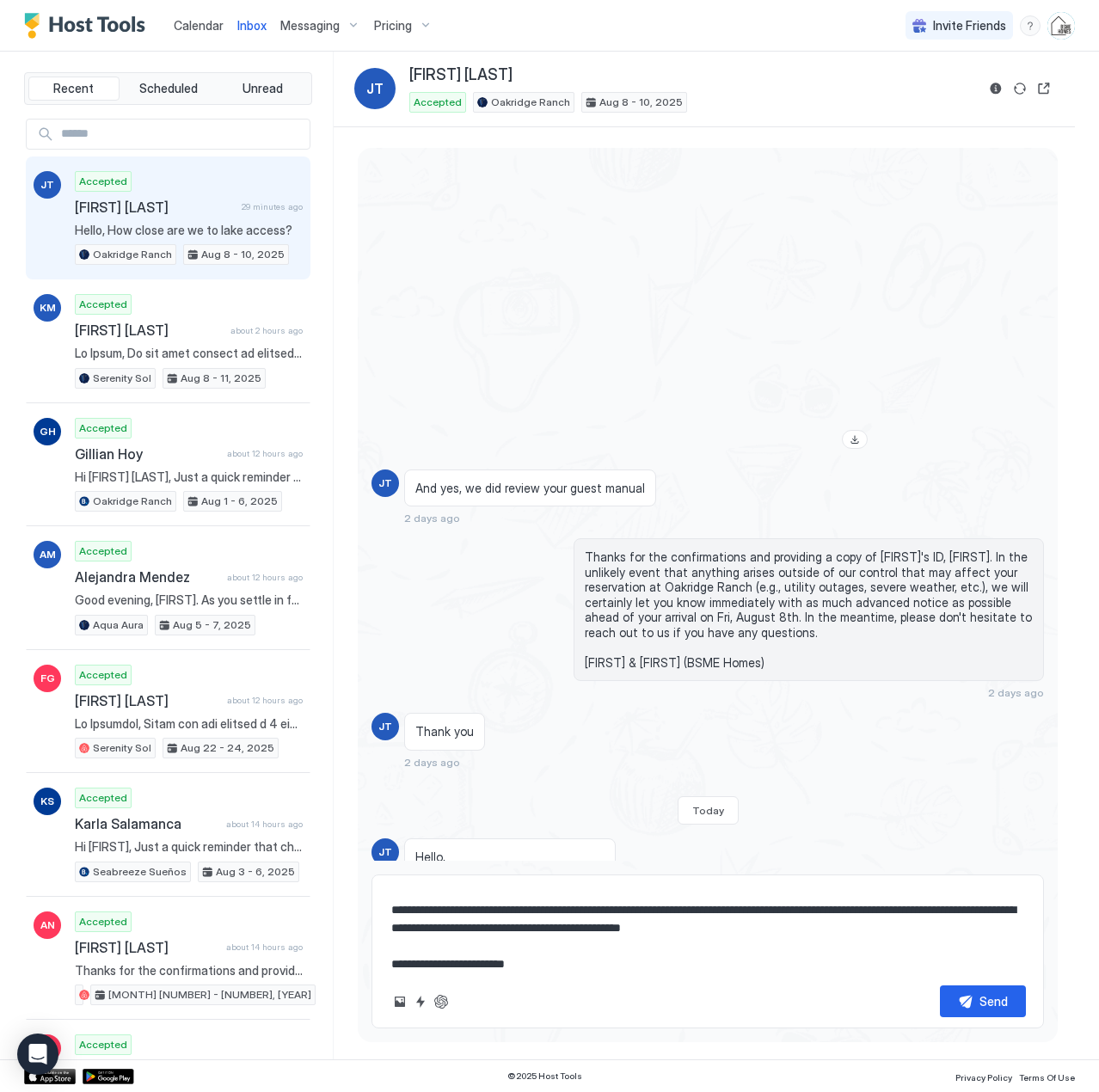 type on "*" 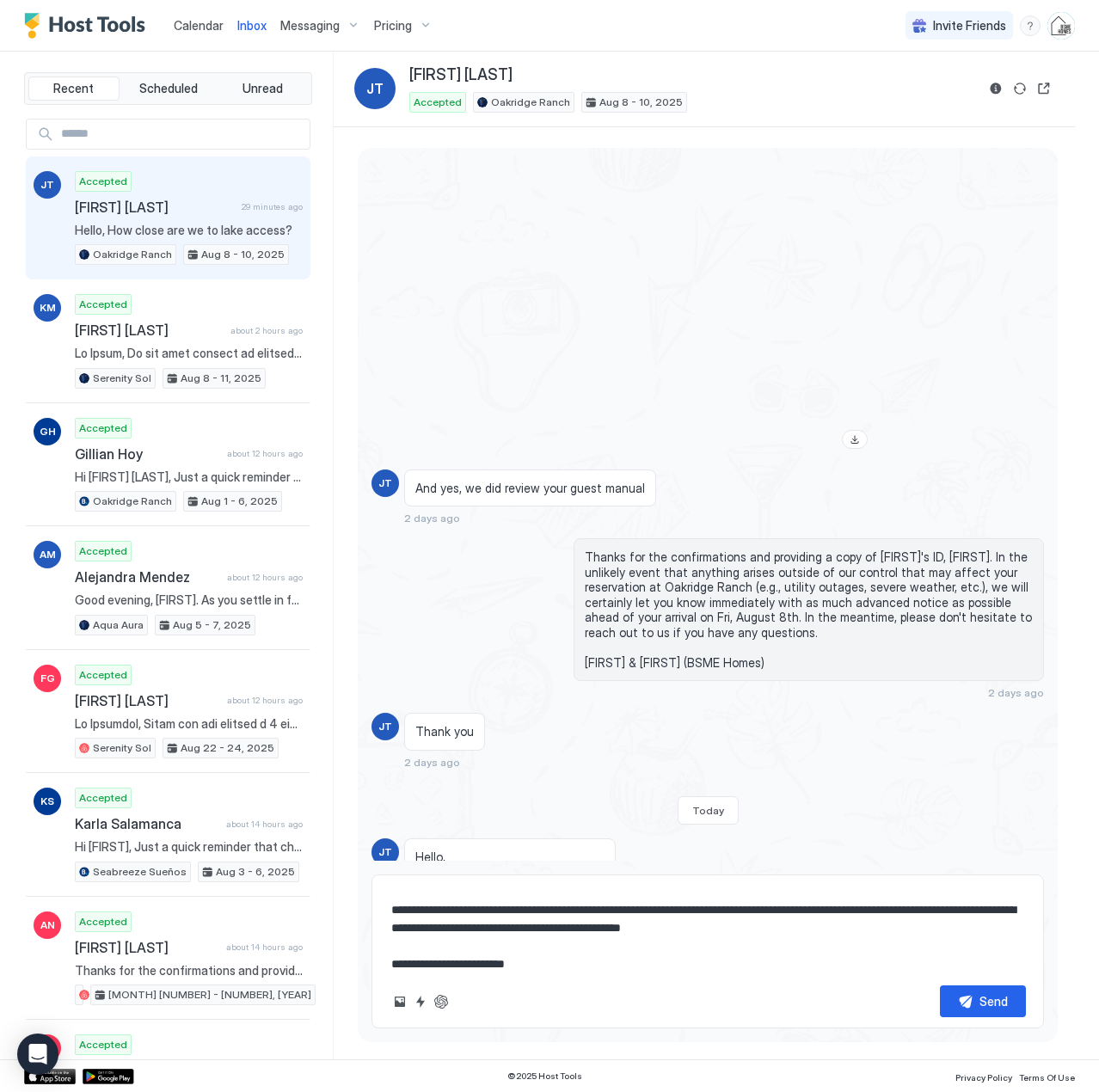 type on "**********" 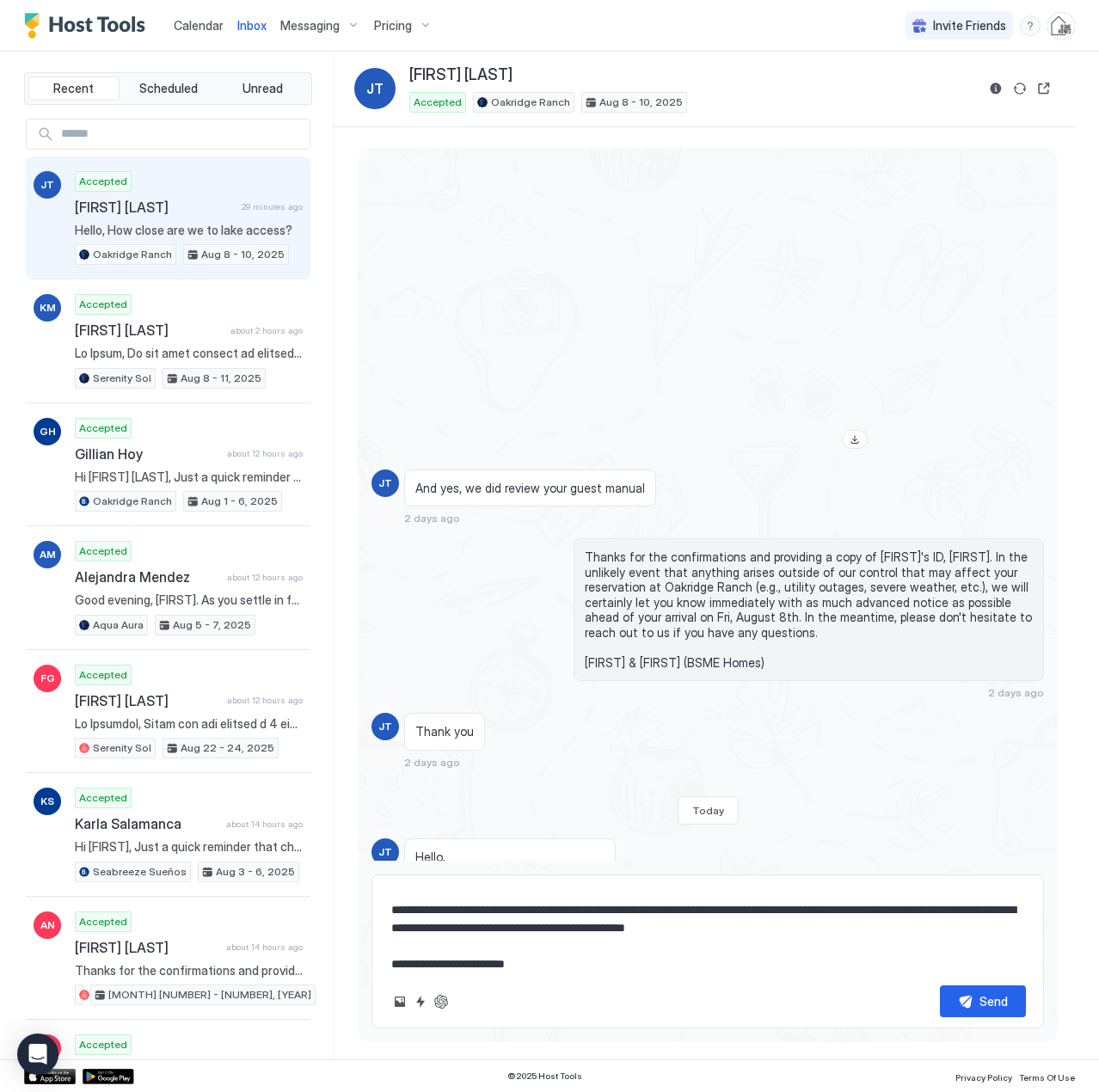 type on "*" 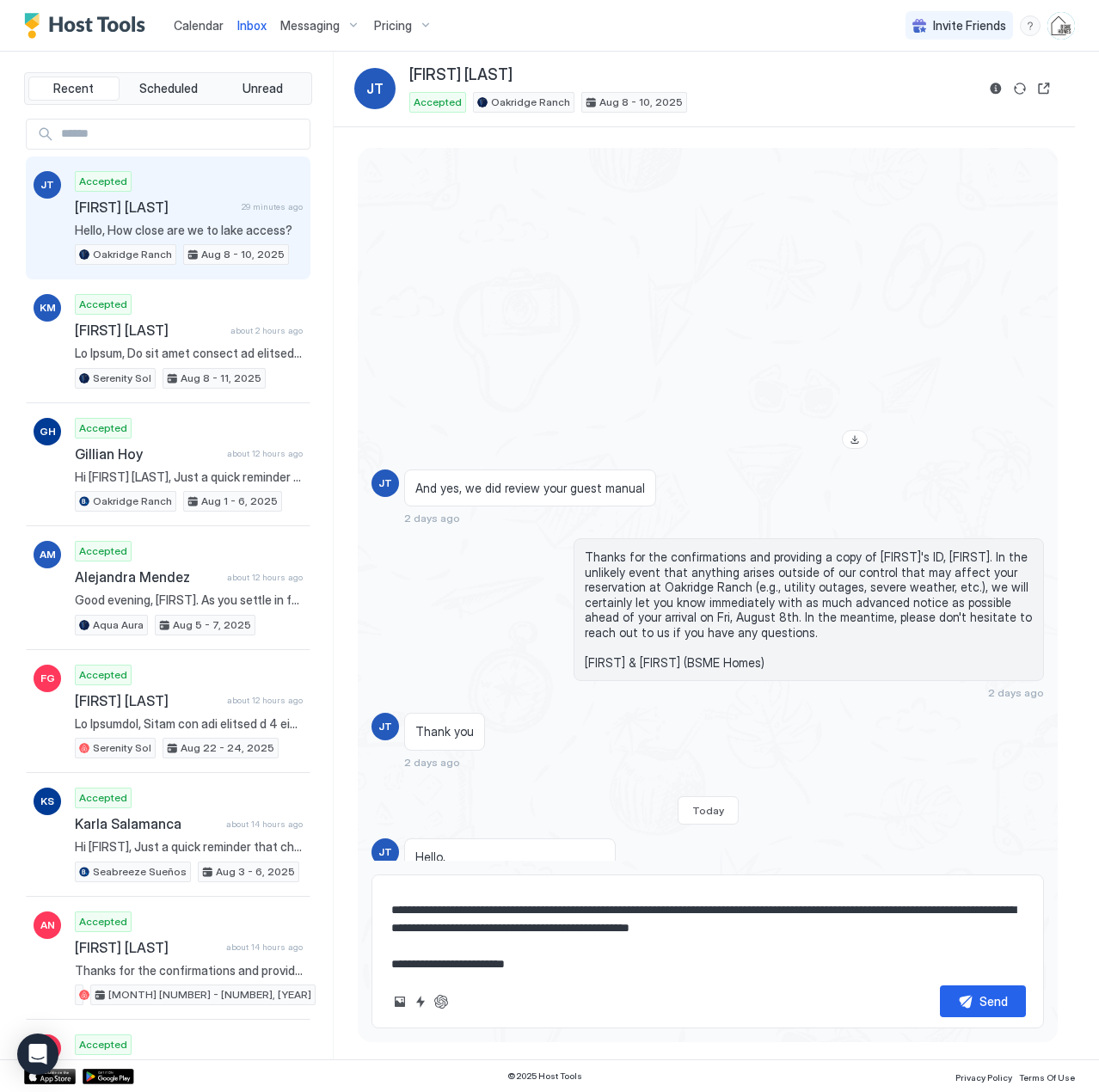 type on "*" 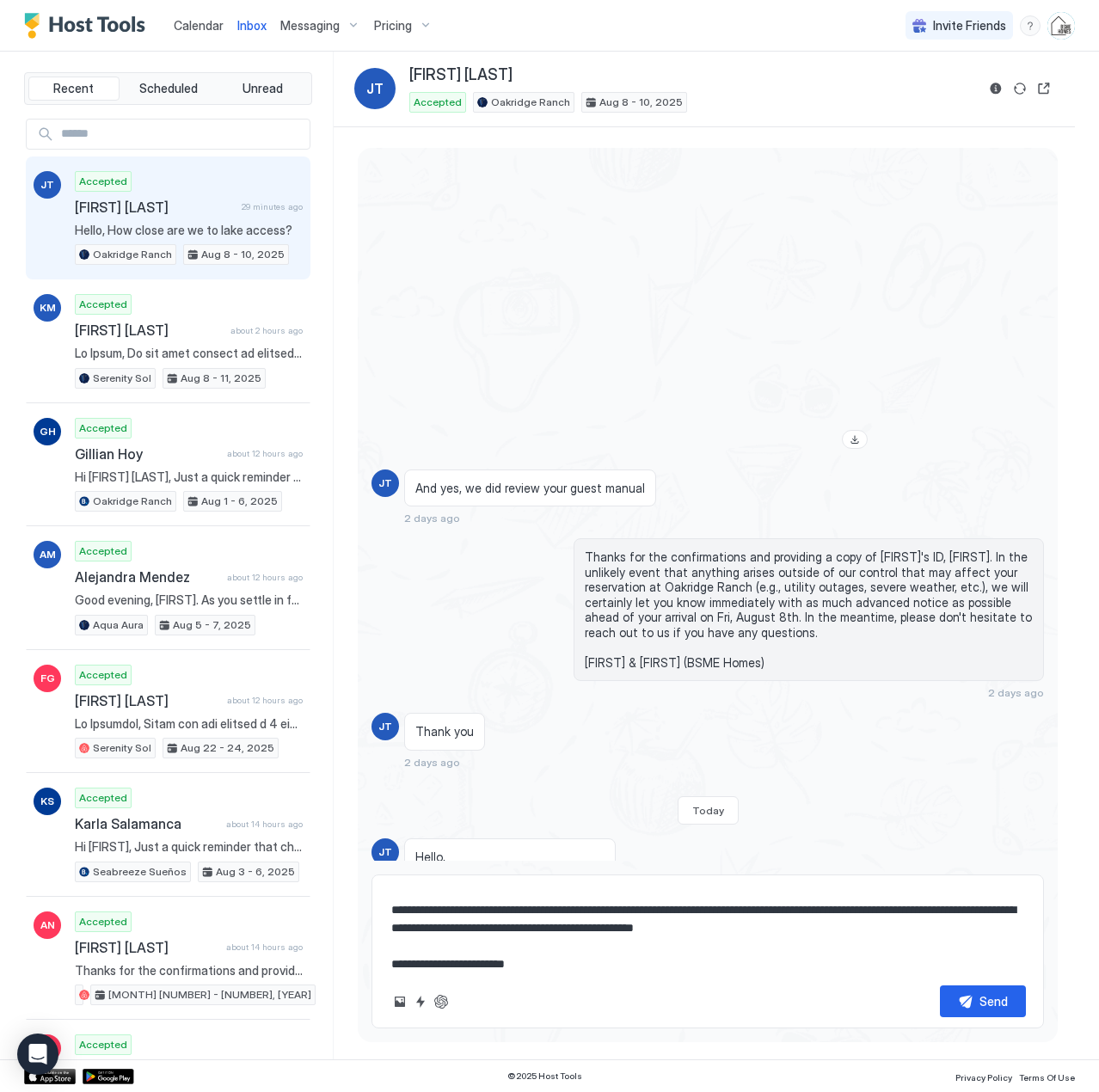 type on "*" 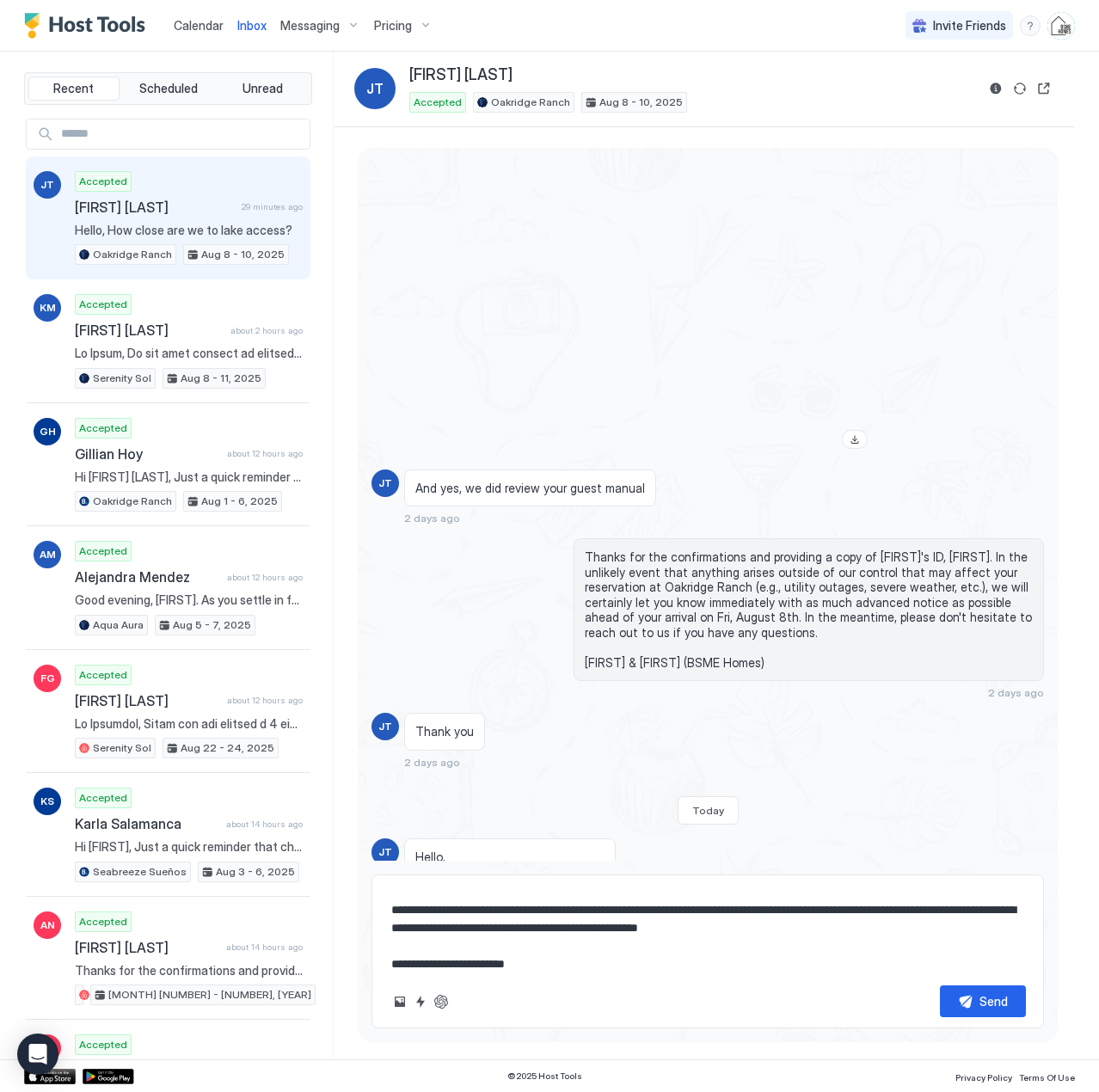 type on "*" 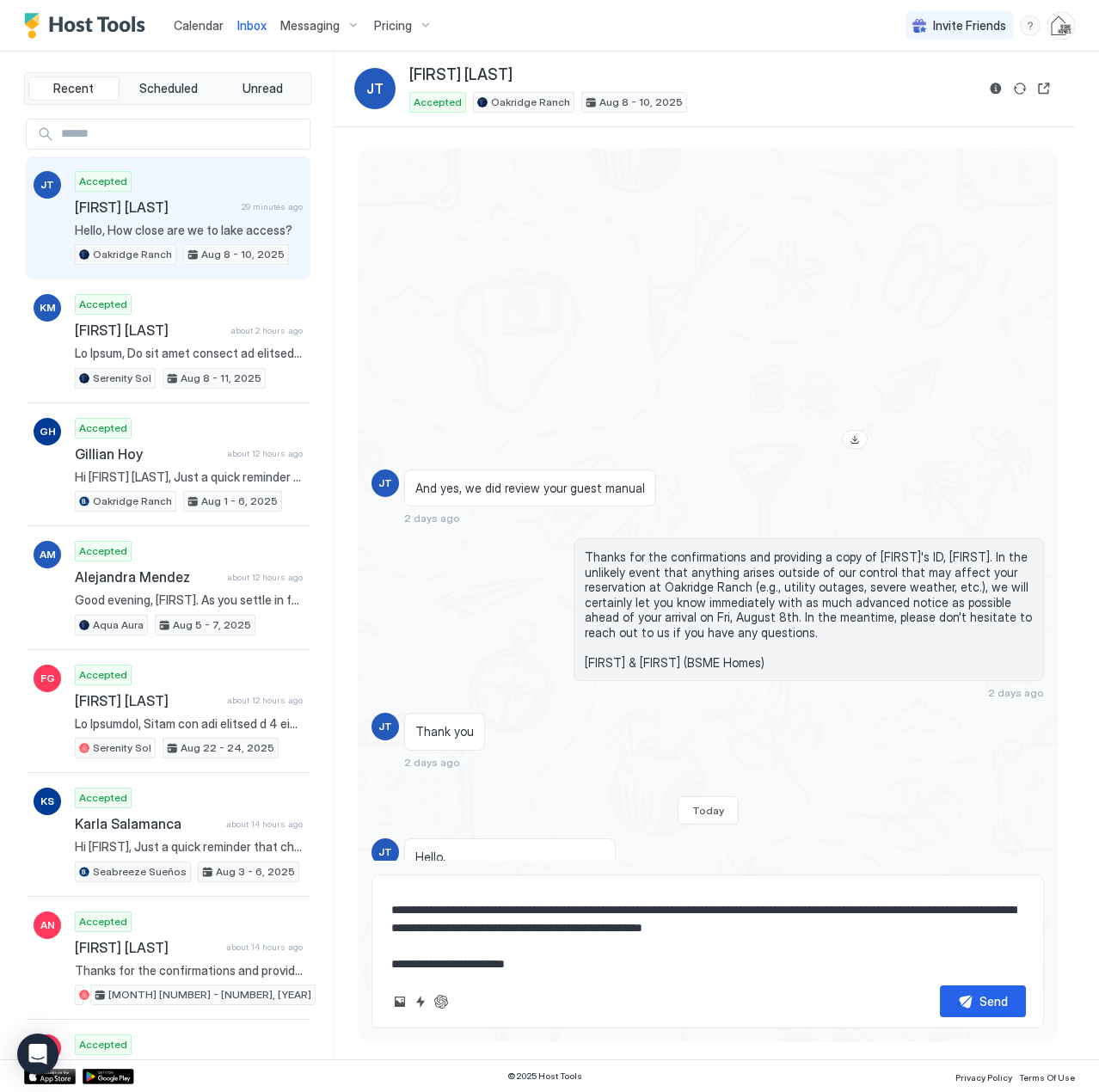 type on "*" 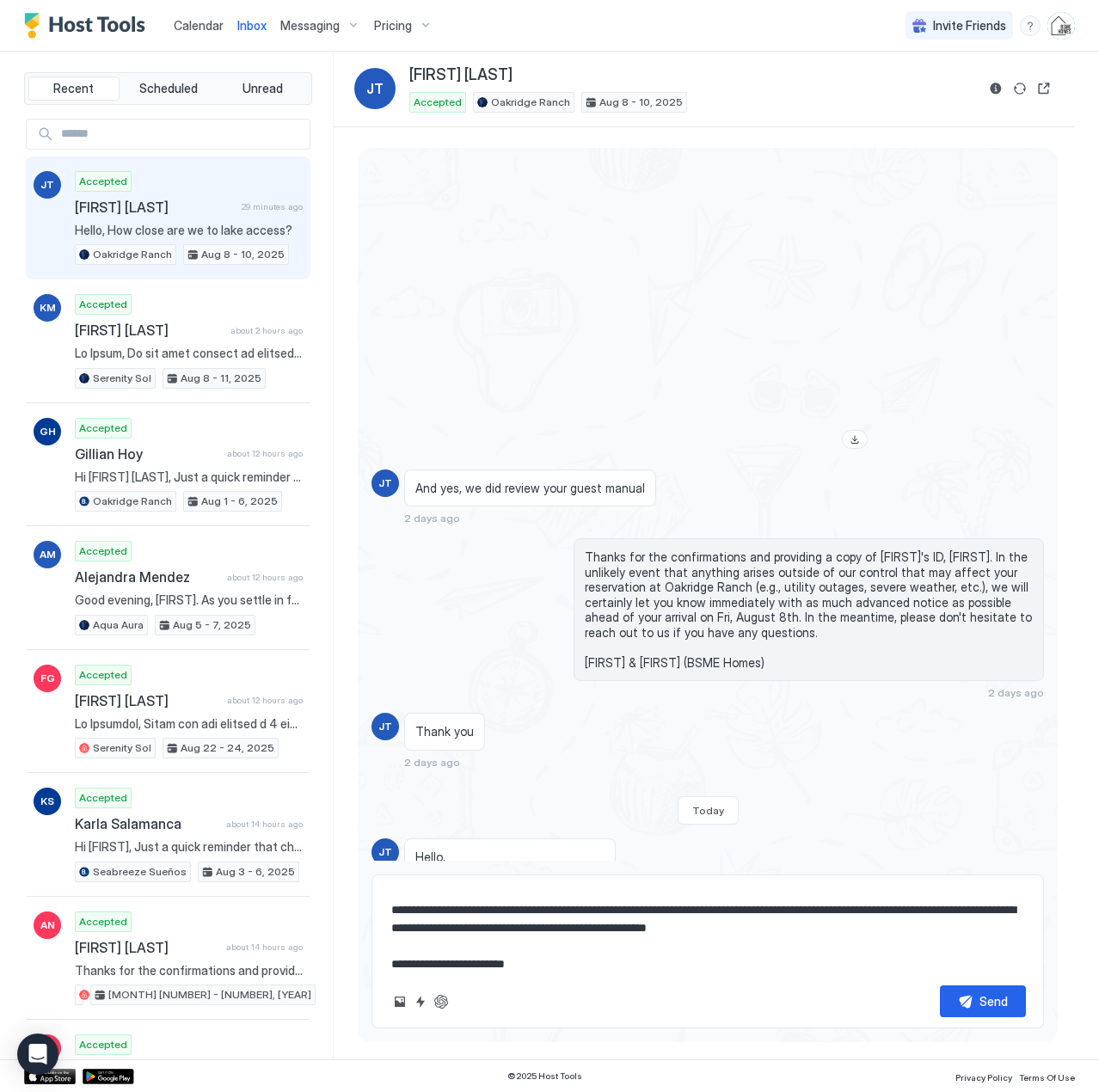 type on "*" 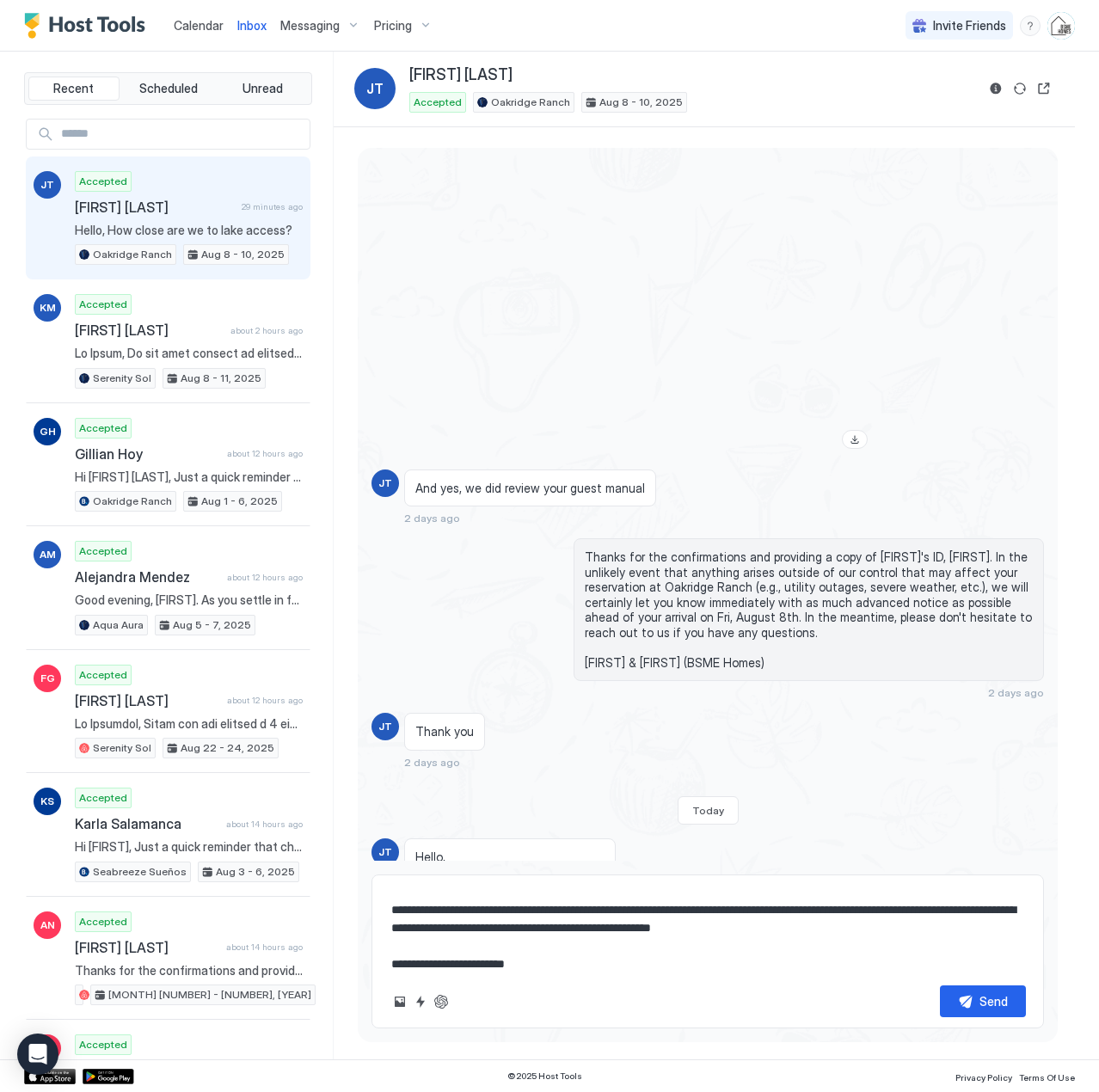 type on "*" 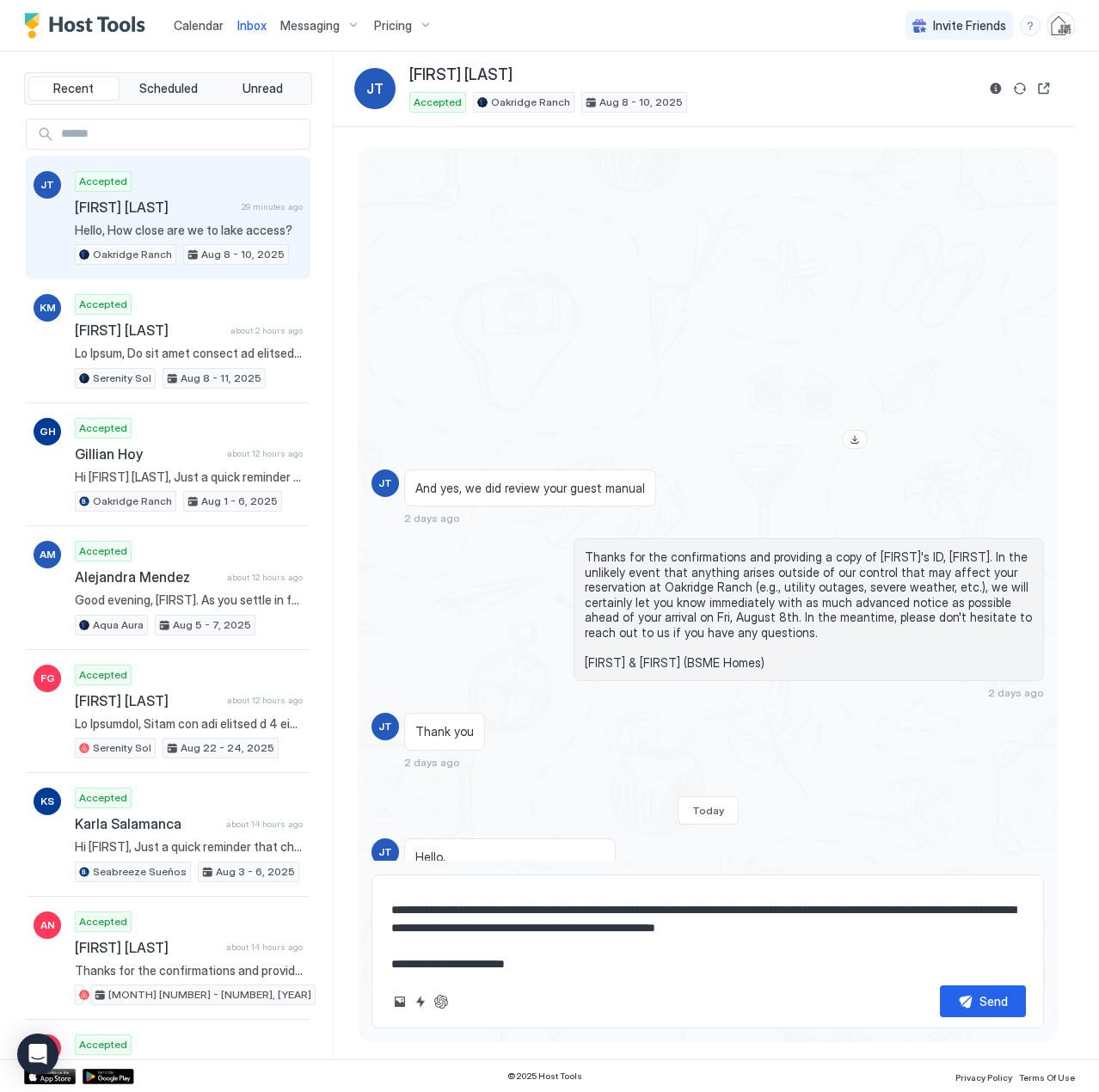 type on "*" 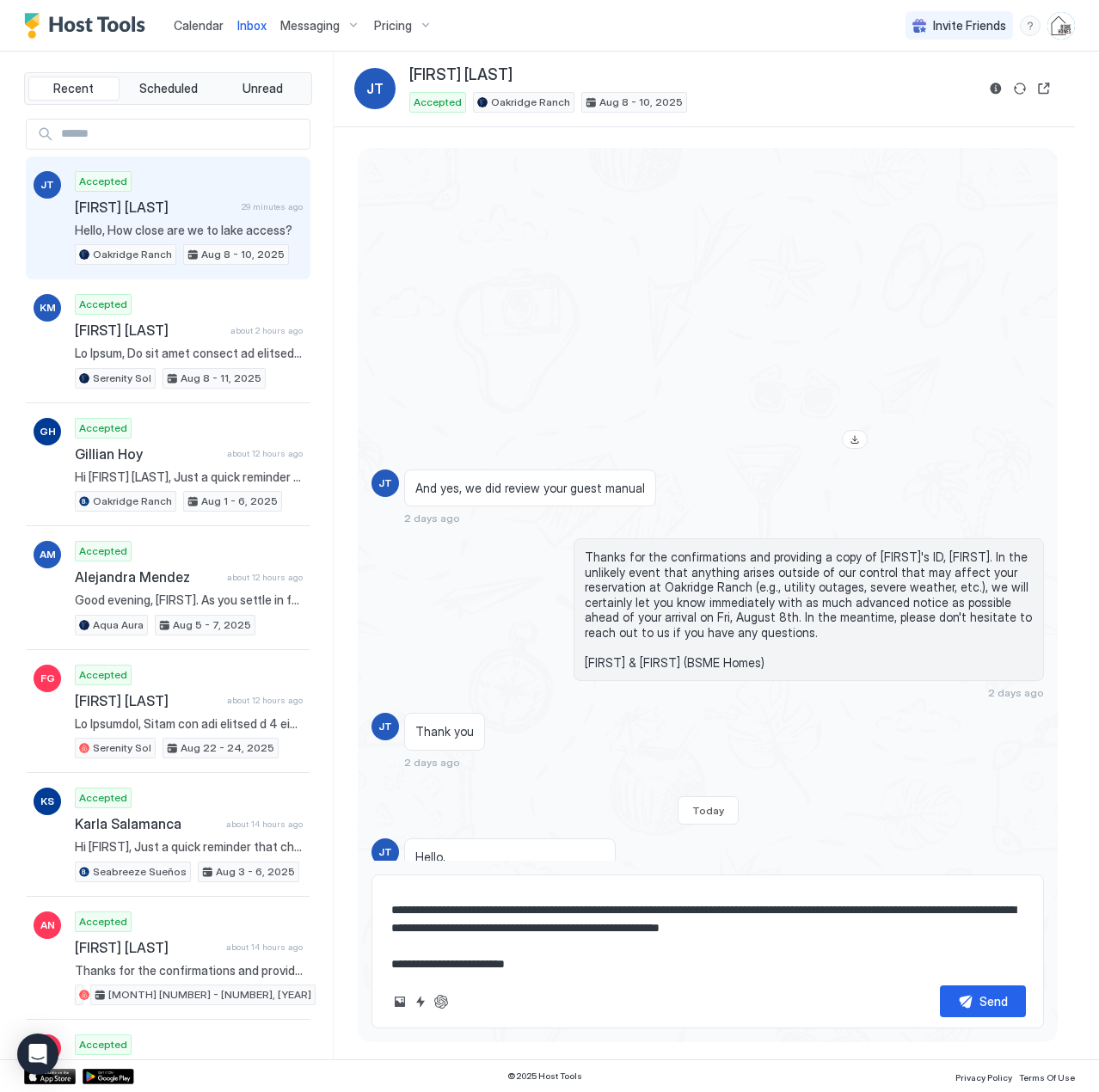 type on "*" 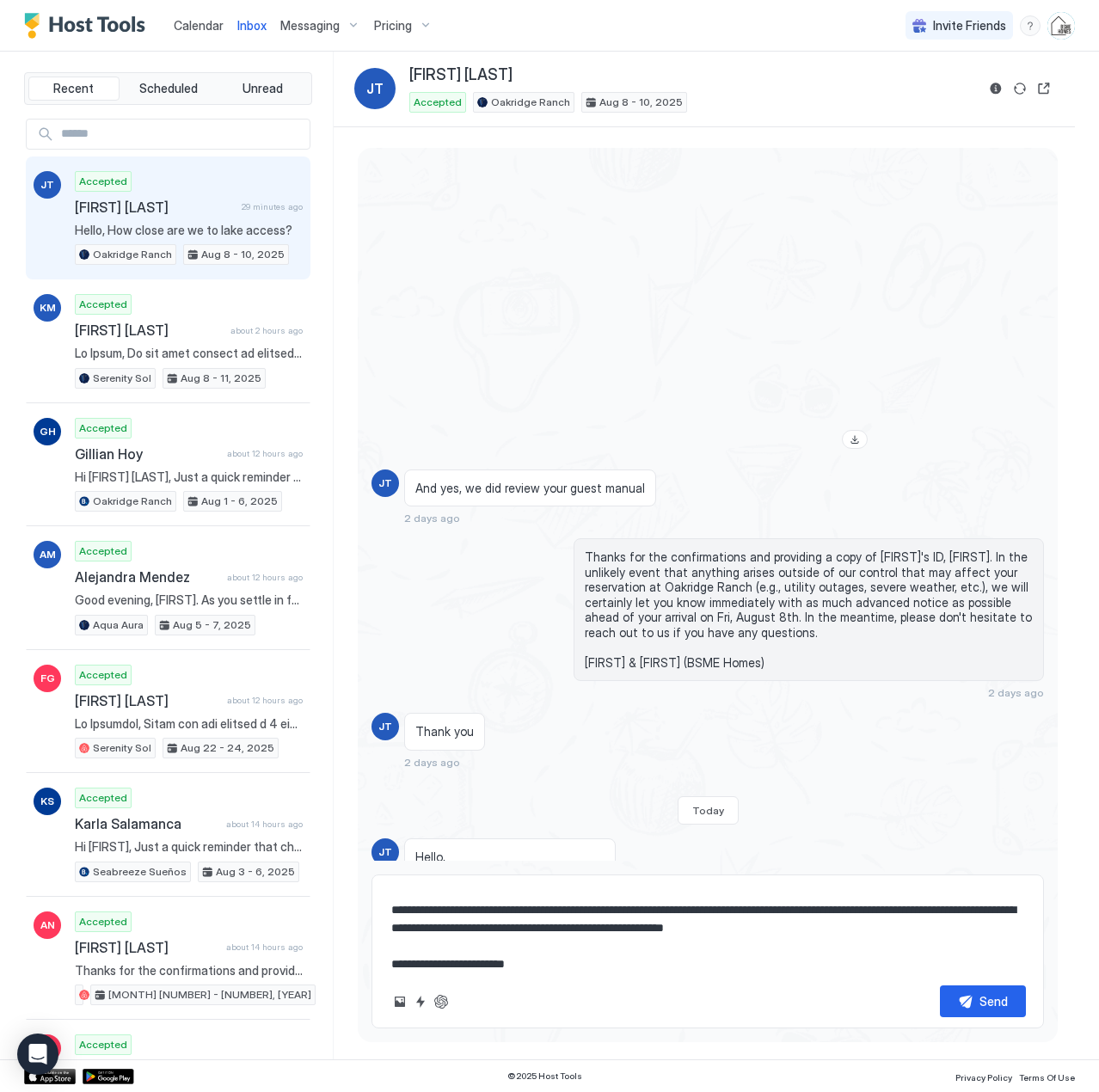 type on "*" 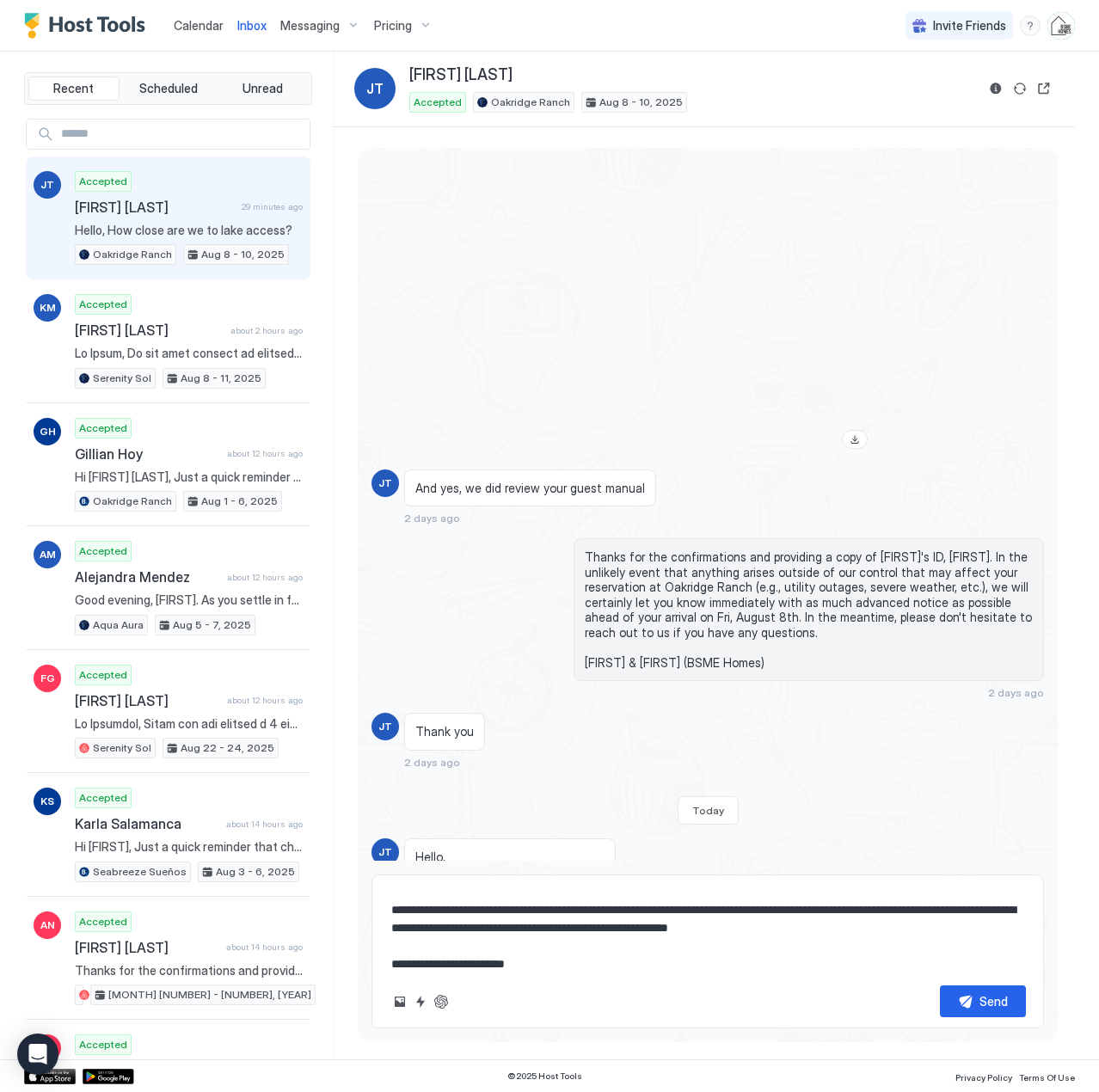 type on "*" 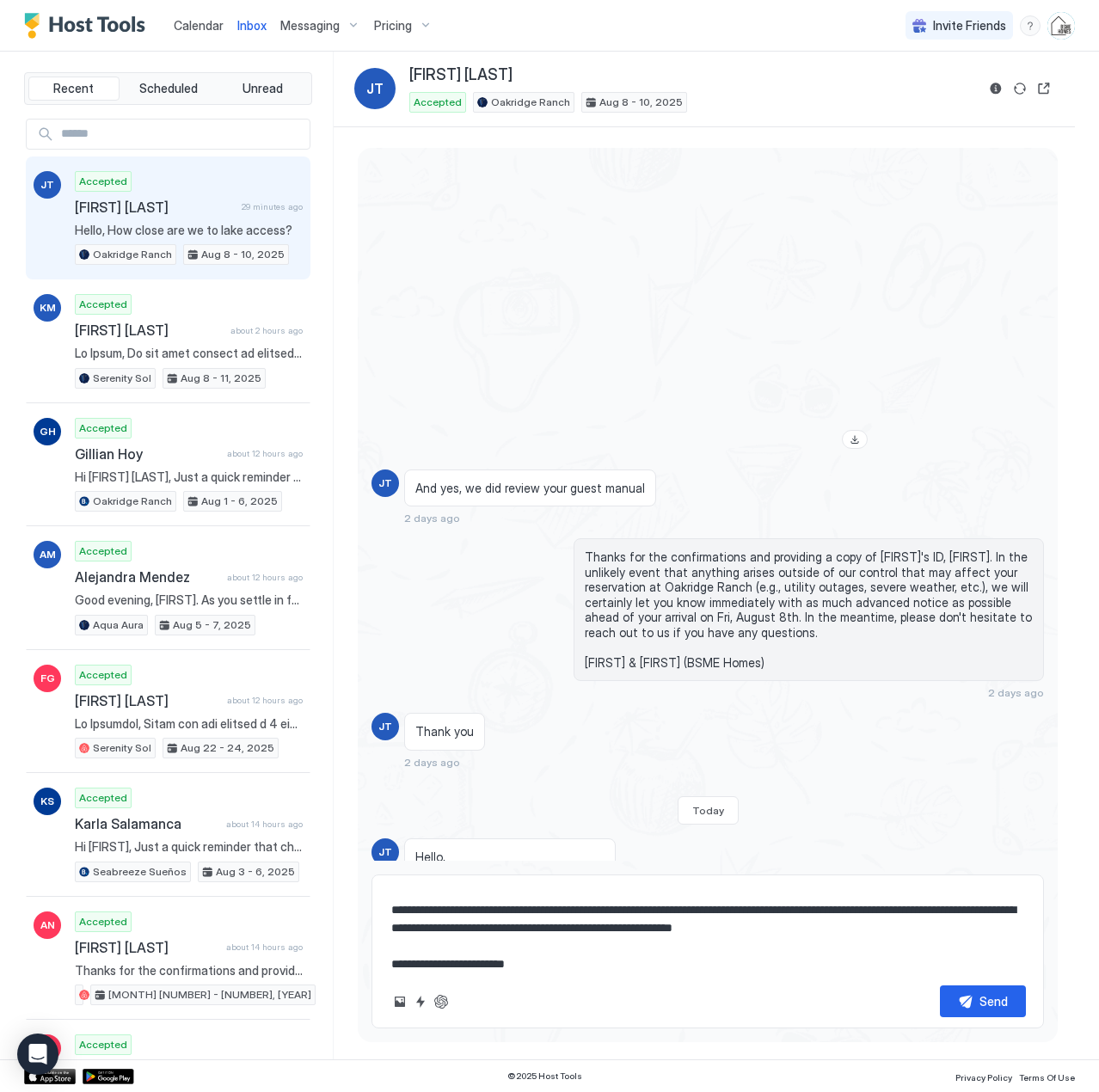 type on "*" 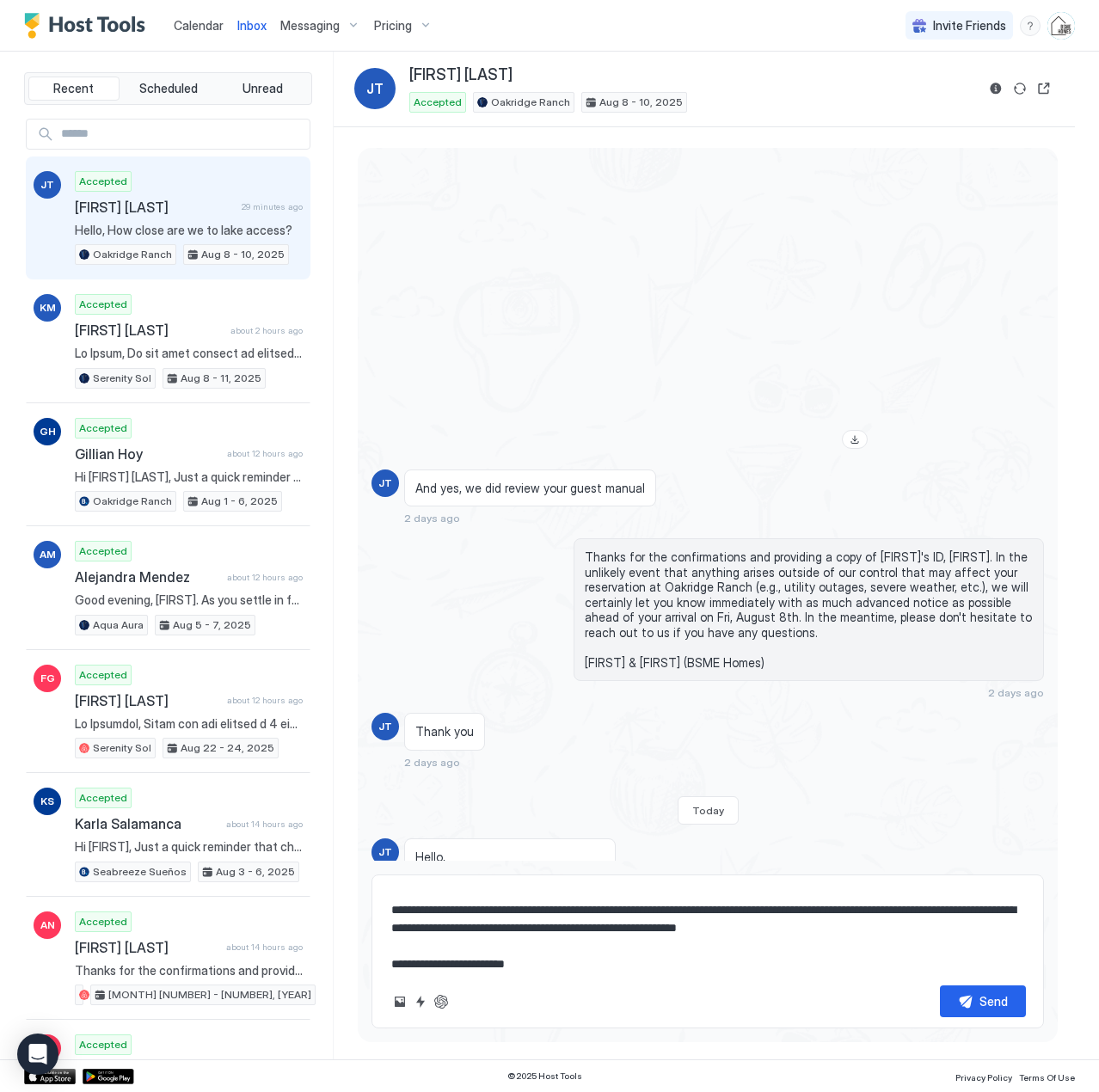 type on "*" 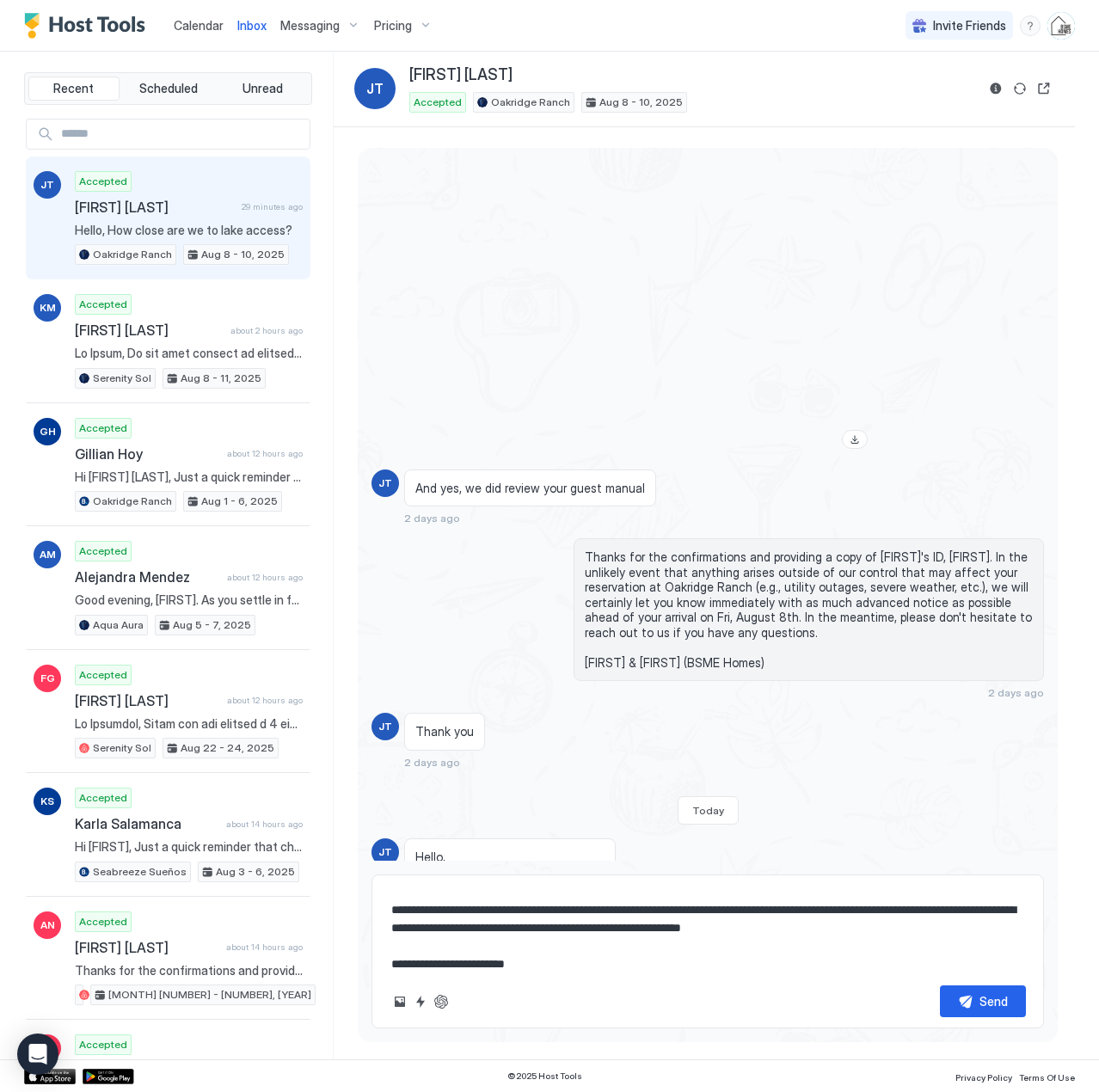 type on "*" 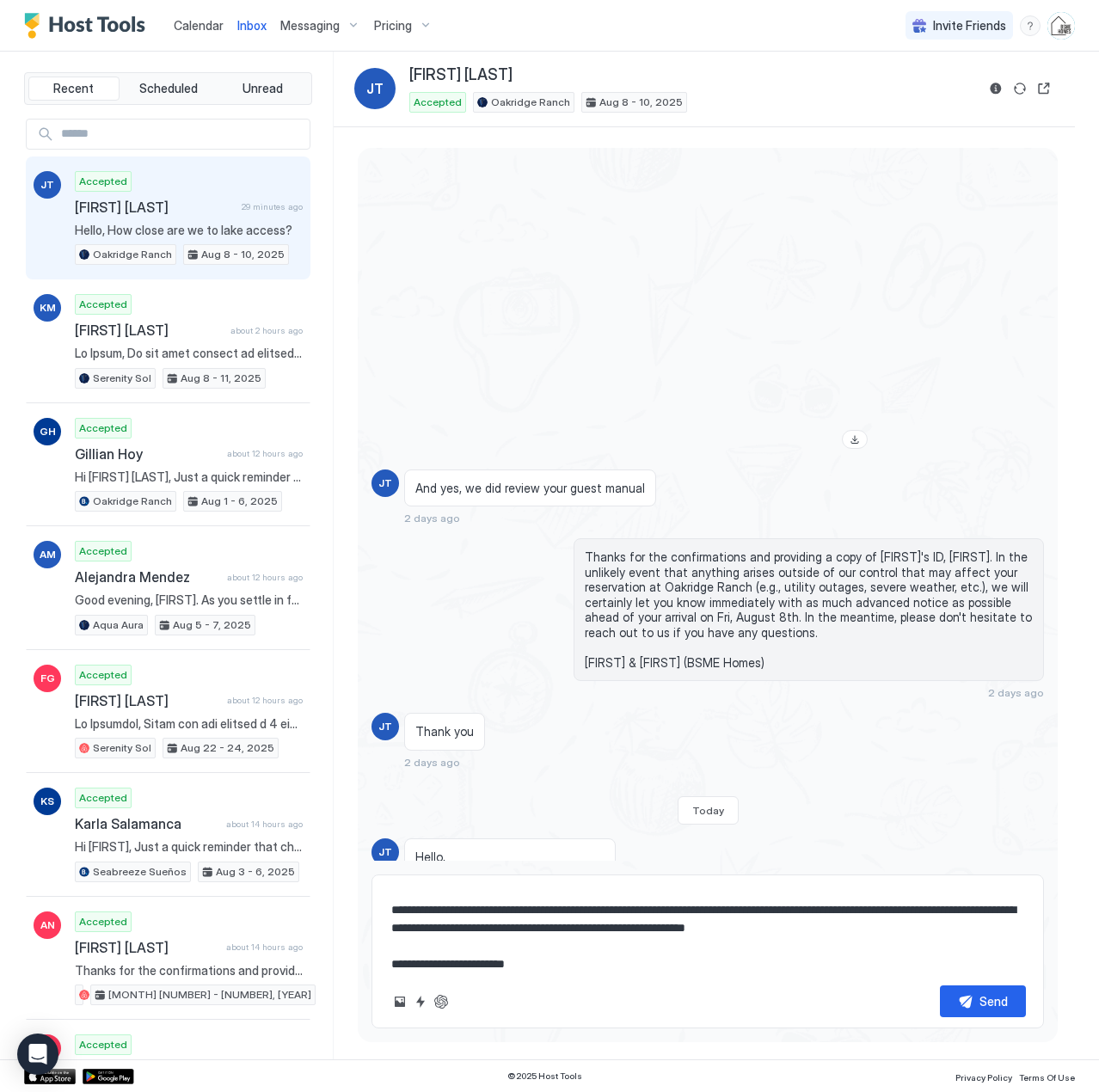 type on "*" 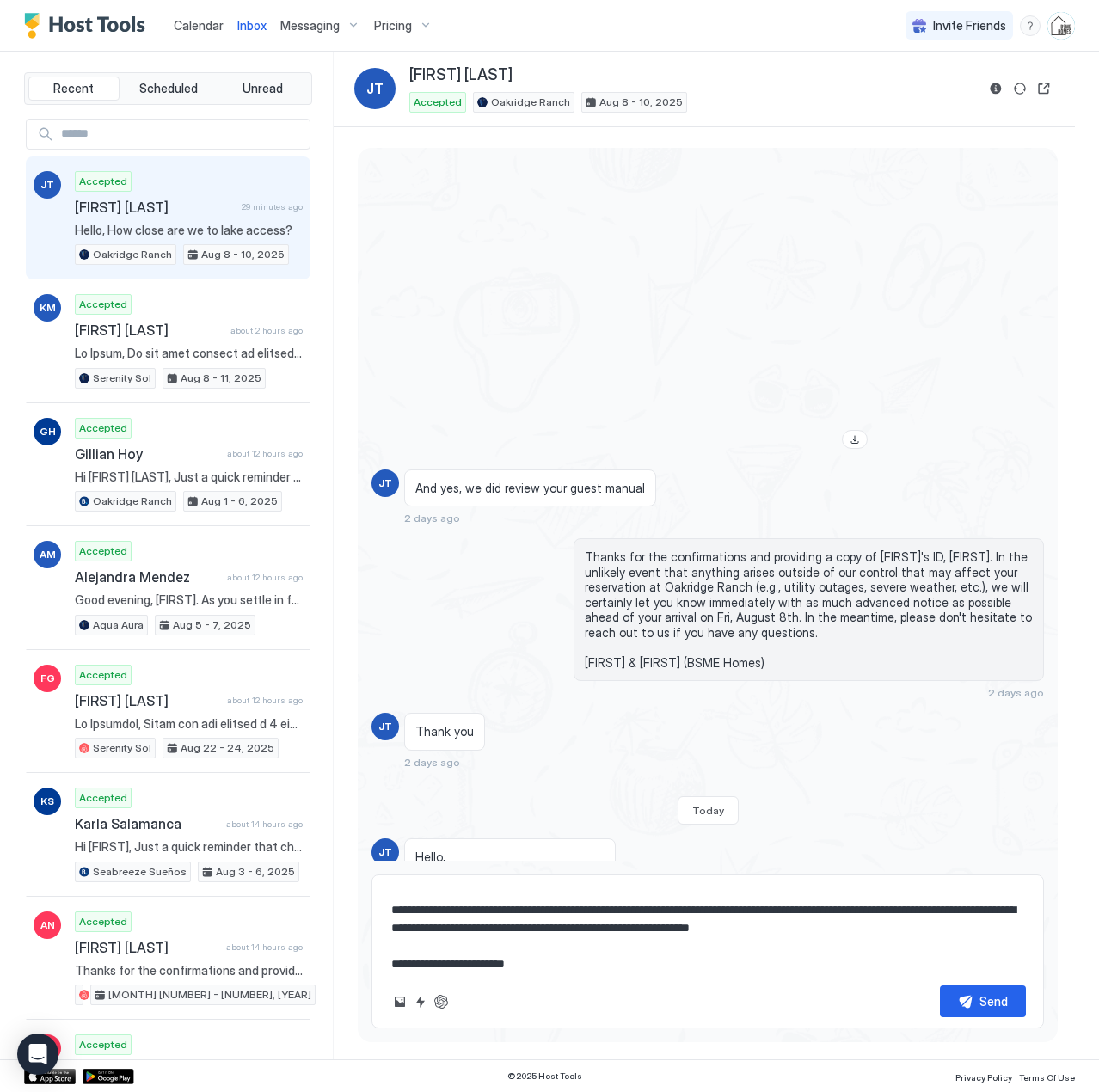 type on "*" 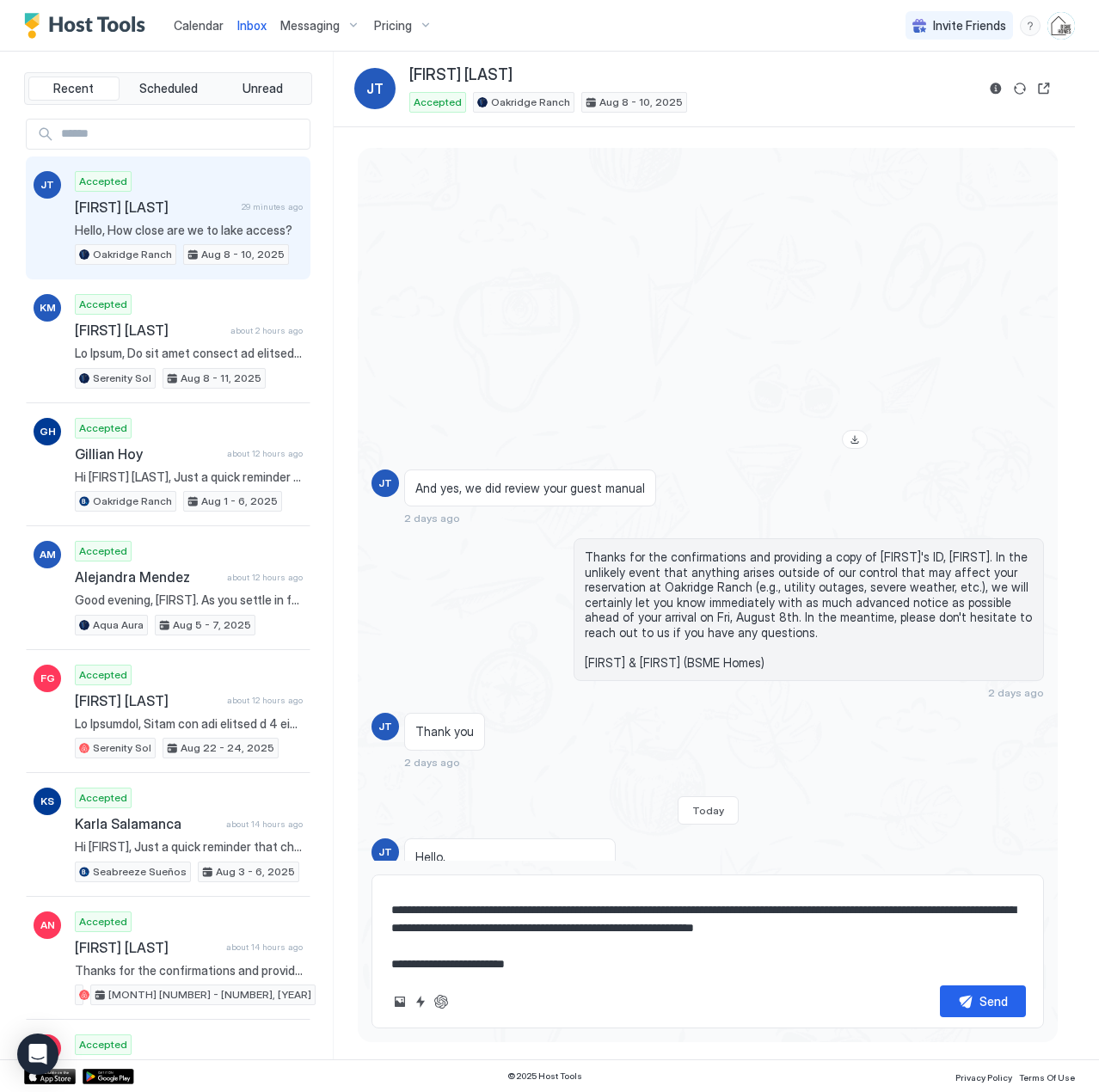 type on "*" 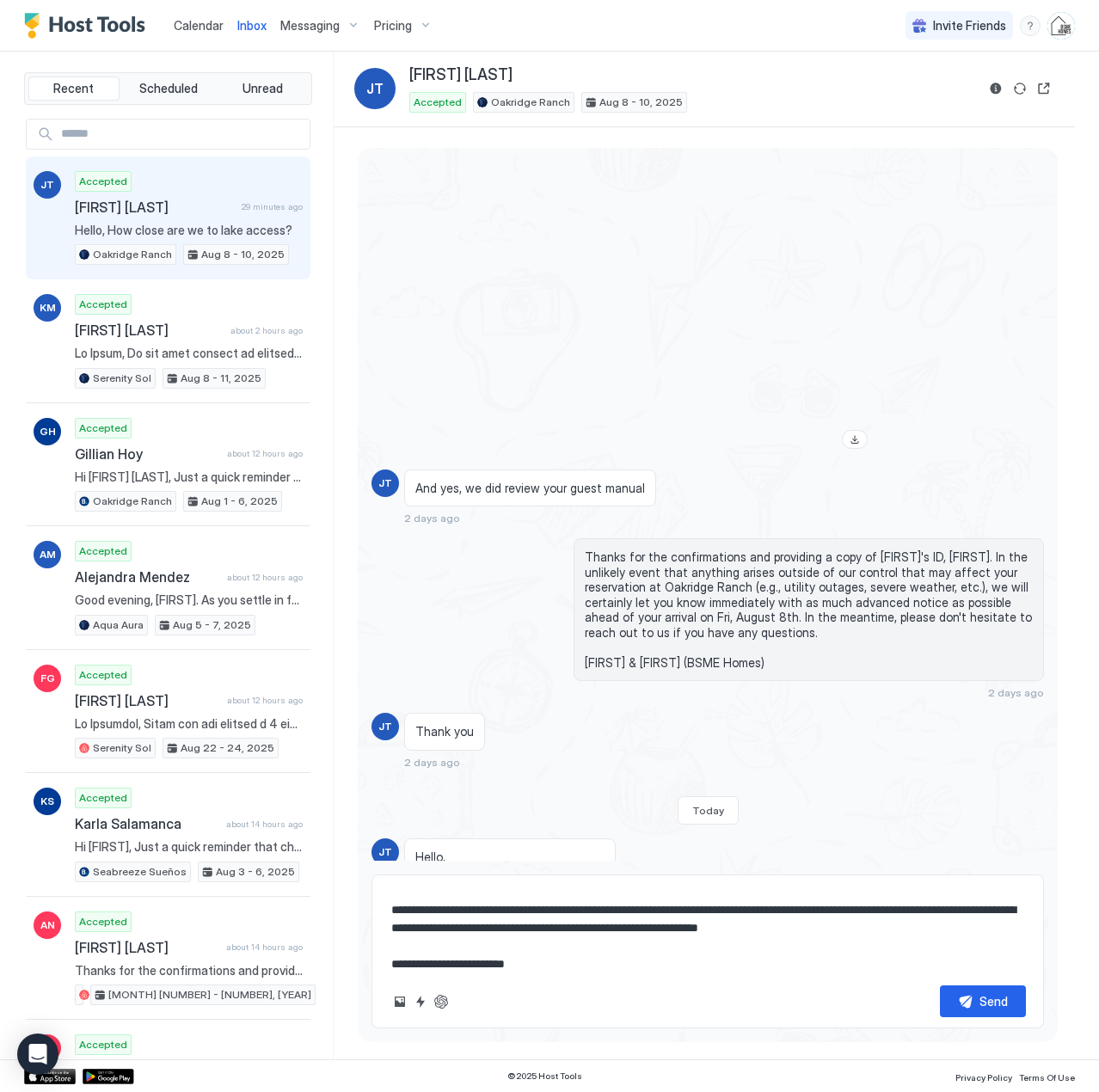 type on "*" 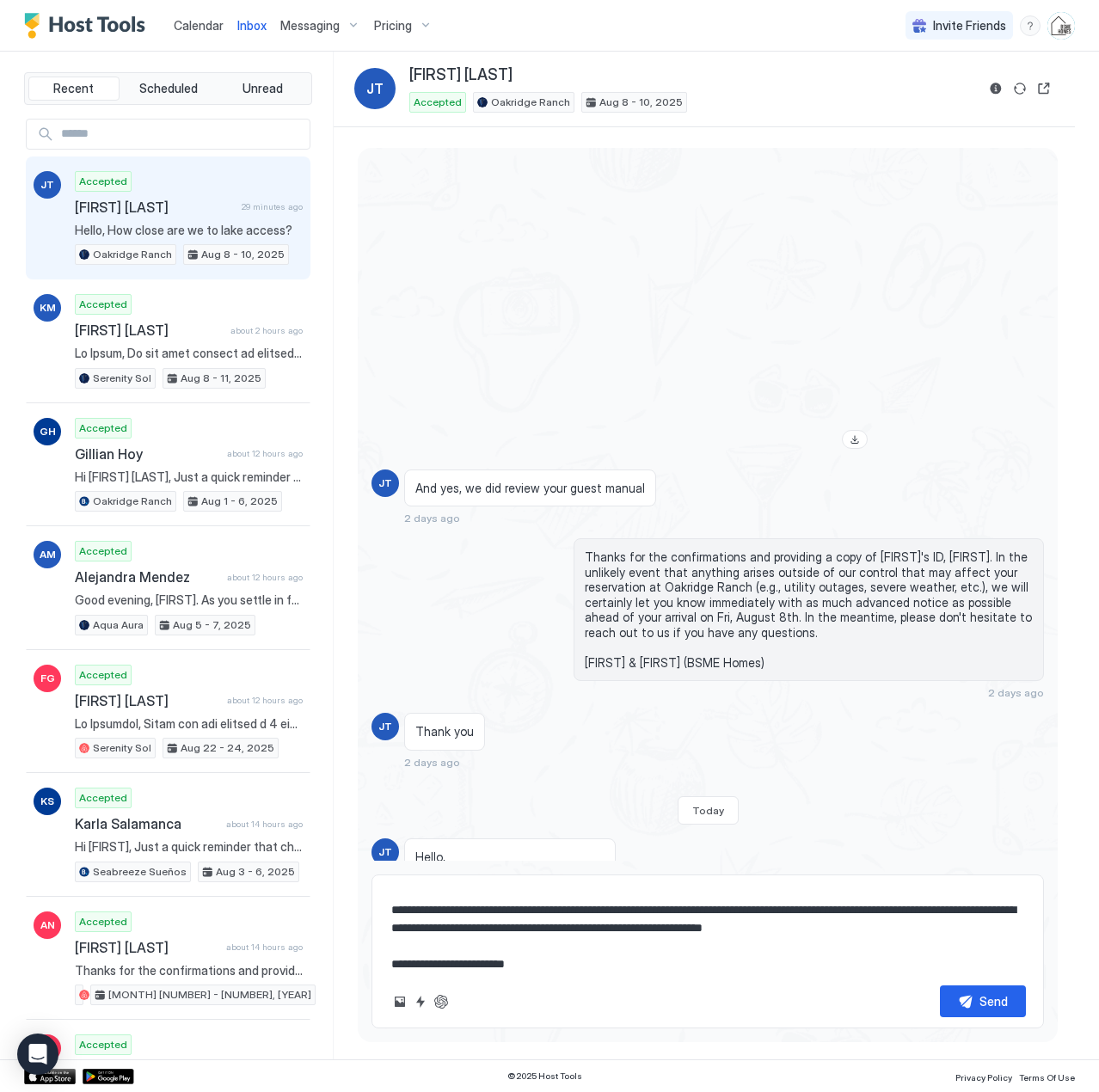 type on "*" 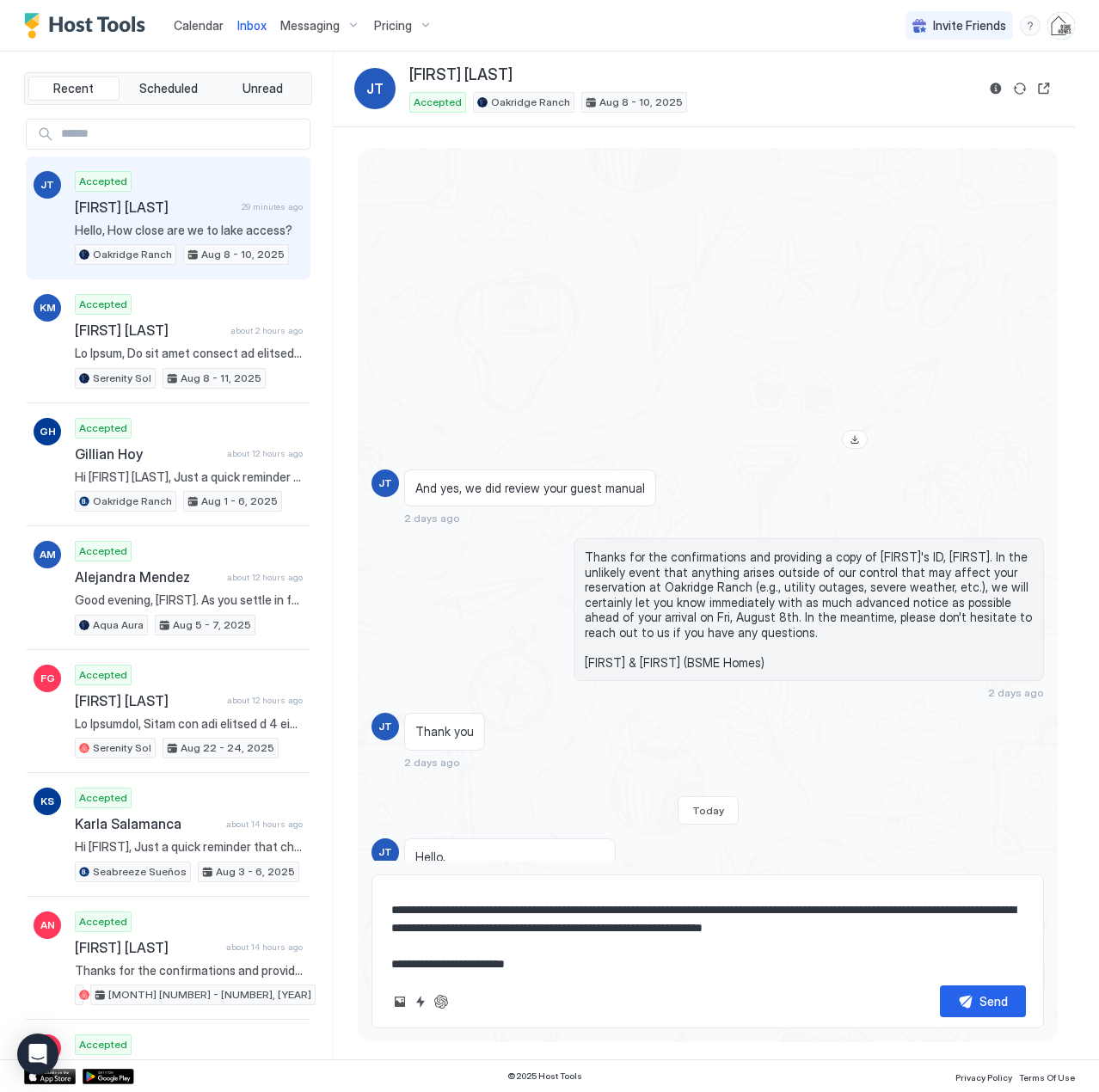 type on "**********" 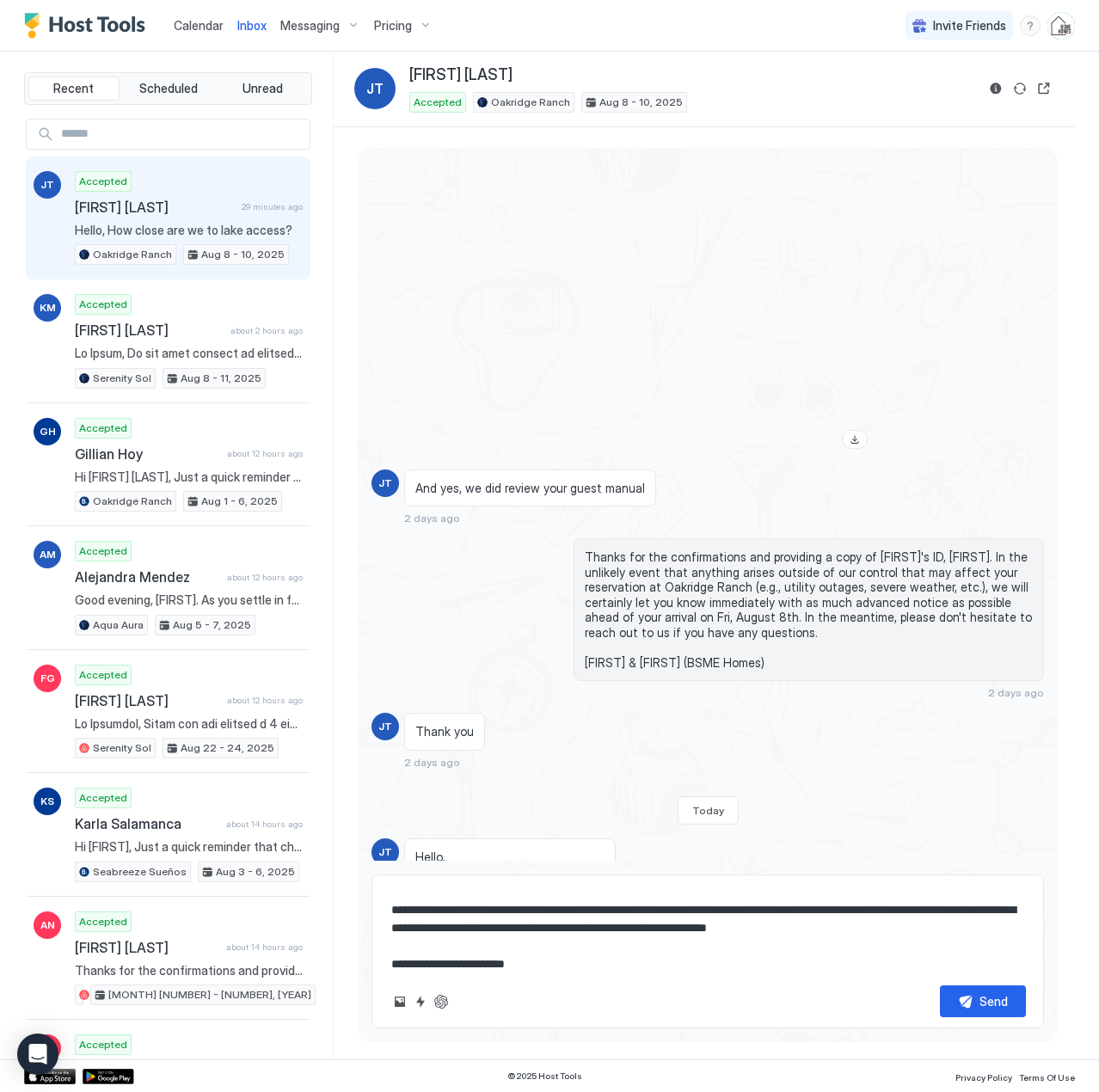 type on "*" 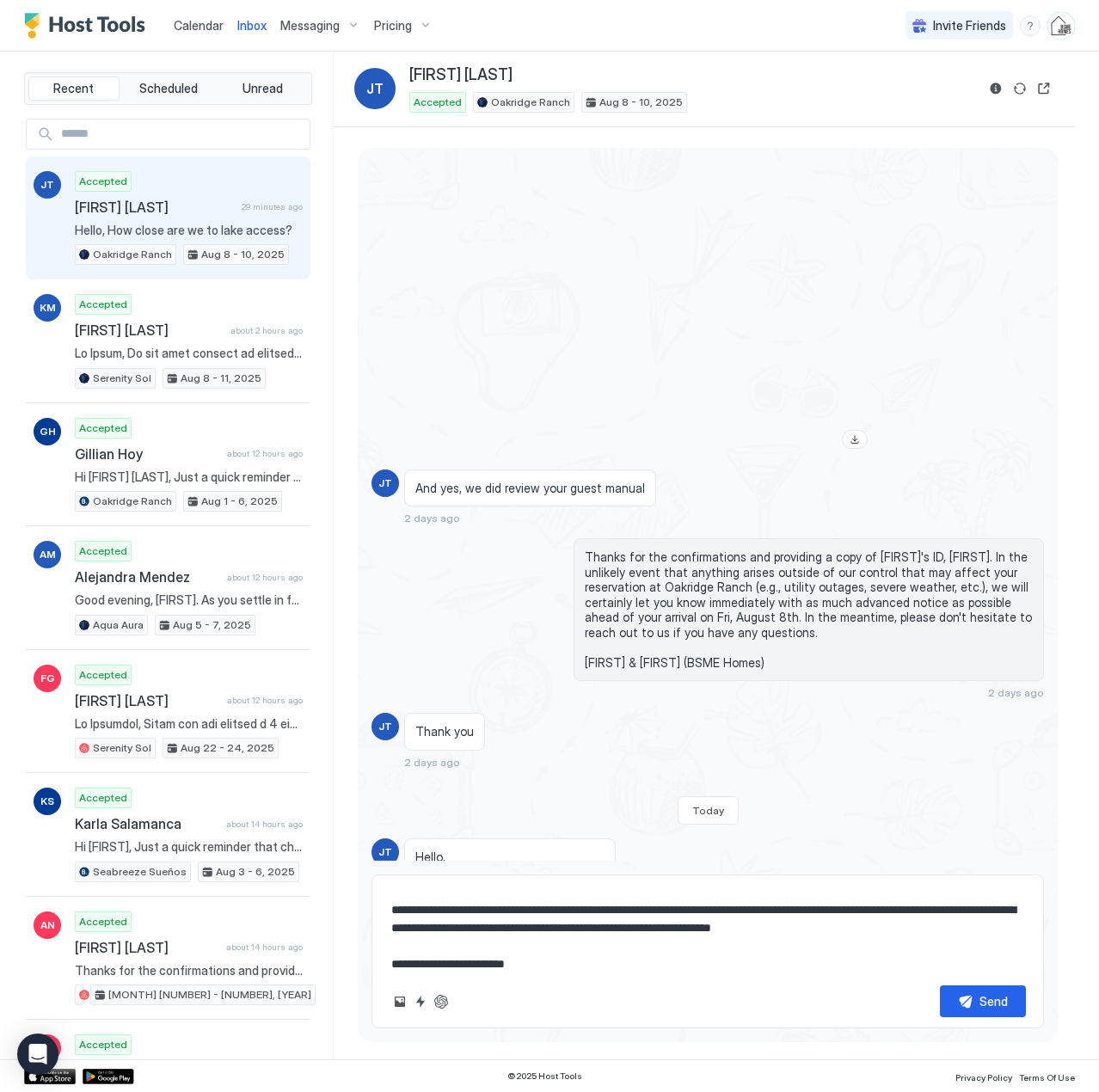 type on "*" 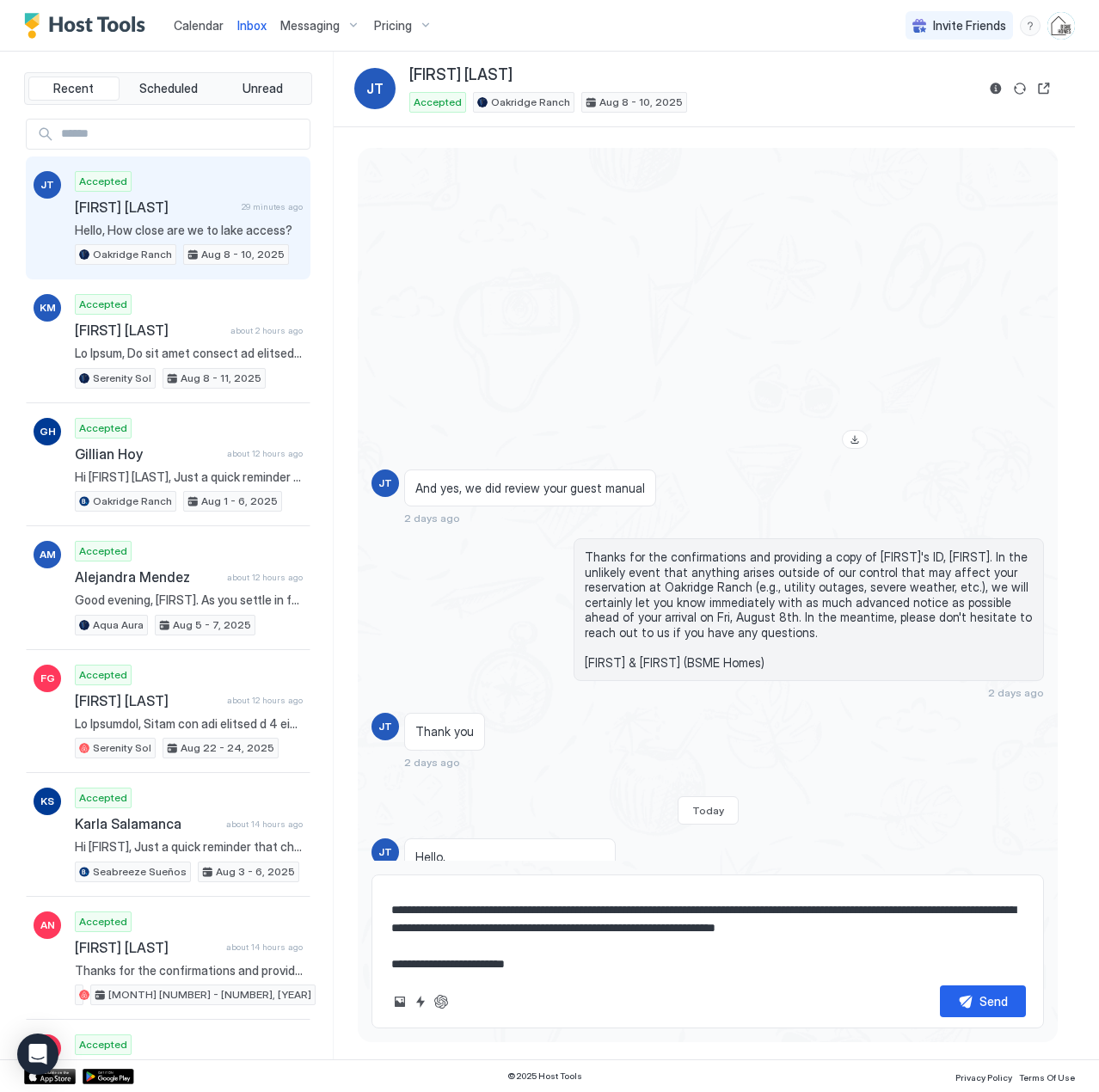 type on "*" 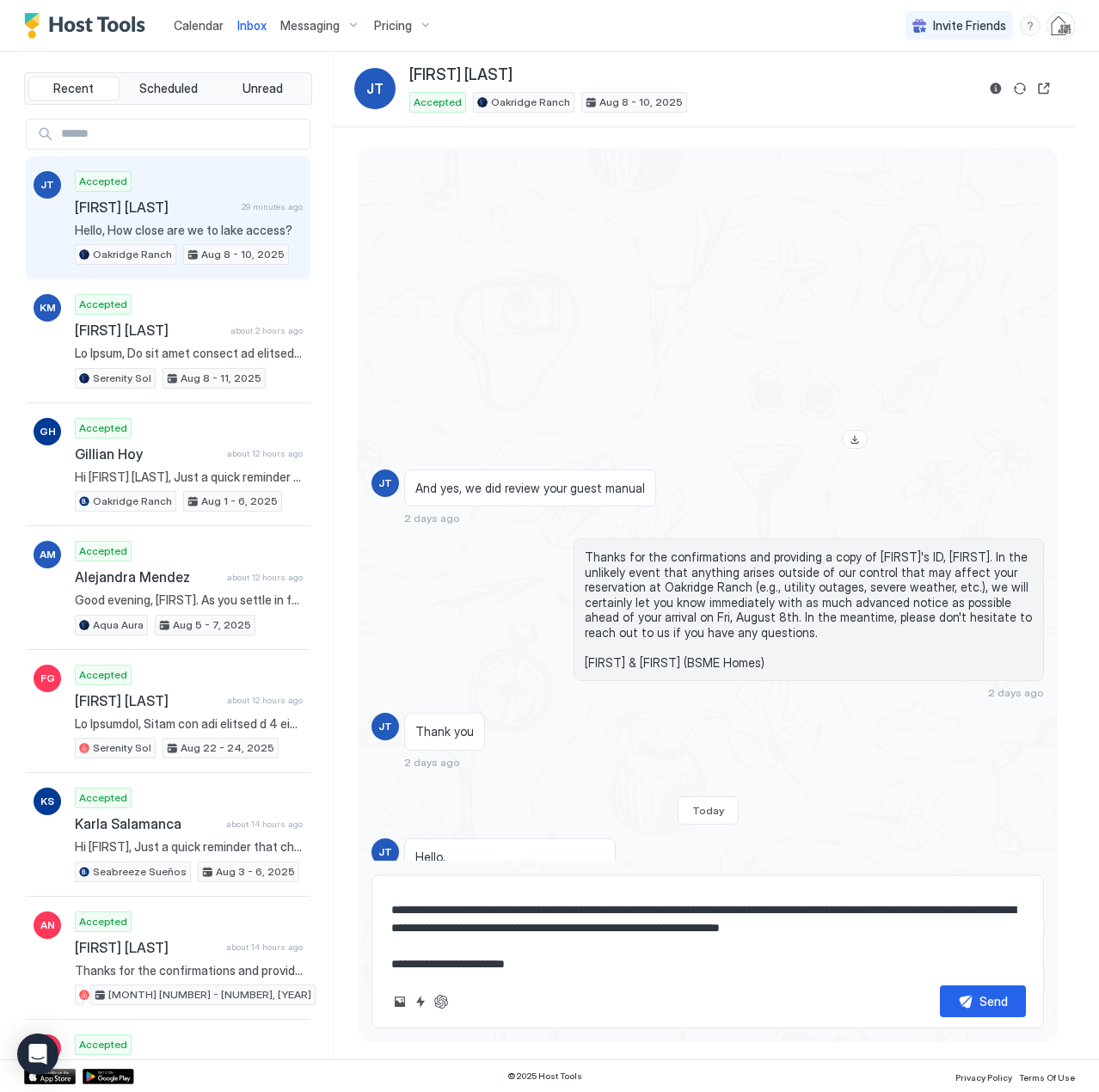 type on "*" 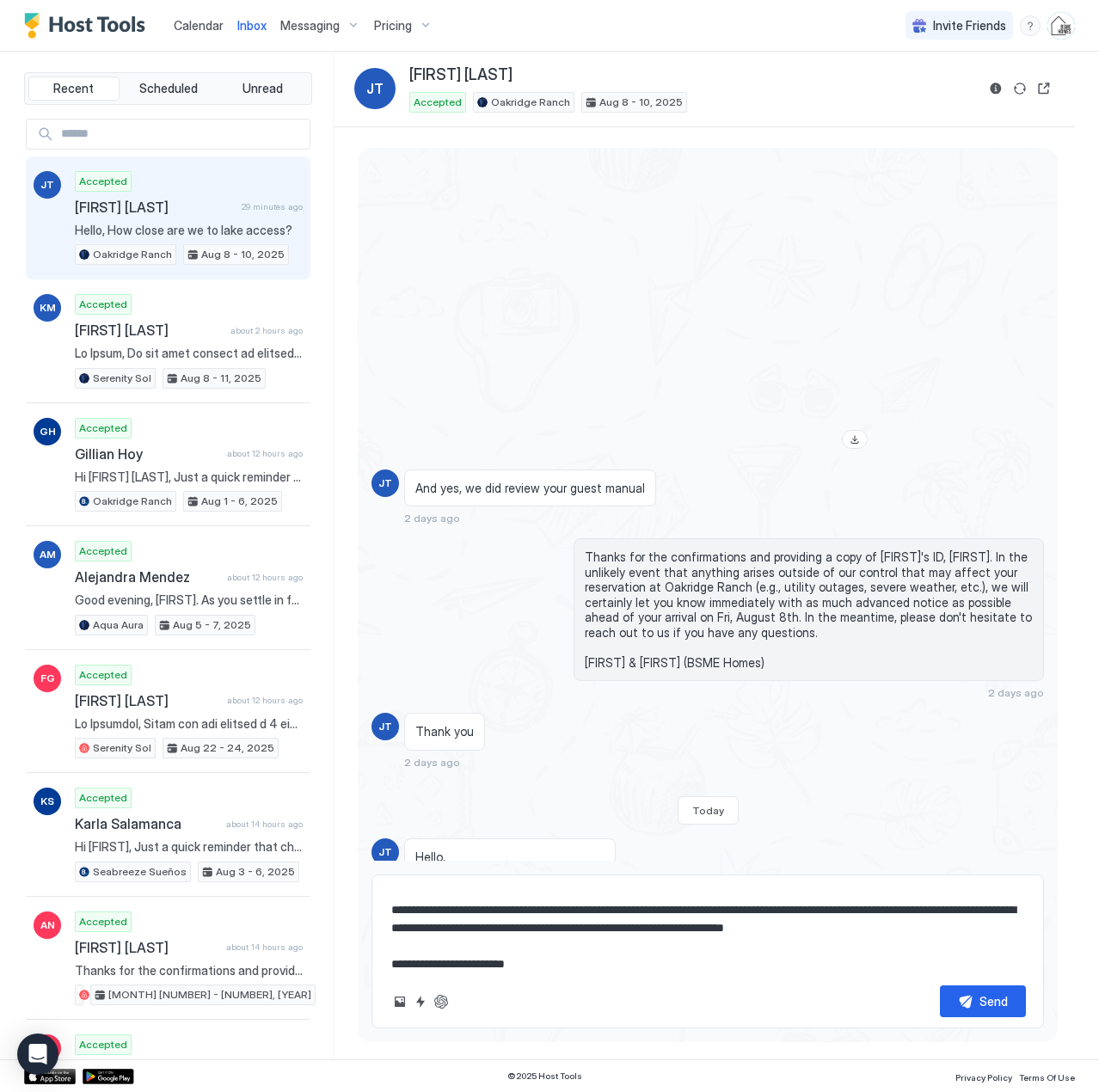 type on "*" 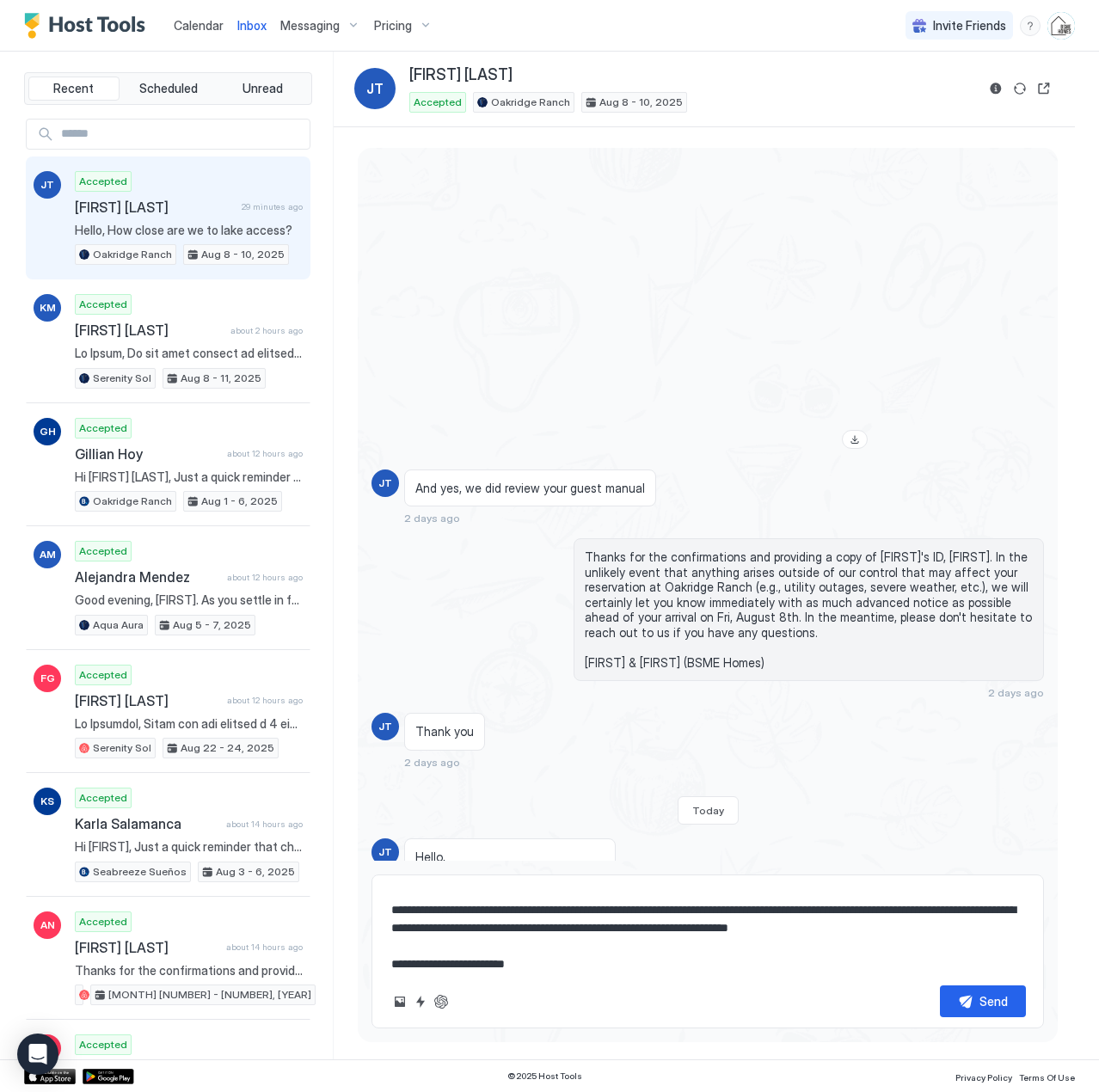 type on "*" 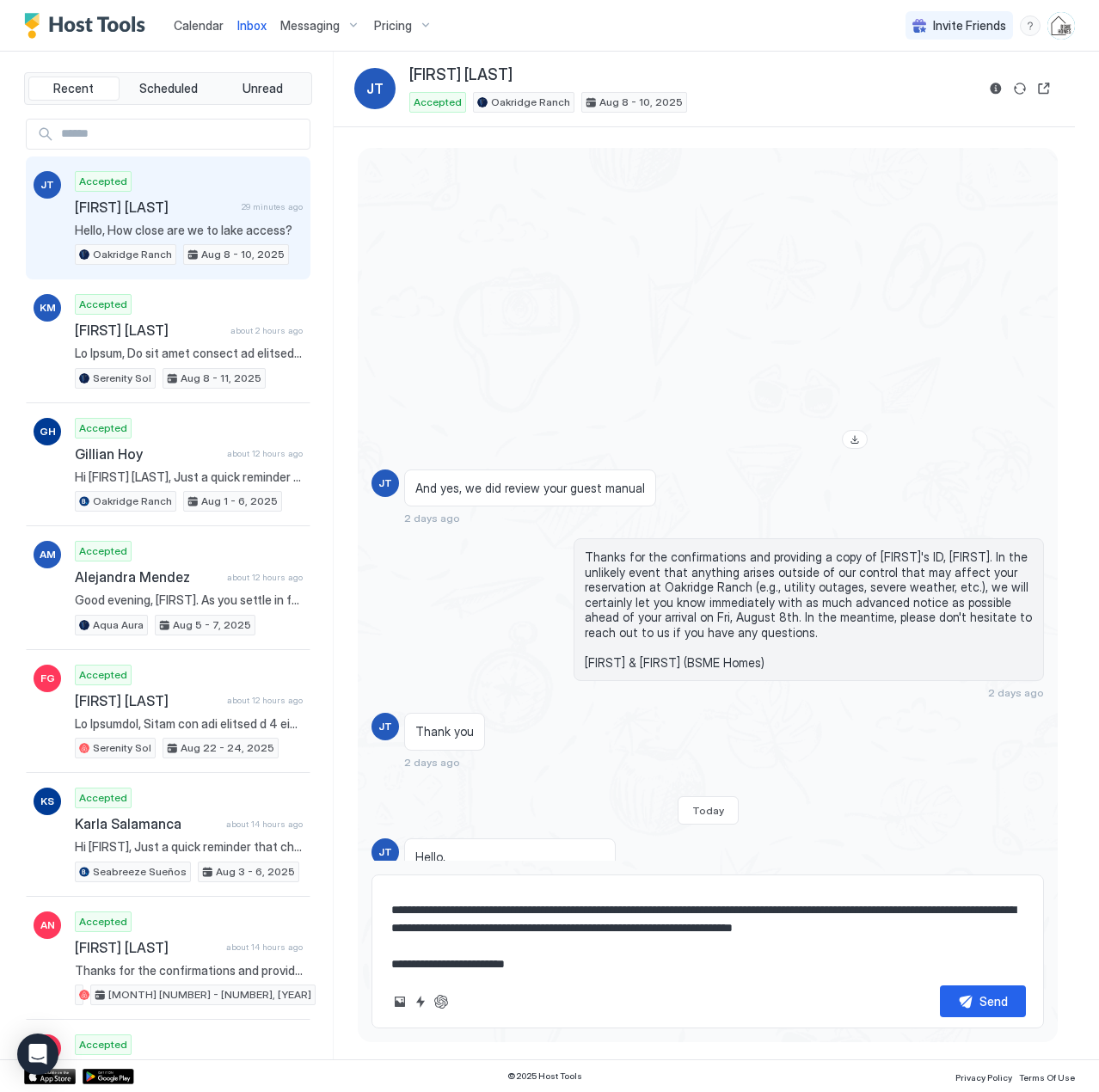 type on "*" 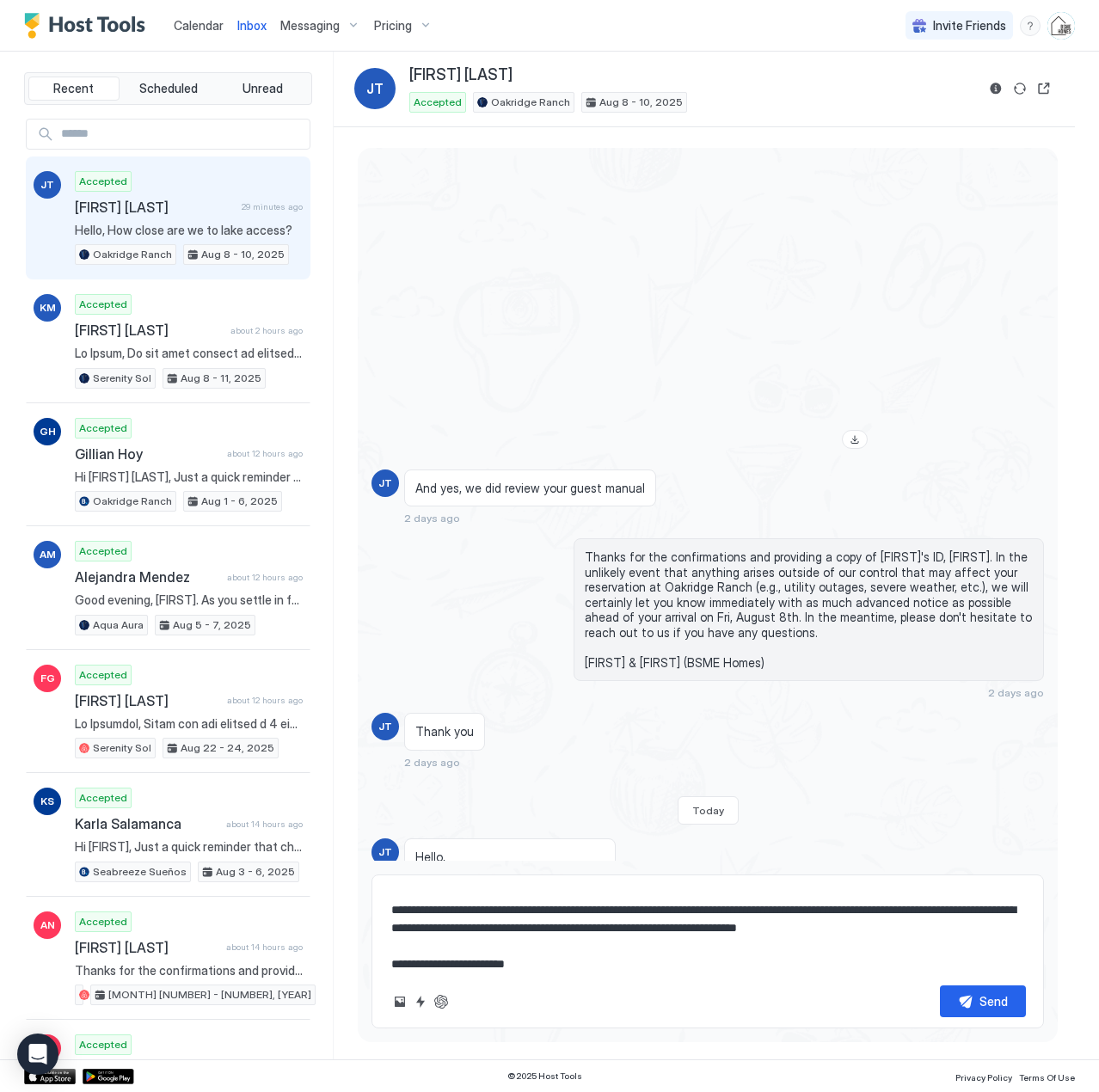 type on "*" 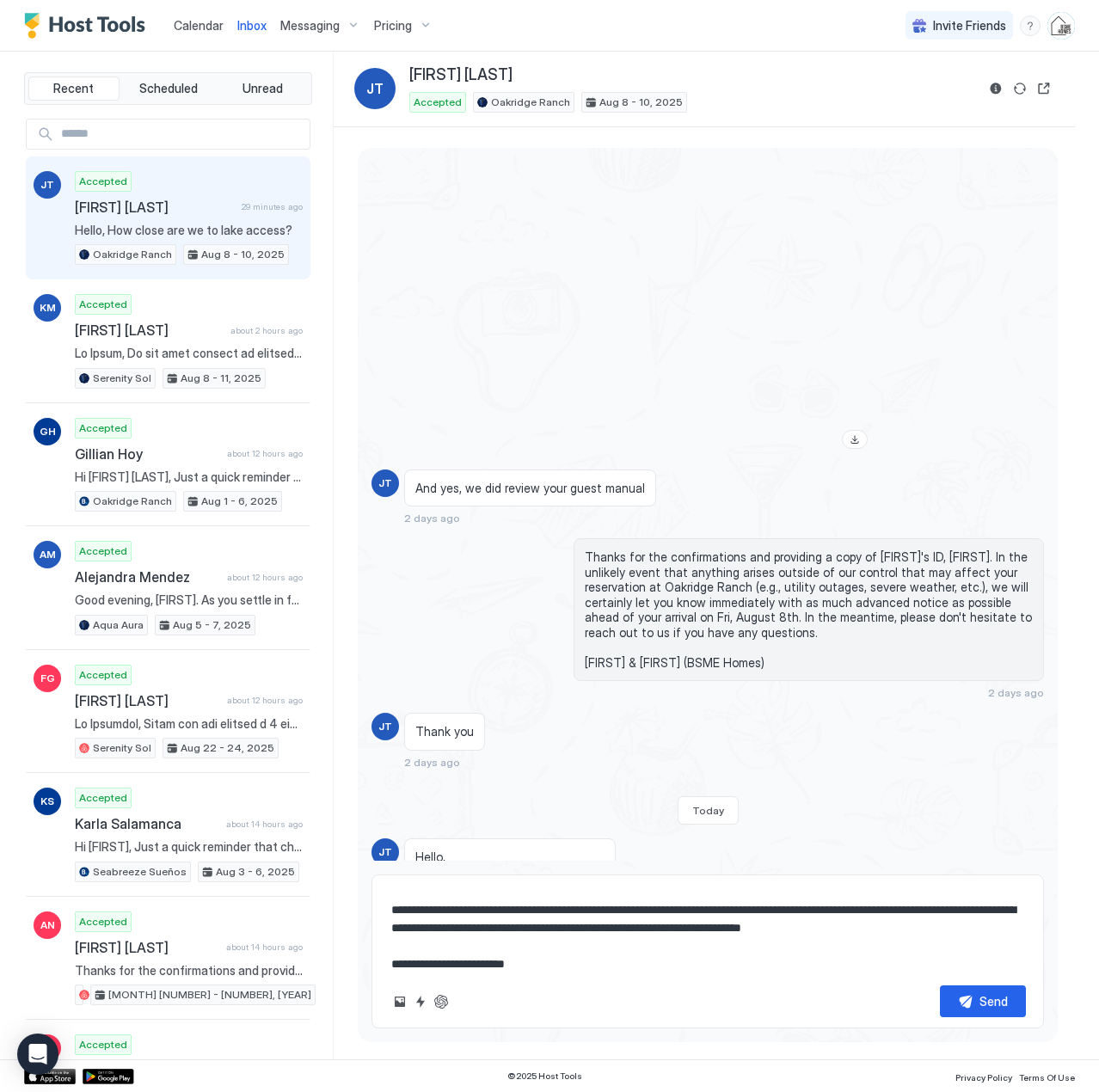 type on "*" 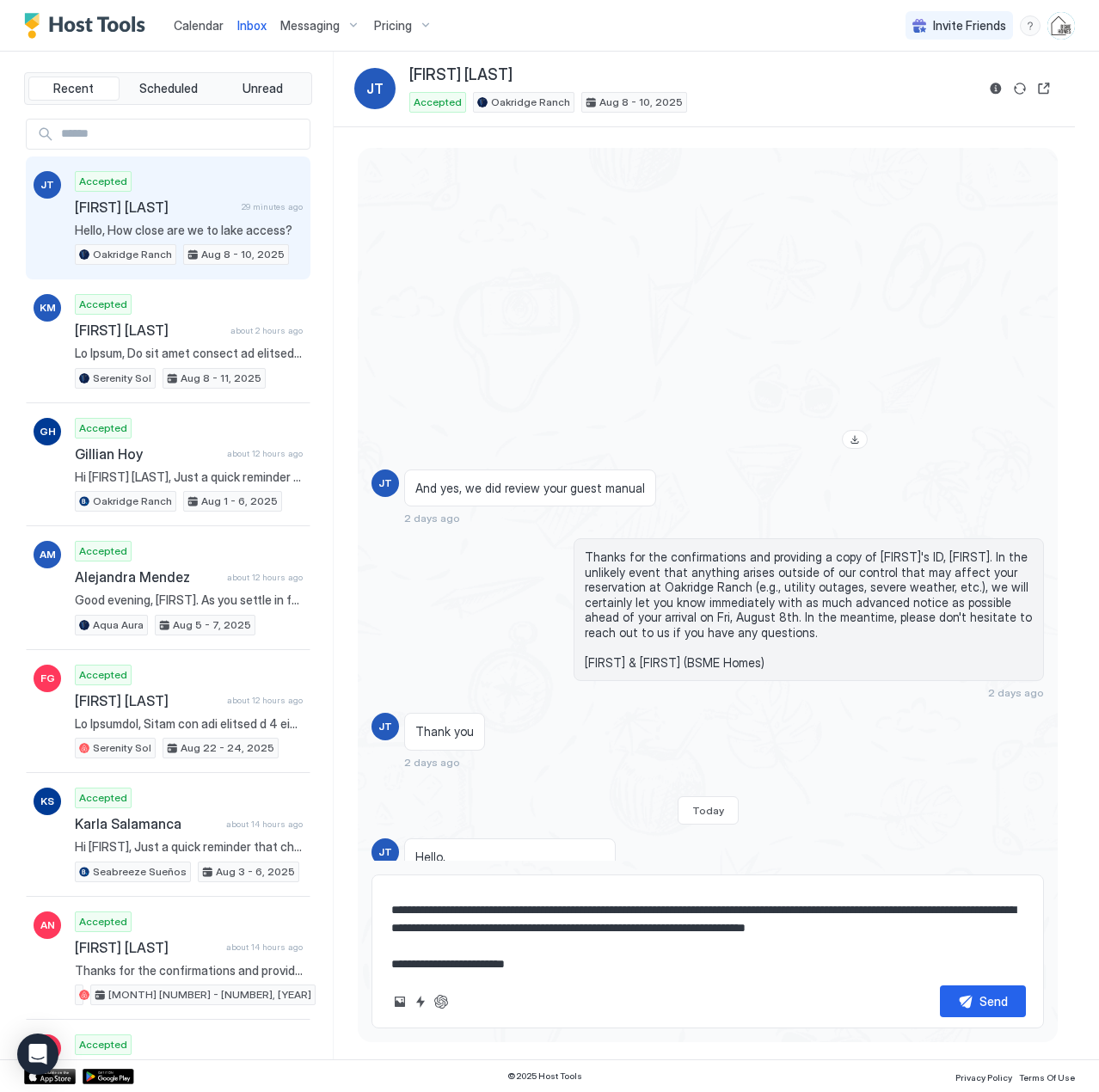 type 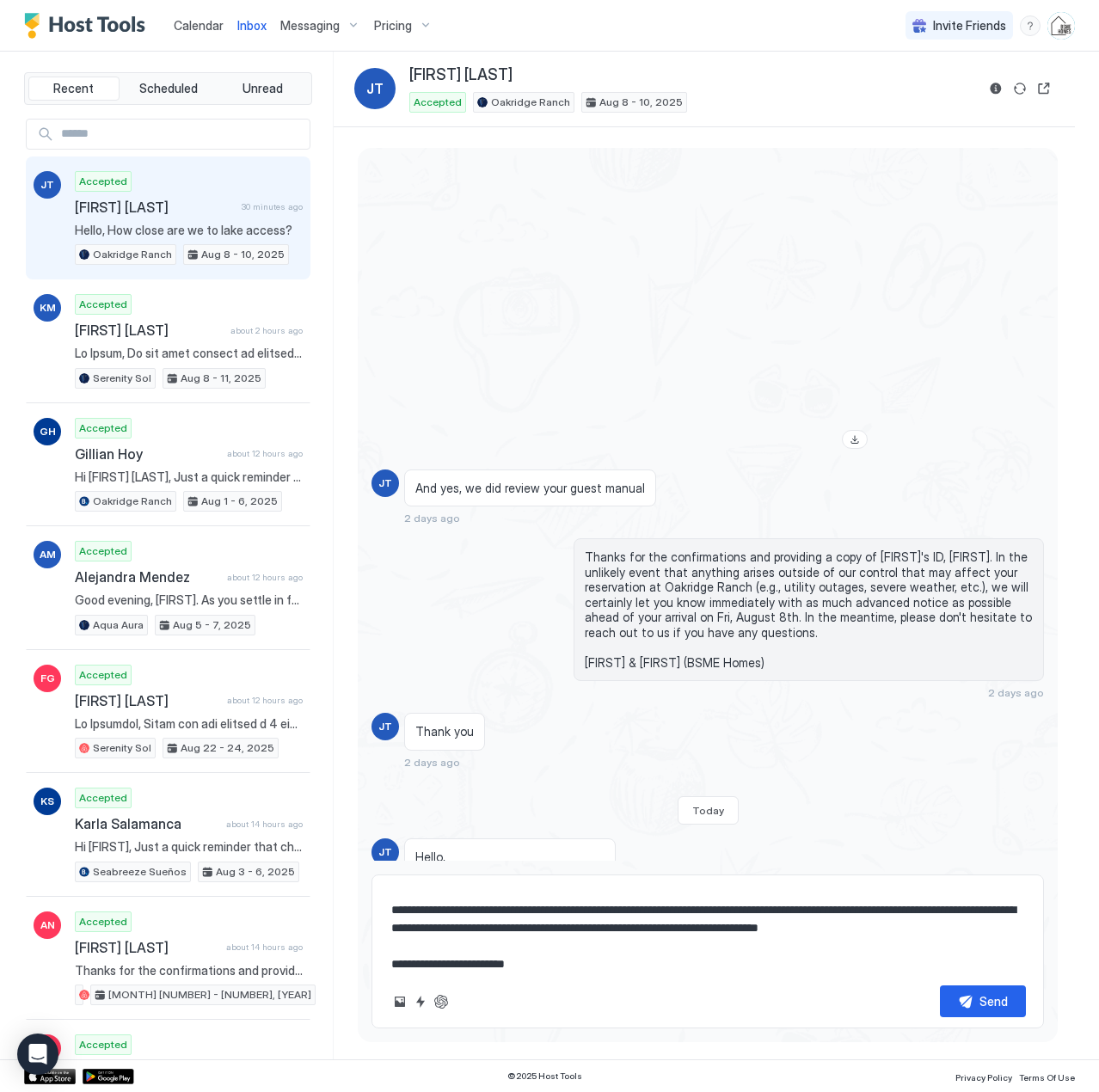 click on "**********" at bounding box center (708, 929) 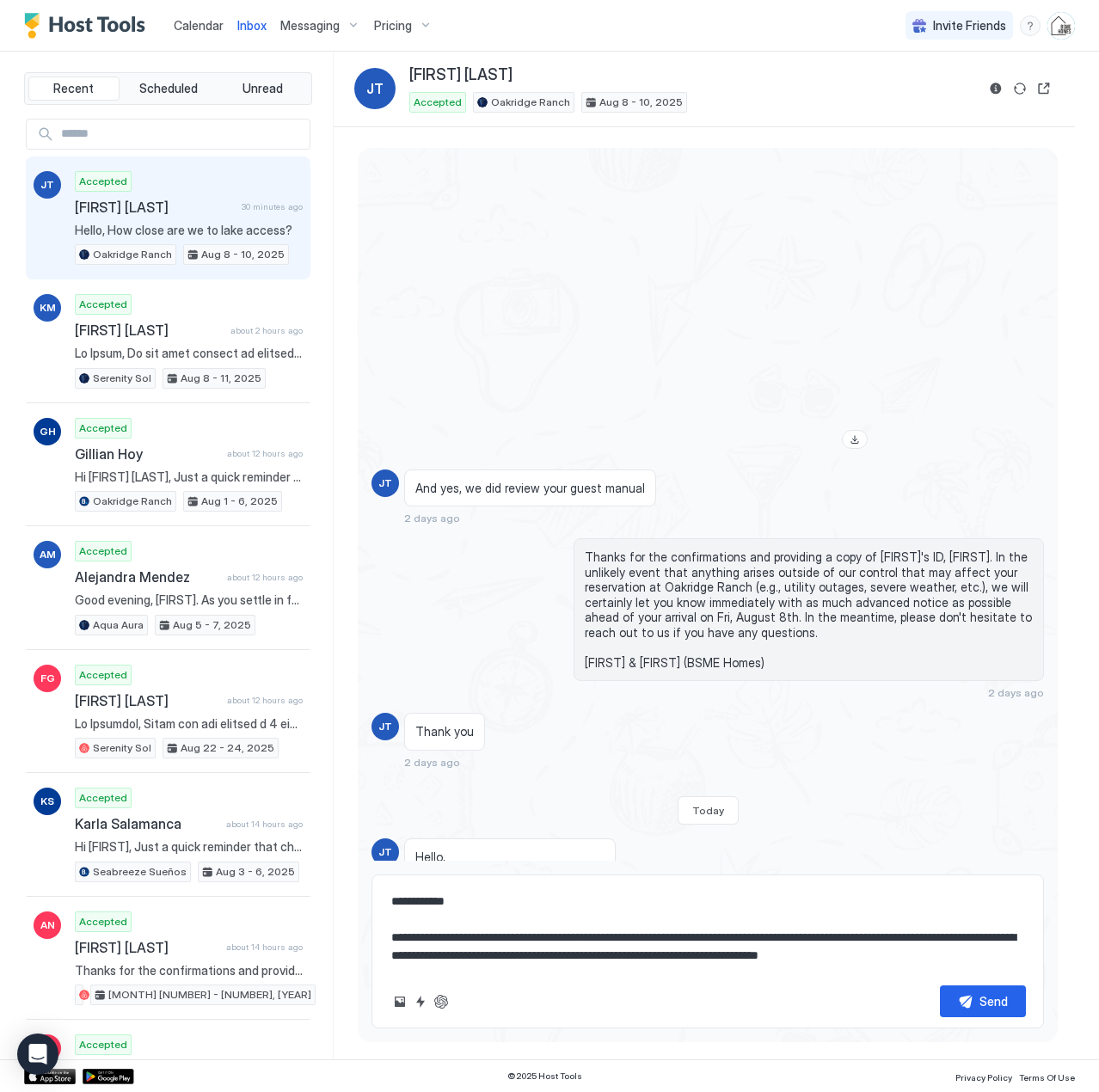 click on "**********" at bounding box center [708, 929] 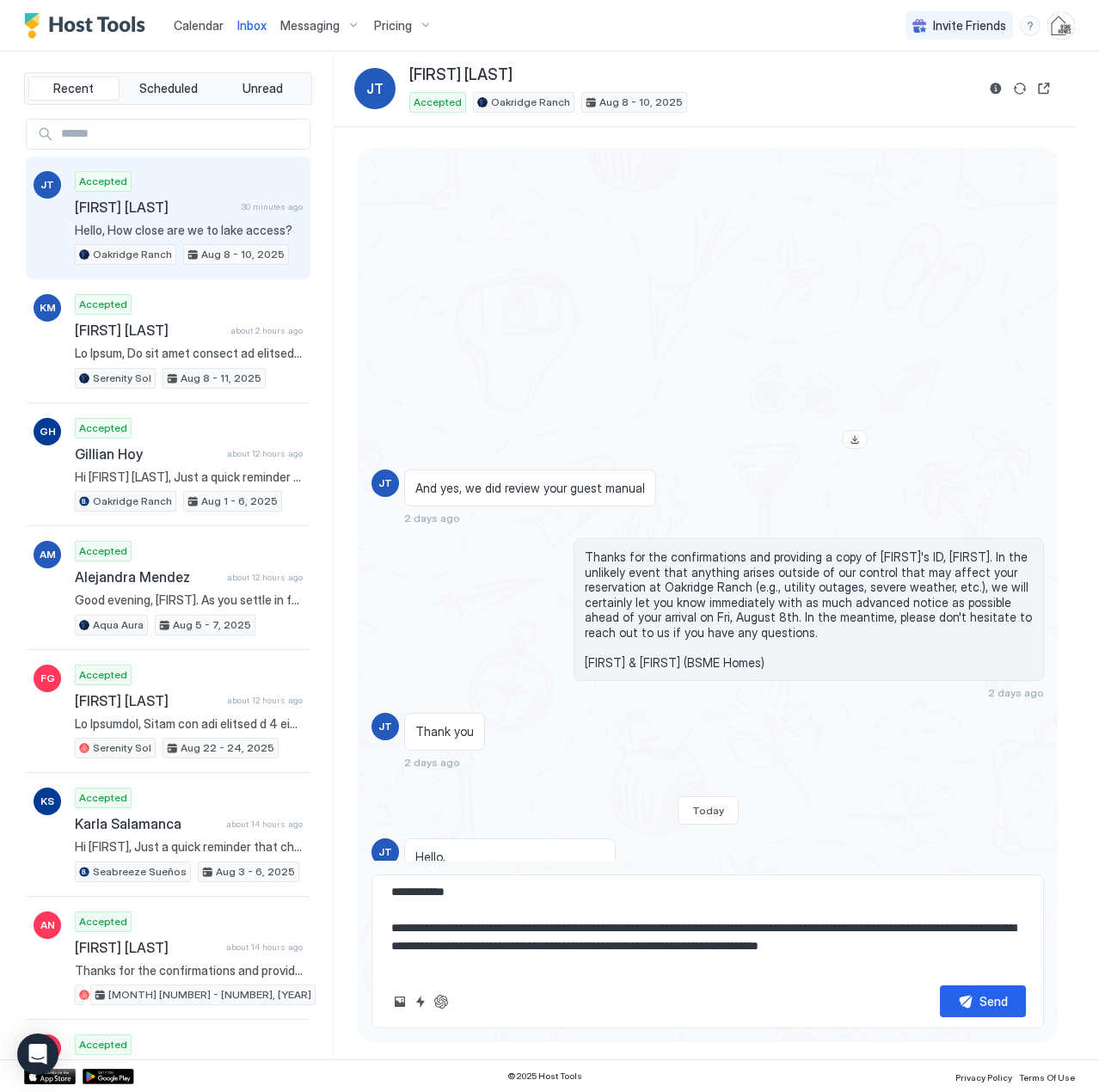 scroll, scrollTop: 28, scrollLeft: 0, axis: vertical 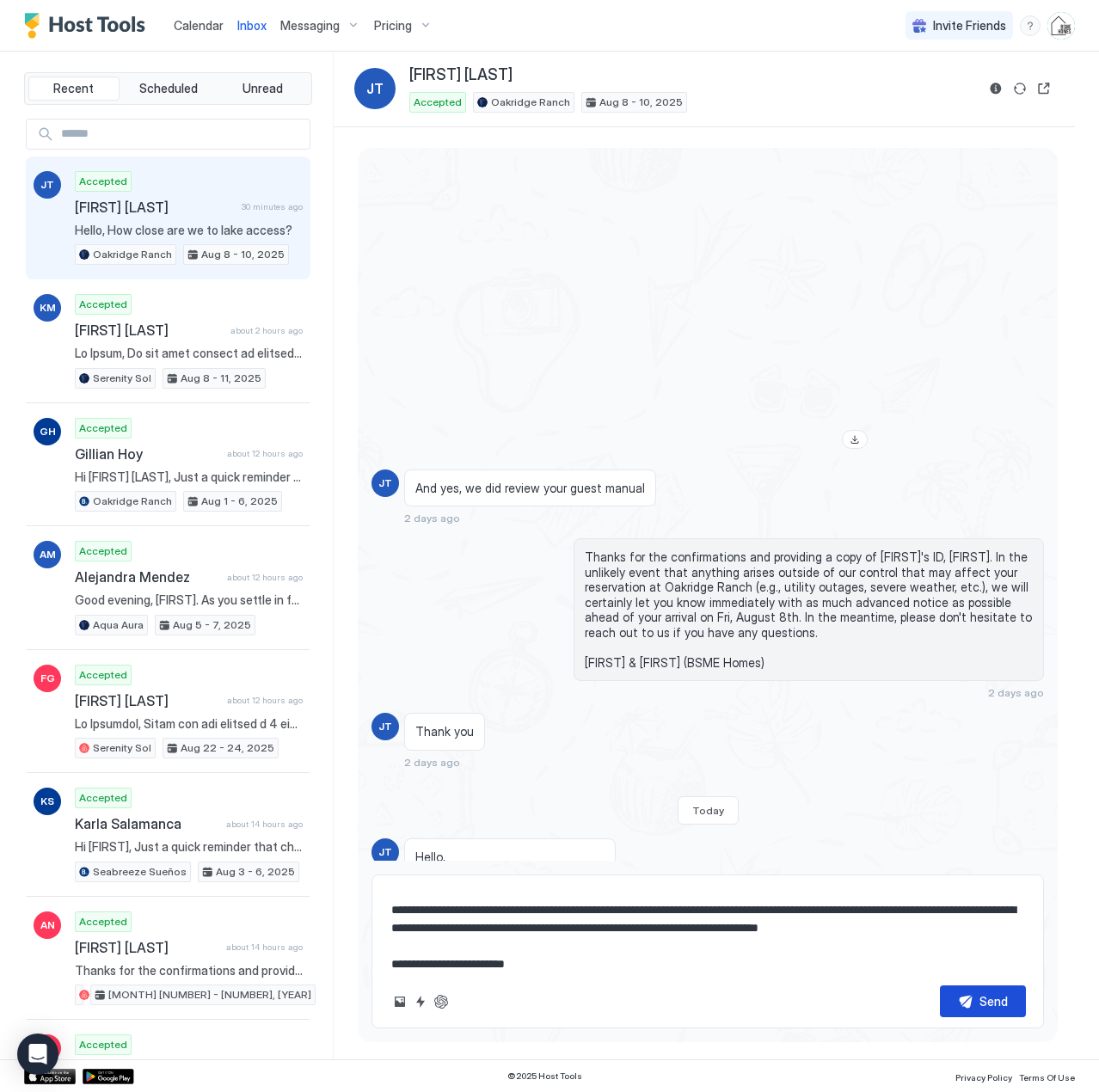click on "Send" at bounding box center [993, 1001] 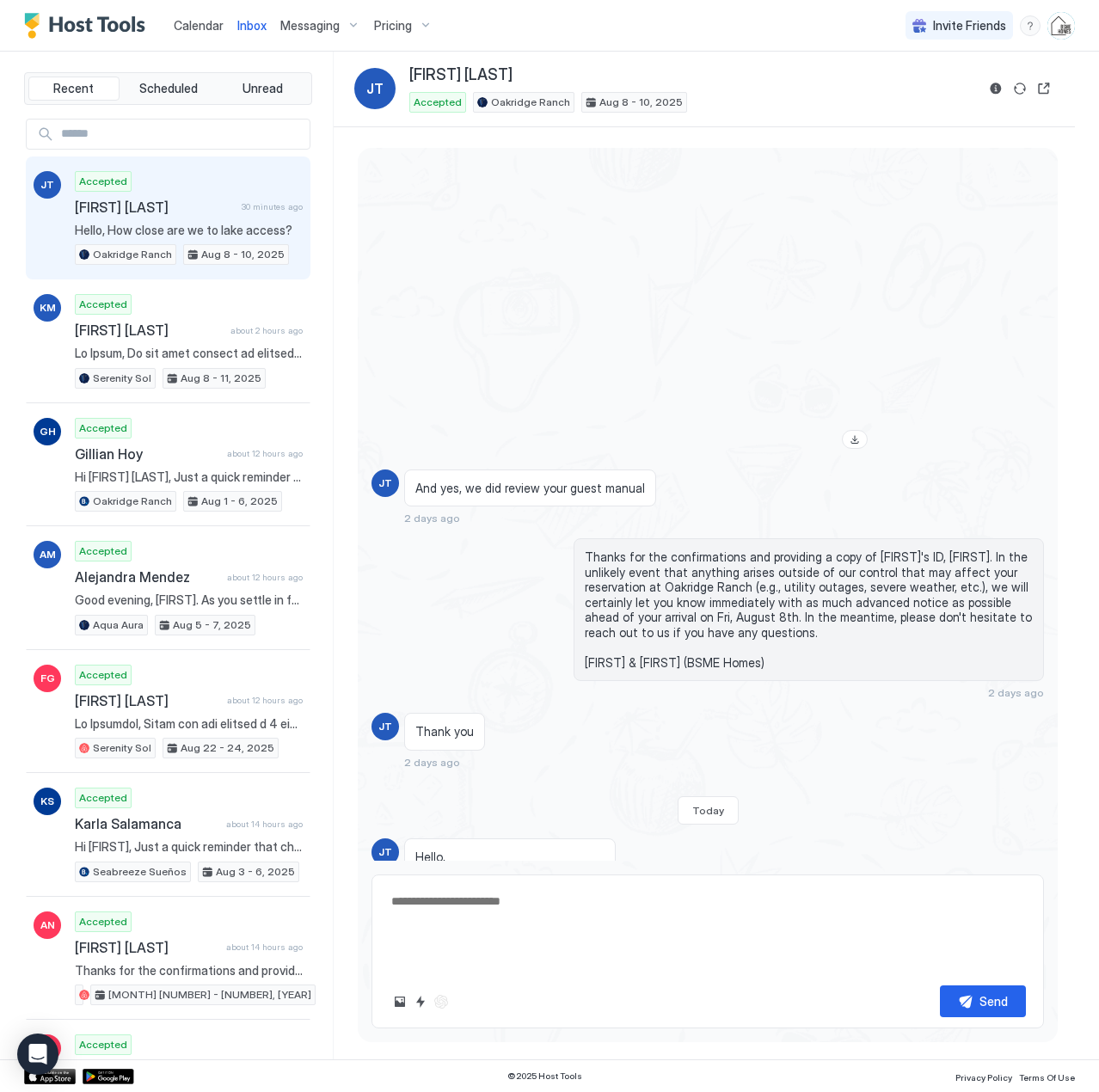 scroll, scrollTop: 1847, scrollLeft: 0, axis: vertical 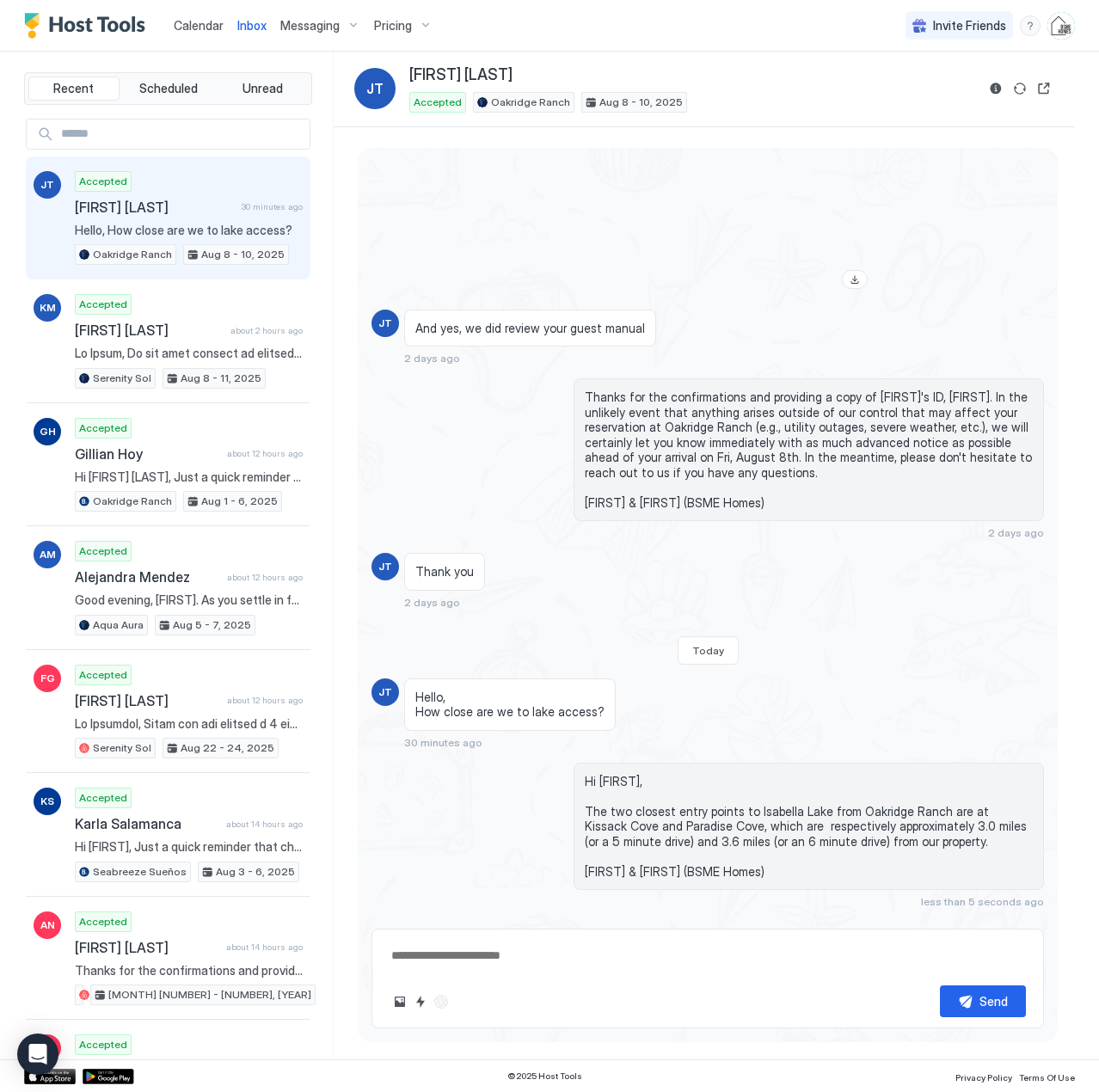 click on "Calendar" at bounding box center [199, 25] 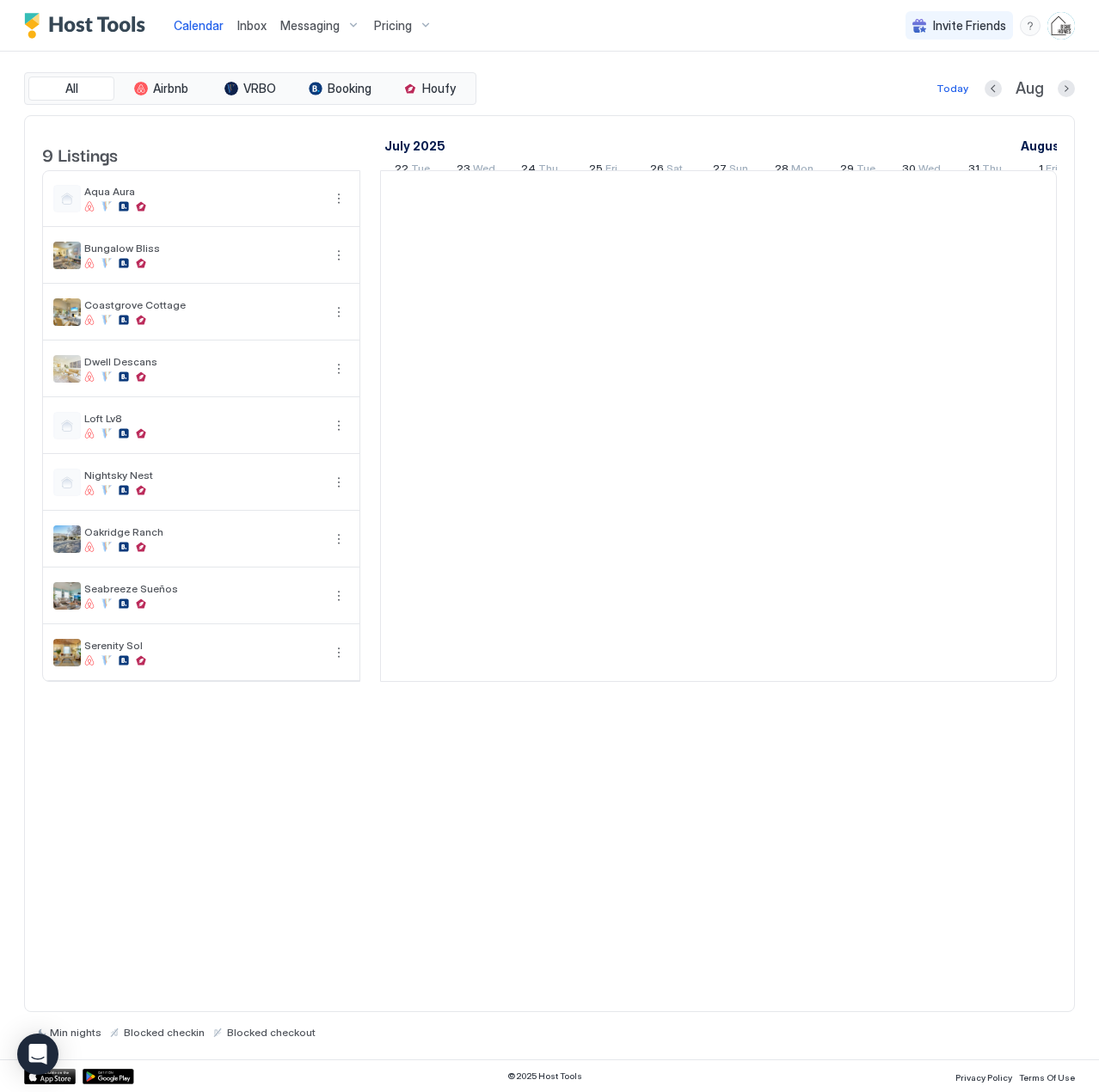 scroll, scrollTop: 0, scrollLeft: 955, axis: horizontal 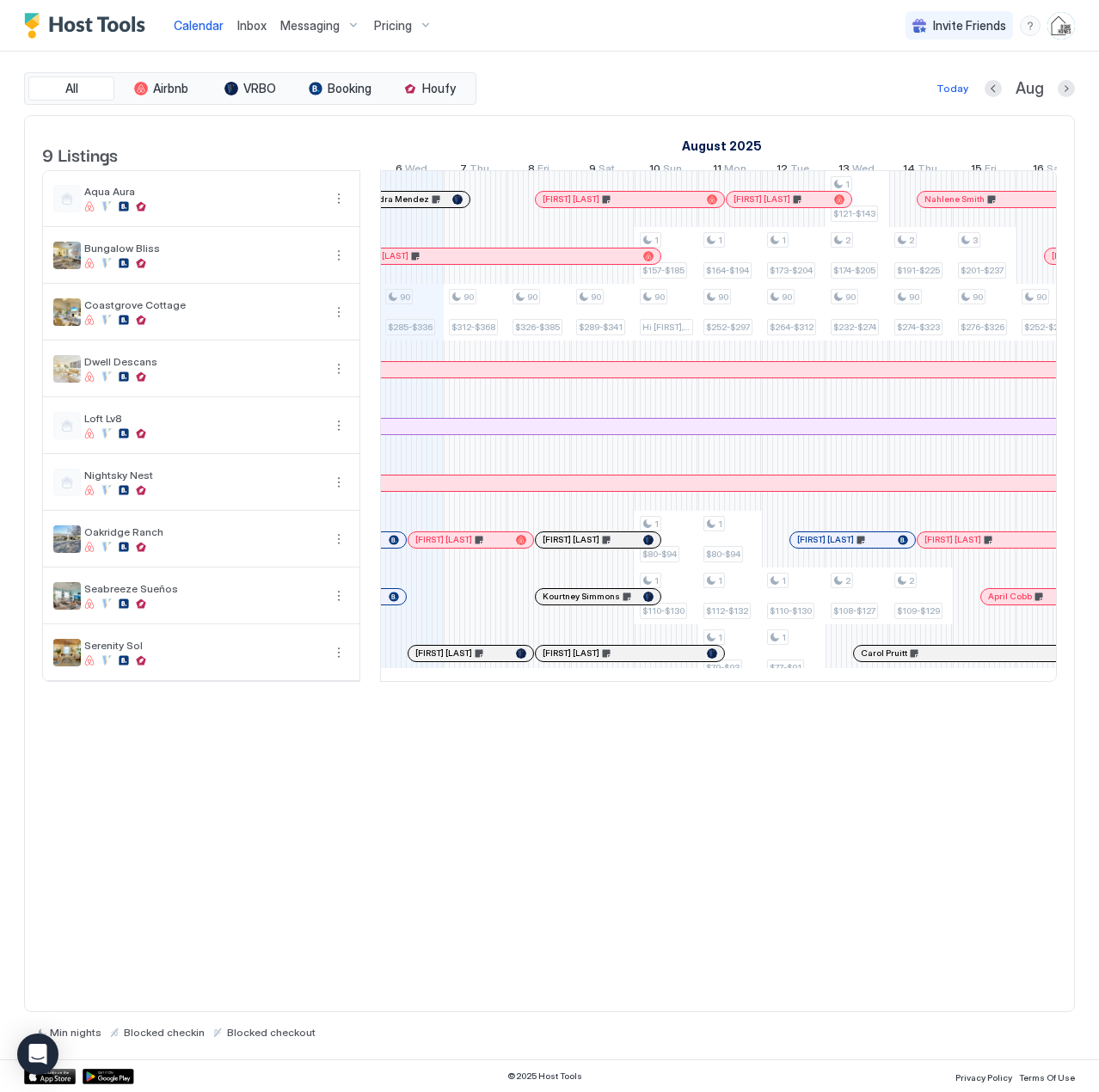 click on "Inbox" at bounding box center (252, 25) 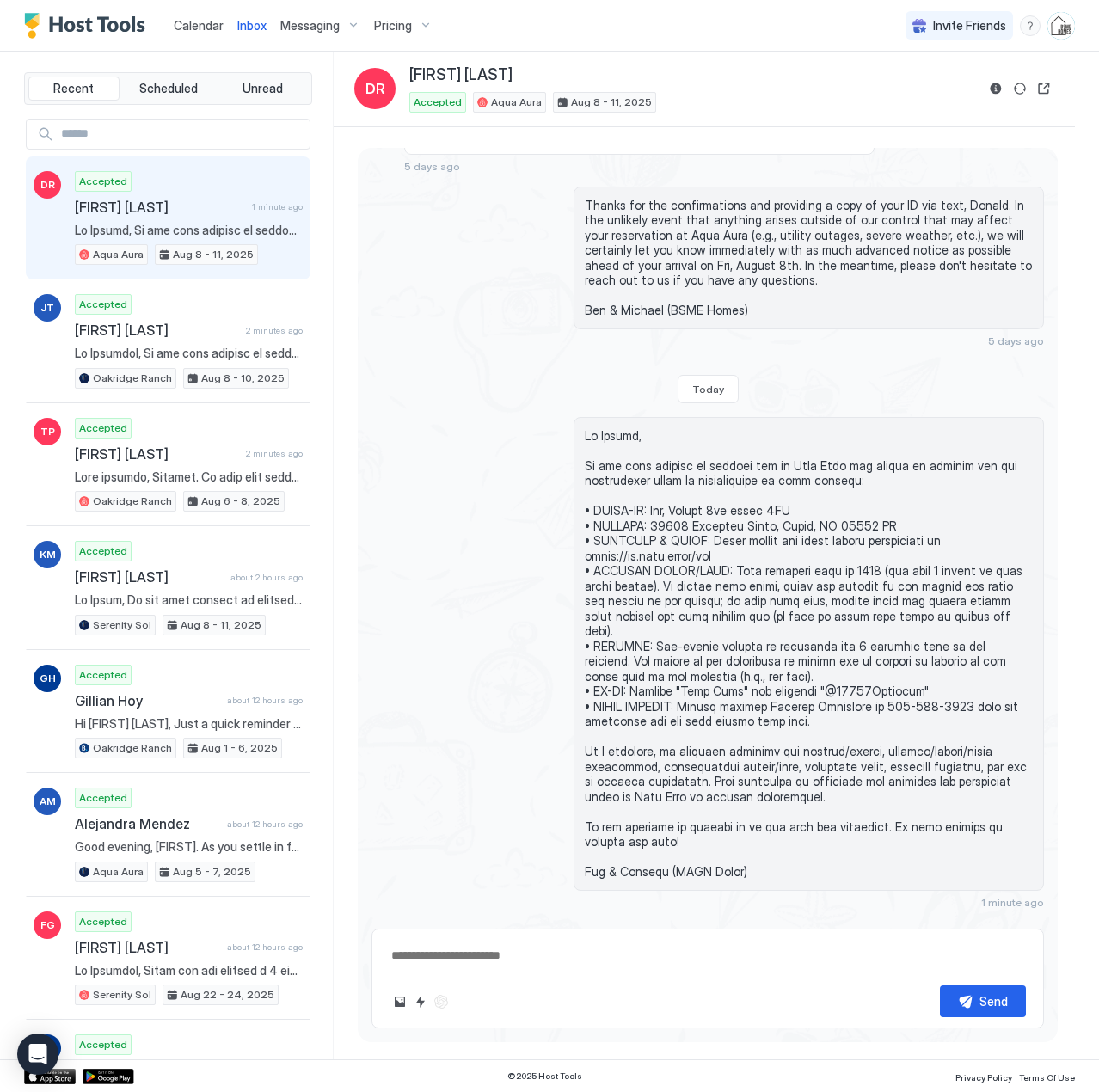 scroll, scrollTop: 1402, scrollLeft: 0, axis: vertical 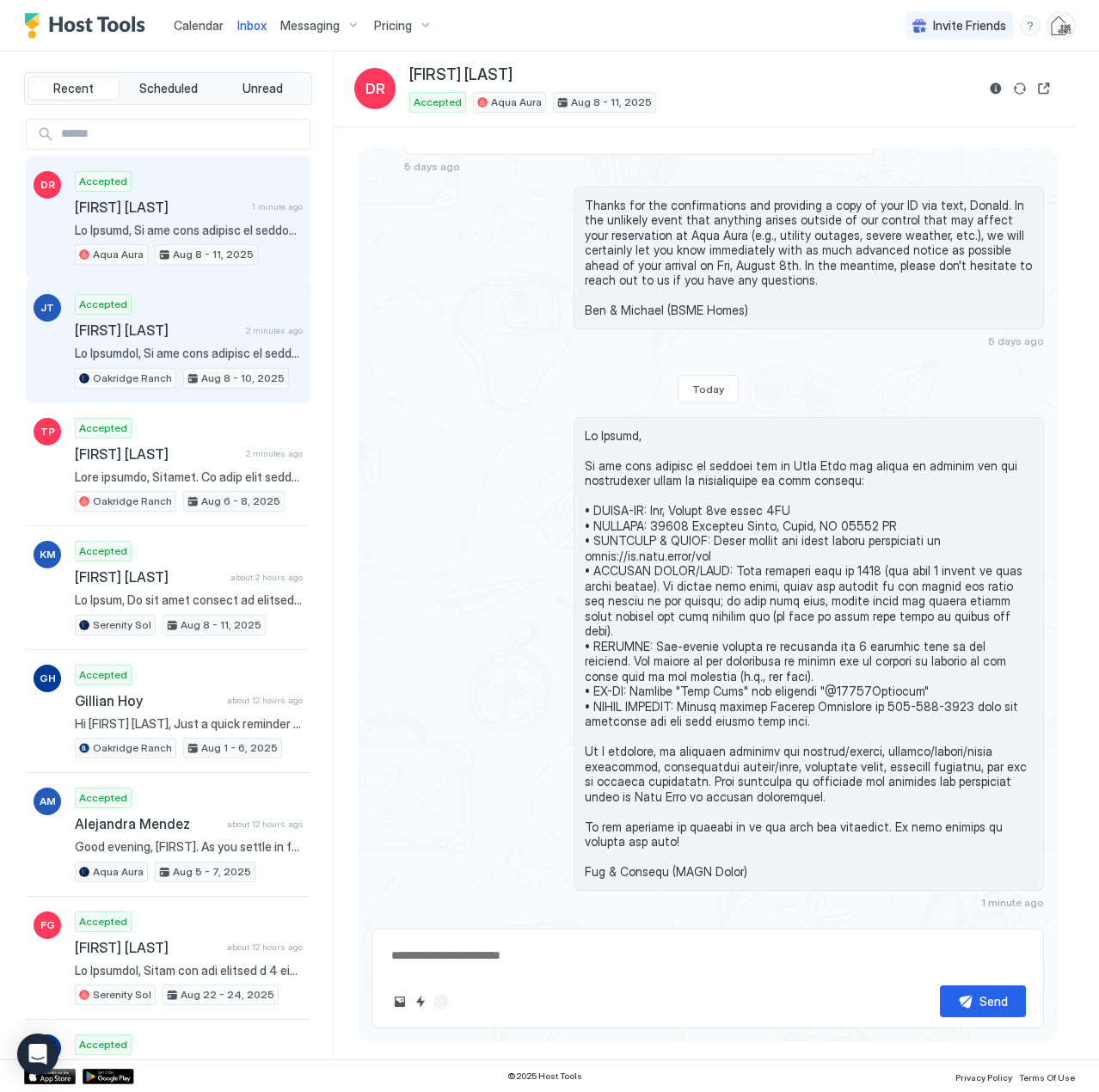 click on "Accepted [FIRST] [LAST] 2 minutes ago Oakridge Ranch [DATE] - [DATE], [YEAR]" at bounding box center [188, 341] 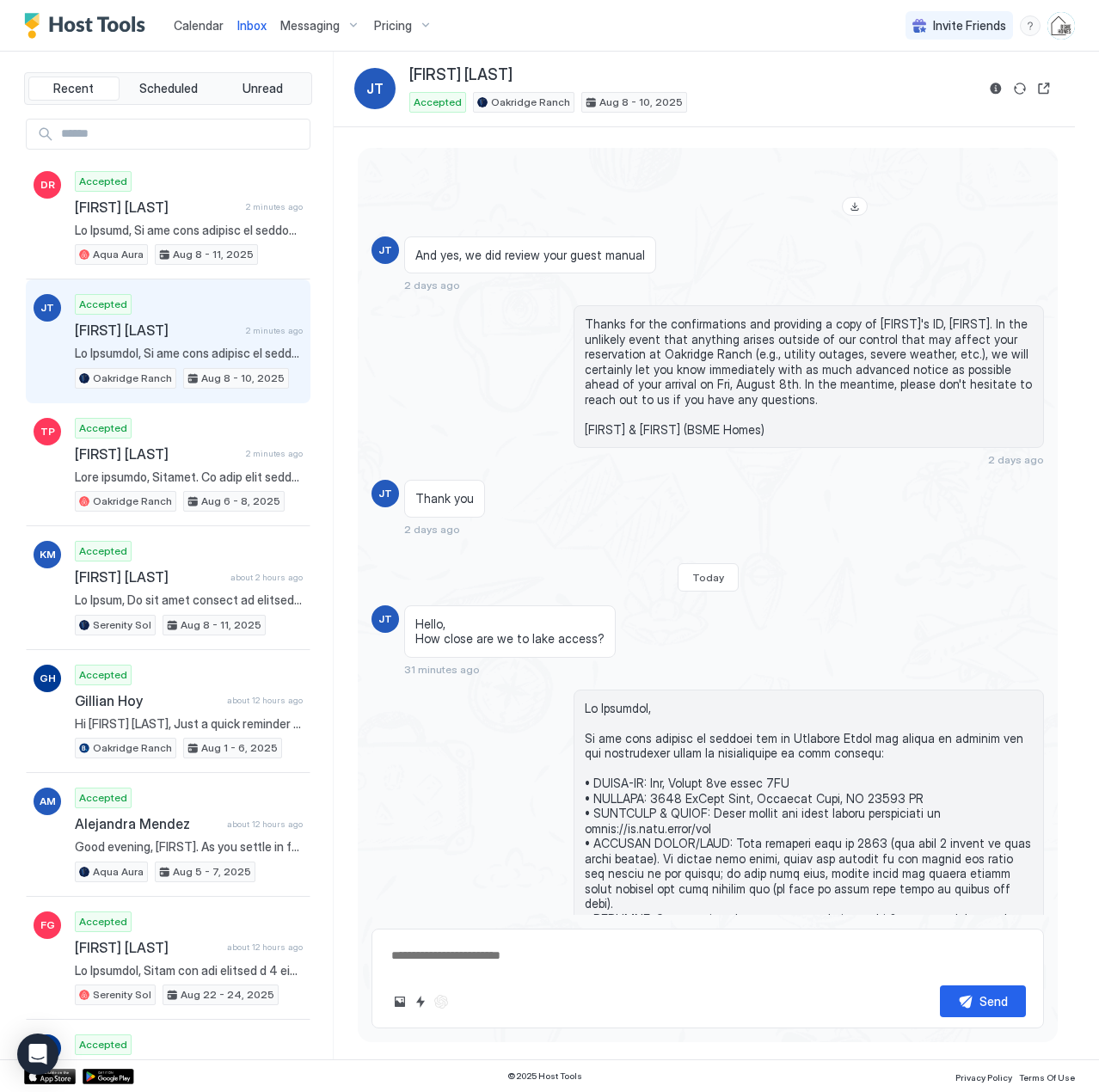 scroll, scrollTop: 2178, scrollLeft: 0, axis: vertical 